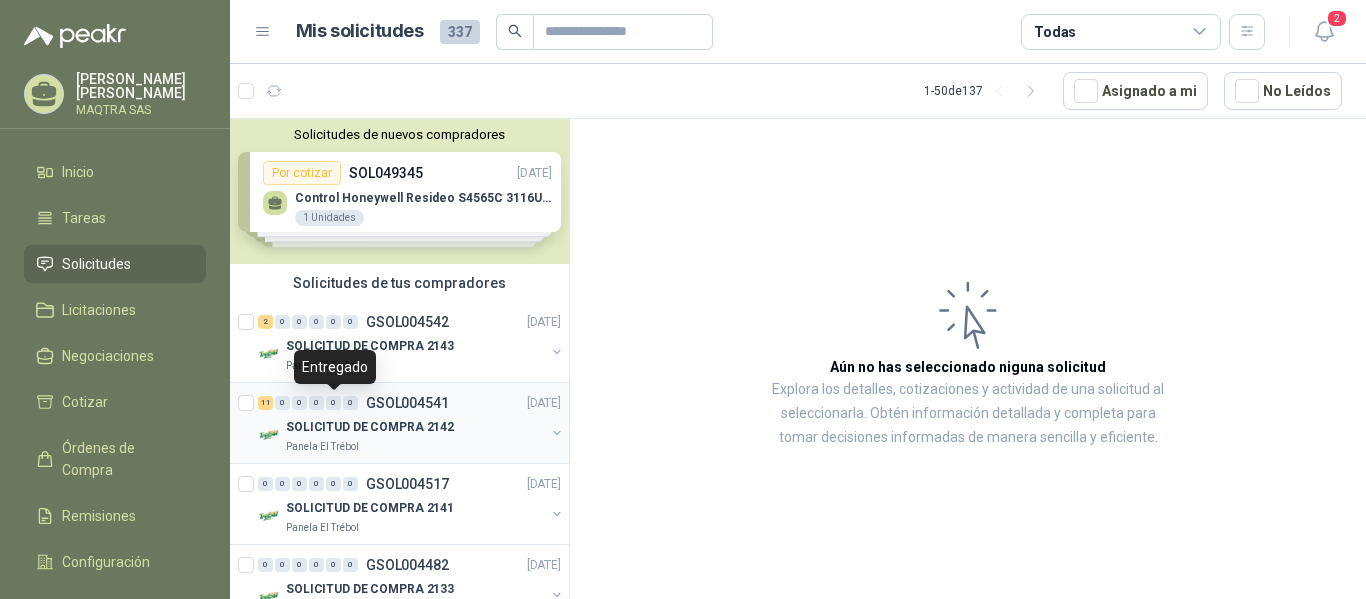 scroll, scrollTop: 0, scrollLeft: 0, axis: both 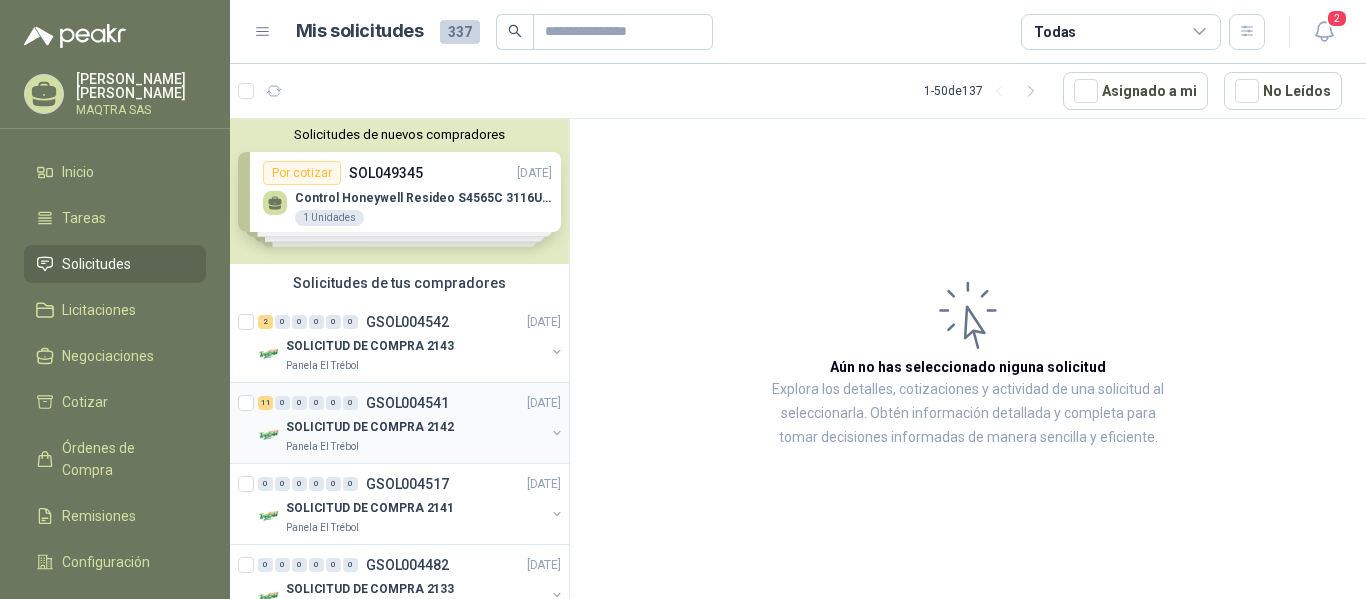 click on "SOLICITUD DE COMPRA 2142" at bounding box center (370, 427) 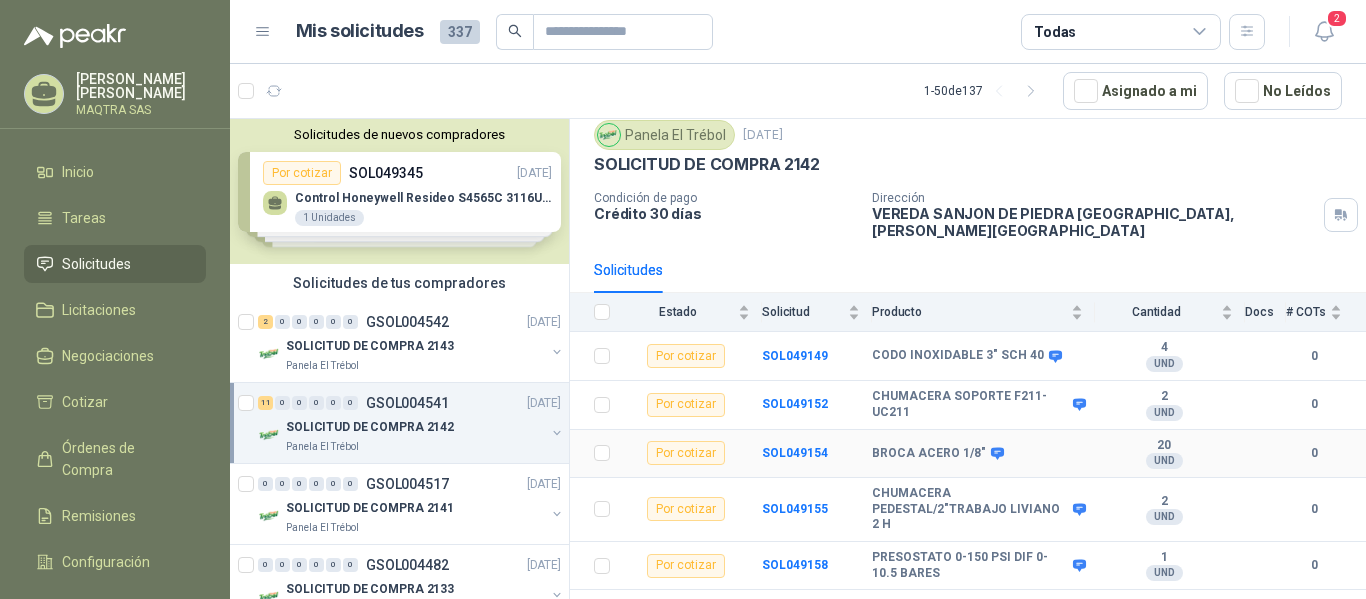 scroll, scrollTop: 100, scrollLeft: 0, axis: vertical 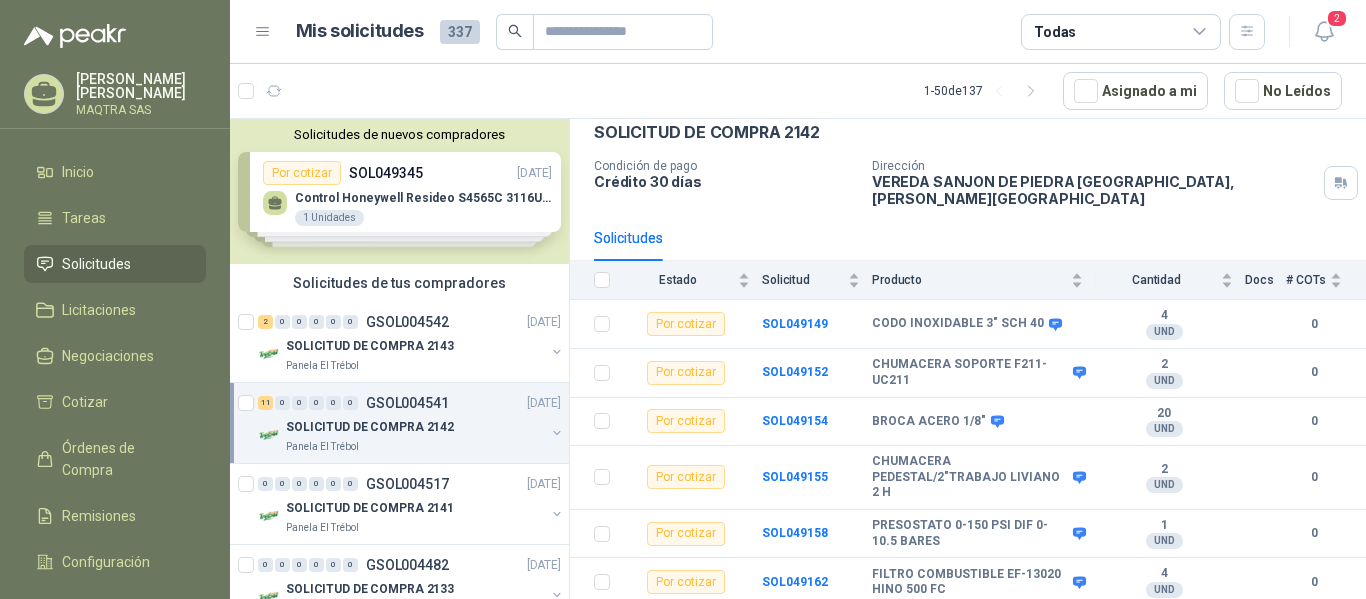 click on "SOLICITUD DE COMPRA 2142" at bounding box center (370, 427) 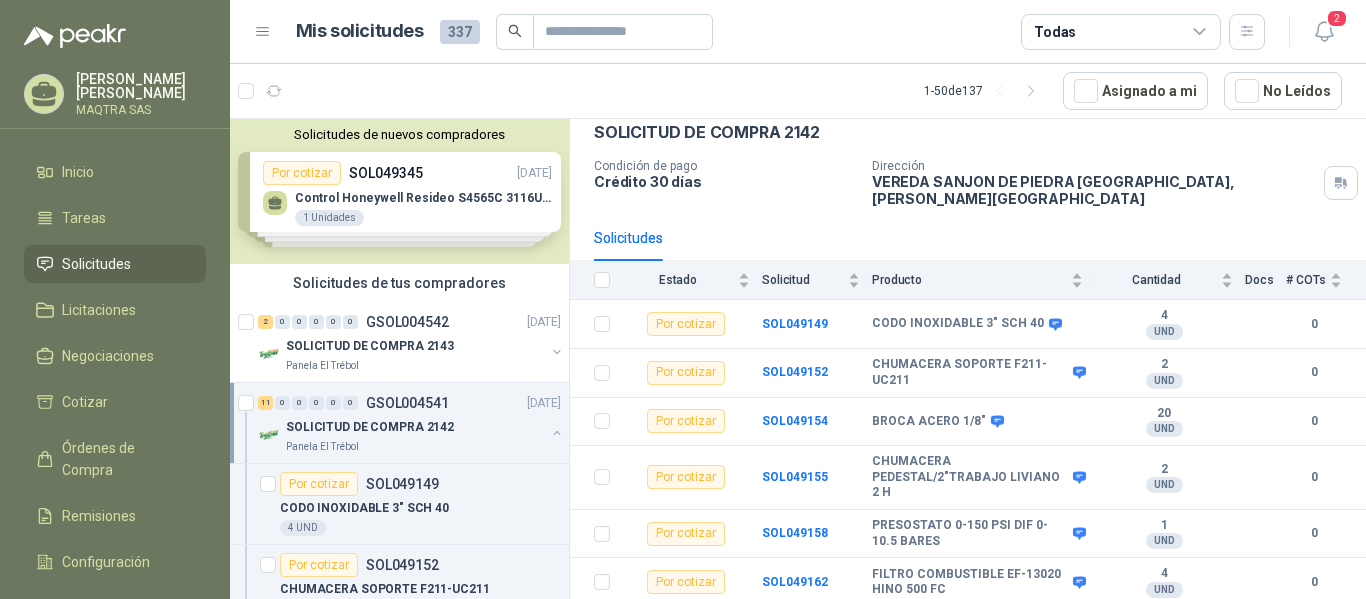 scroll, scrollTop: 7, scrollLeft: 0, axis: vertical 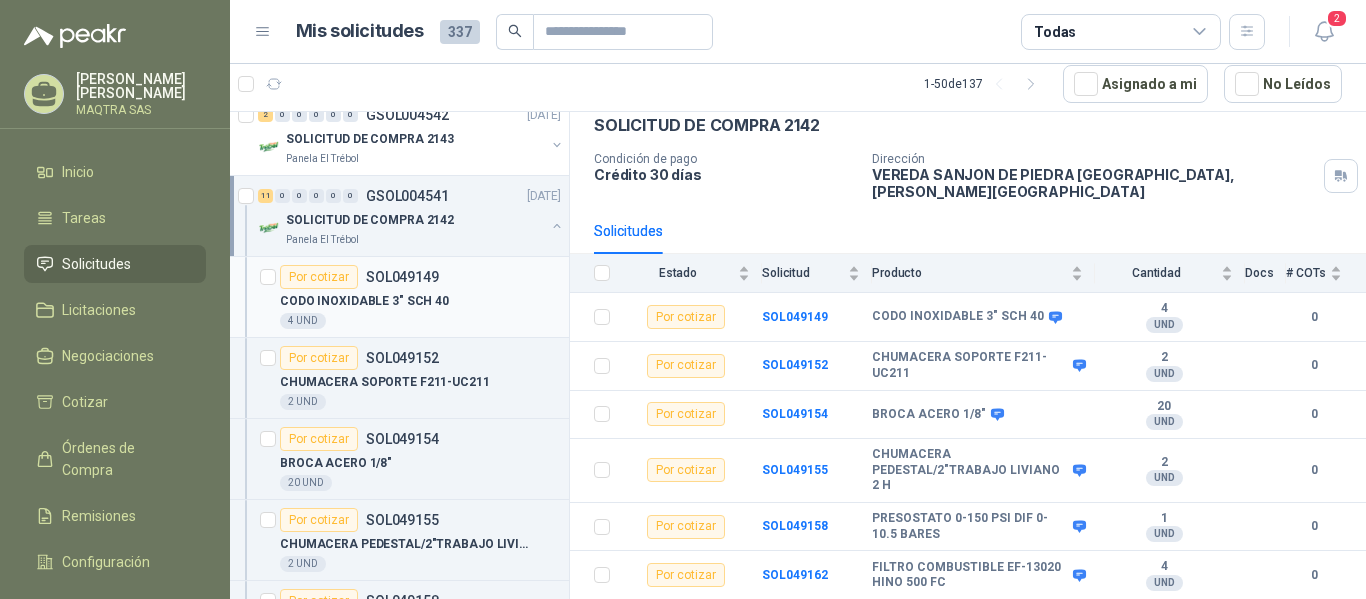 click on "CODO INOXIDABLE 3" SCH 40" at bounding box center [364, 301] 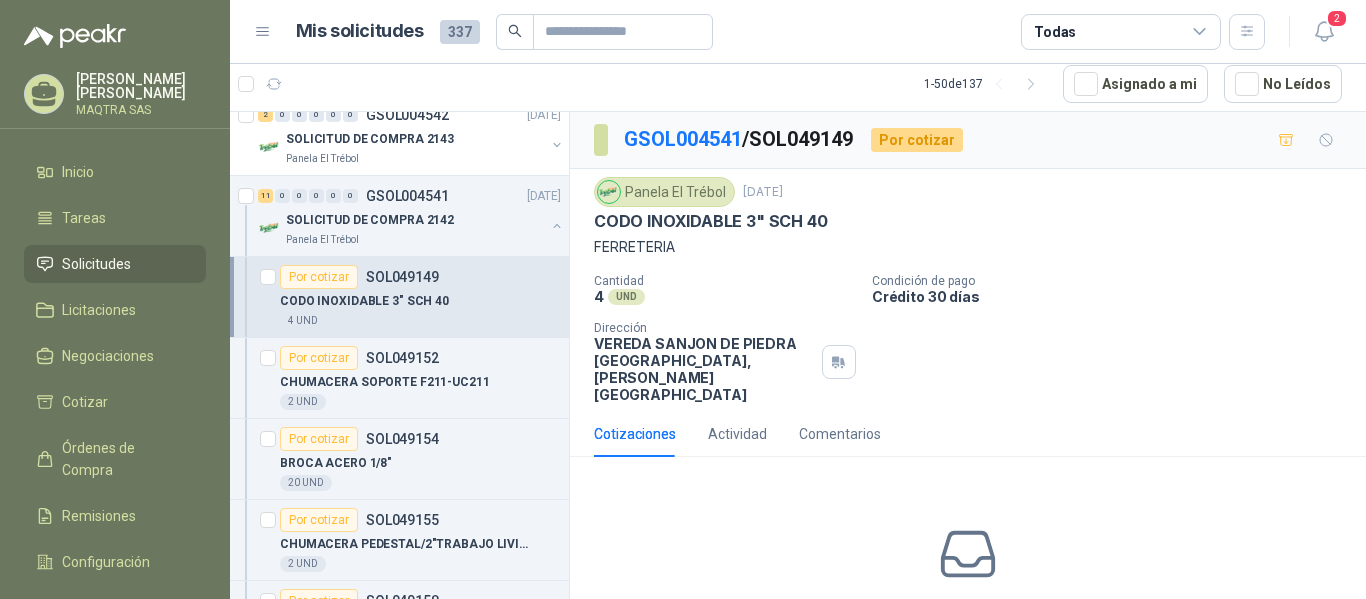 click on "CODO INOXIDABLE 3" SCH 40" at bounding box center [711, 221] 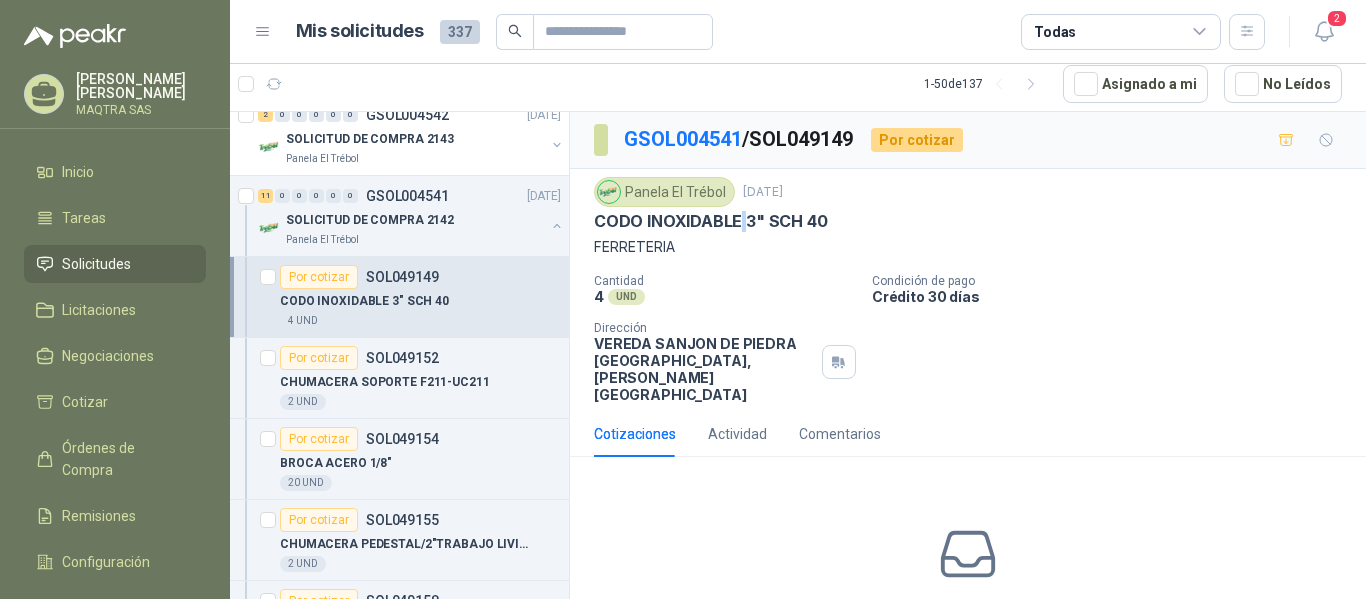 click on "CODO INOXIDABLE 3" SCH 40" at bounding box center [711, 221] 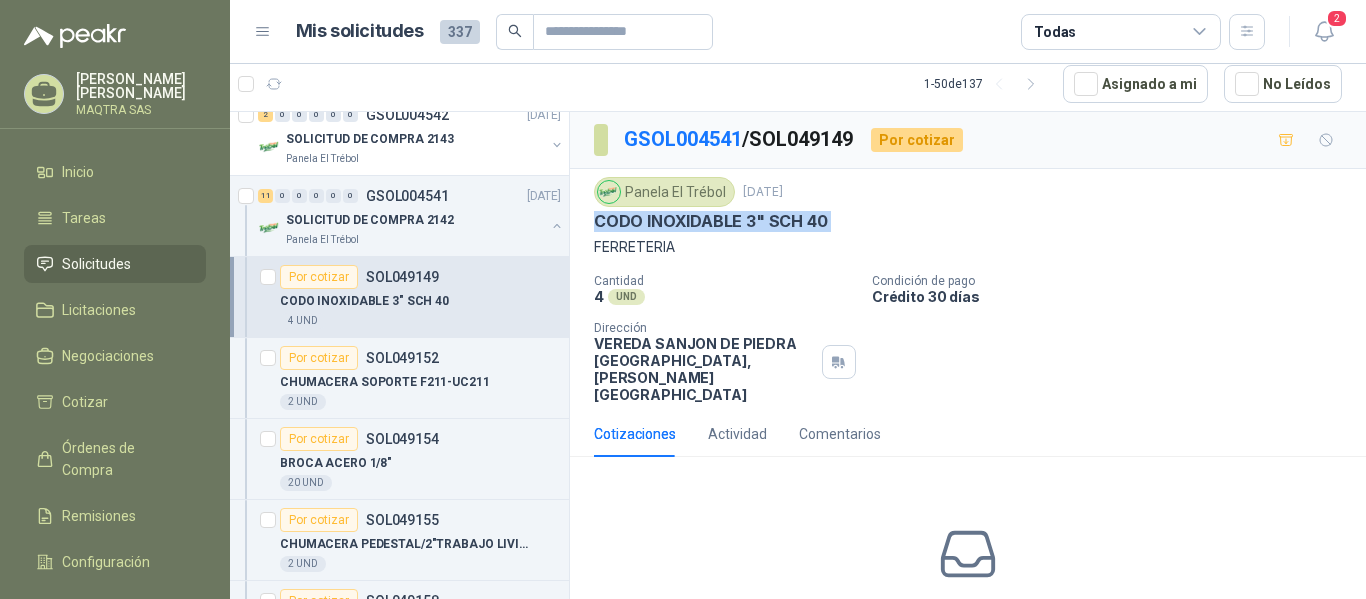 click on "CODO INOXIDABLE 3" SCH 40" at bounding box center (711, 221) 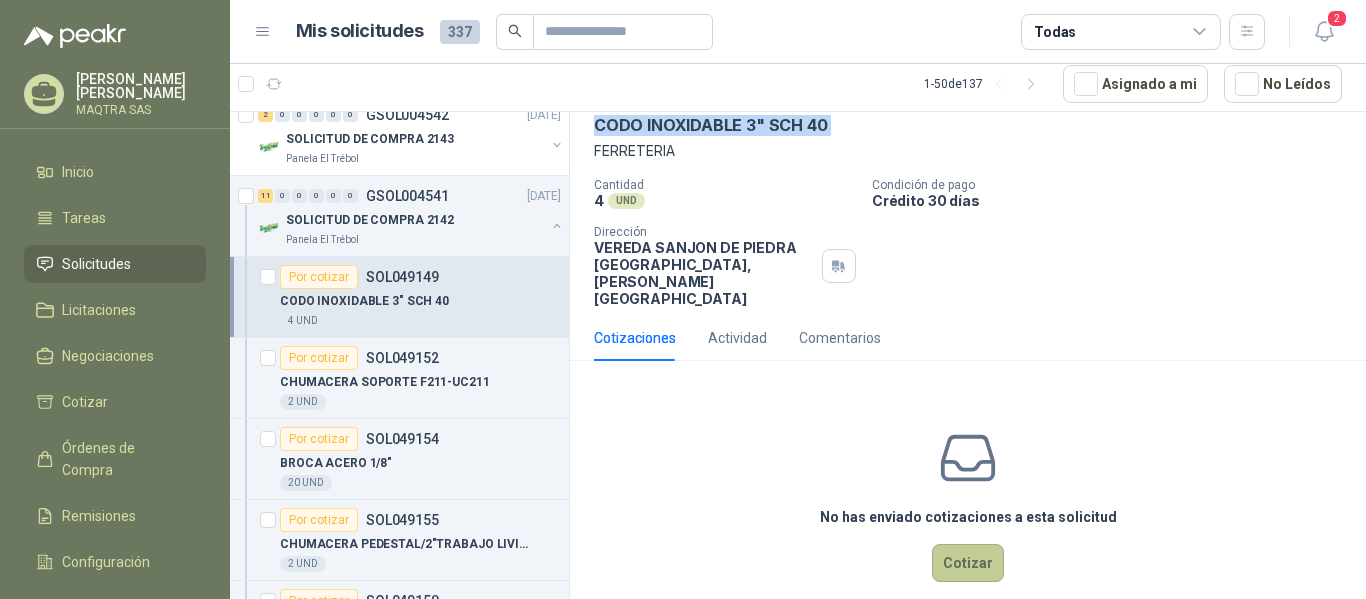 click on "Cotizar" at bounding box center [968, 563] 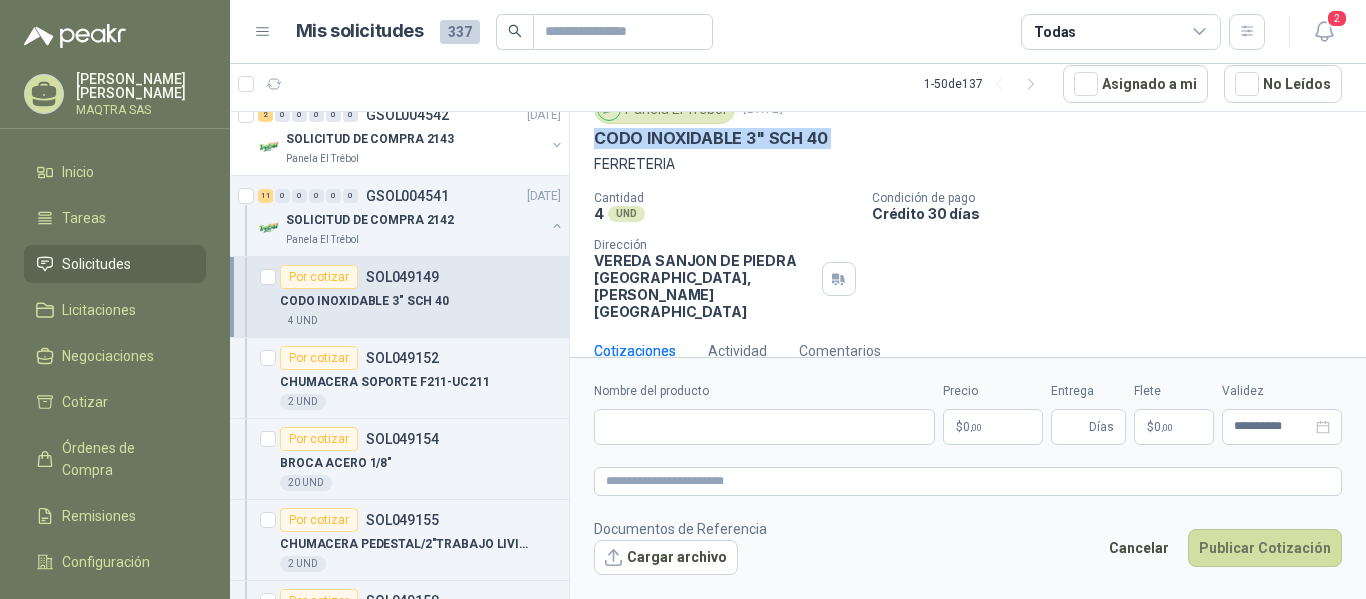 type 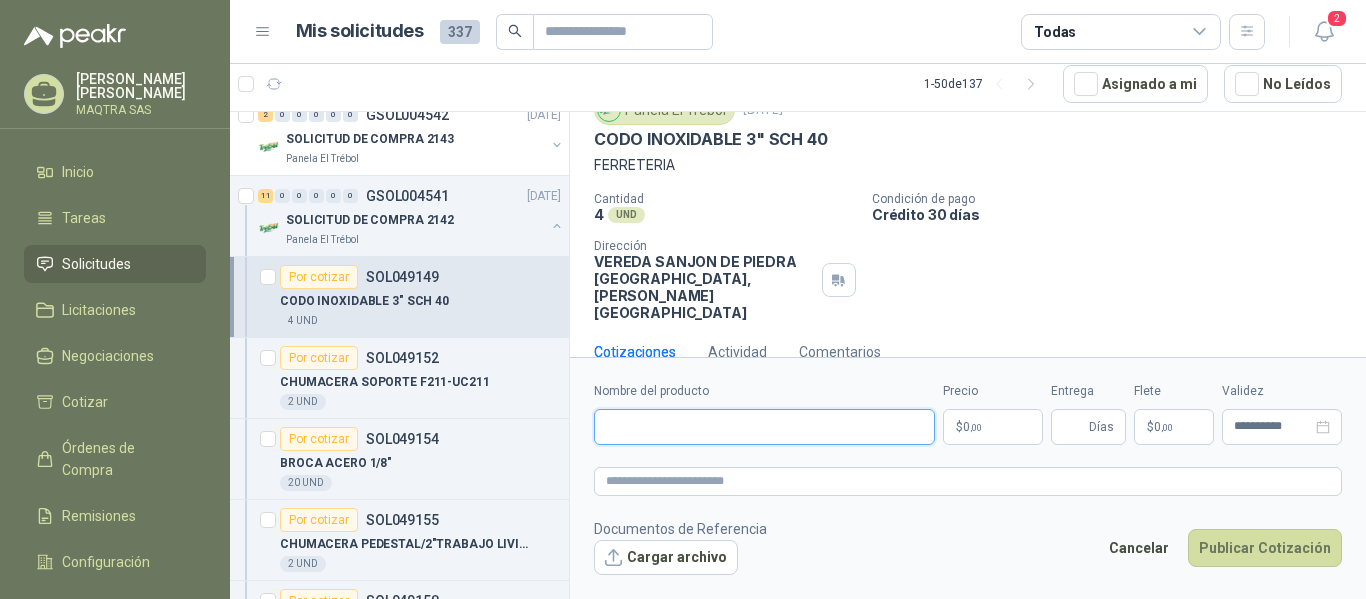 click on "Nombre del producto" at bounding box center [764, 427] 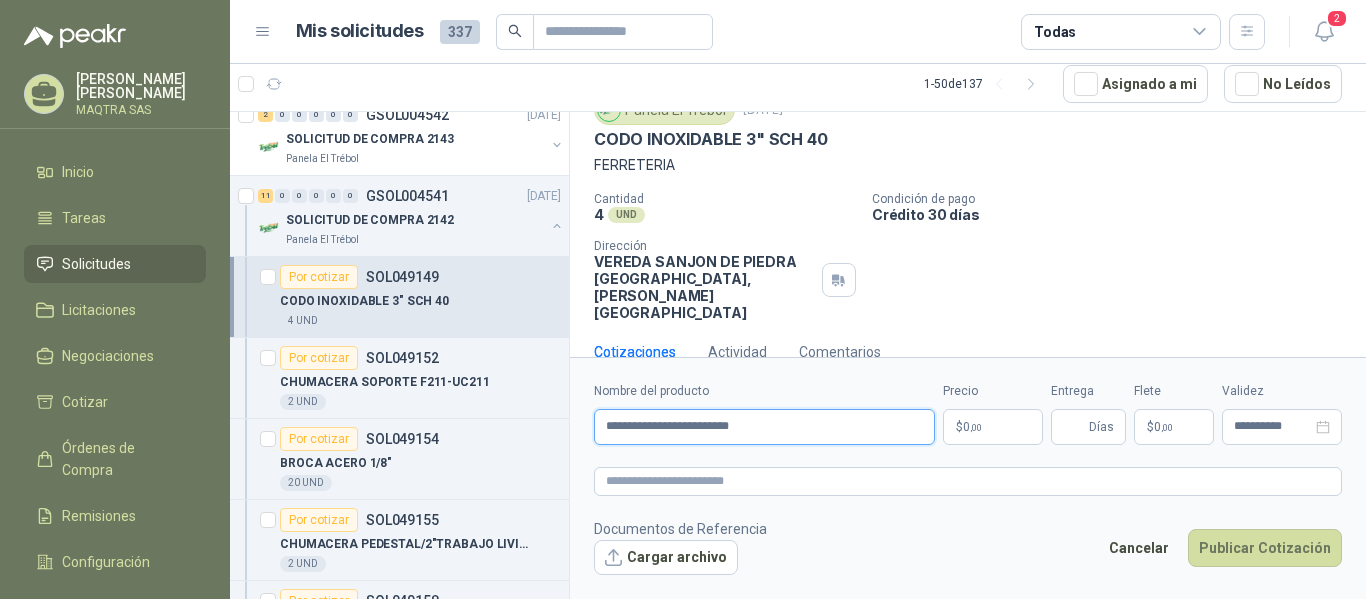 type on "**********" 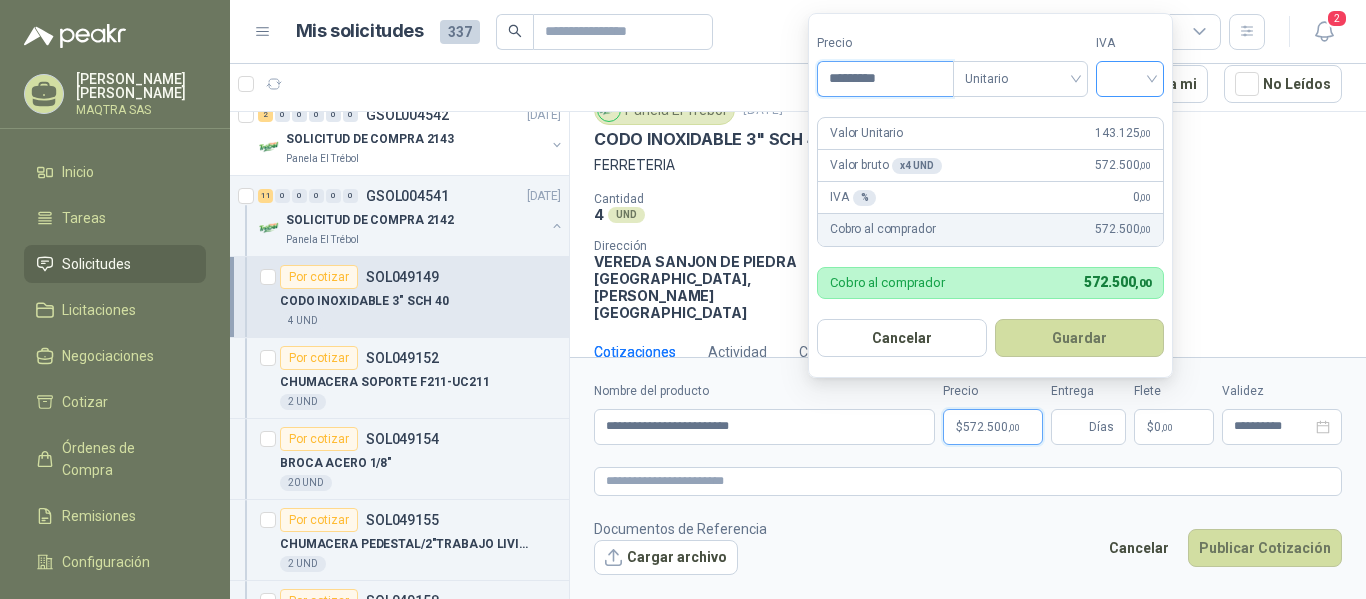type on "*********" 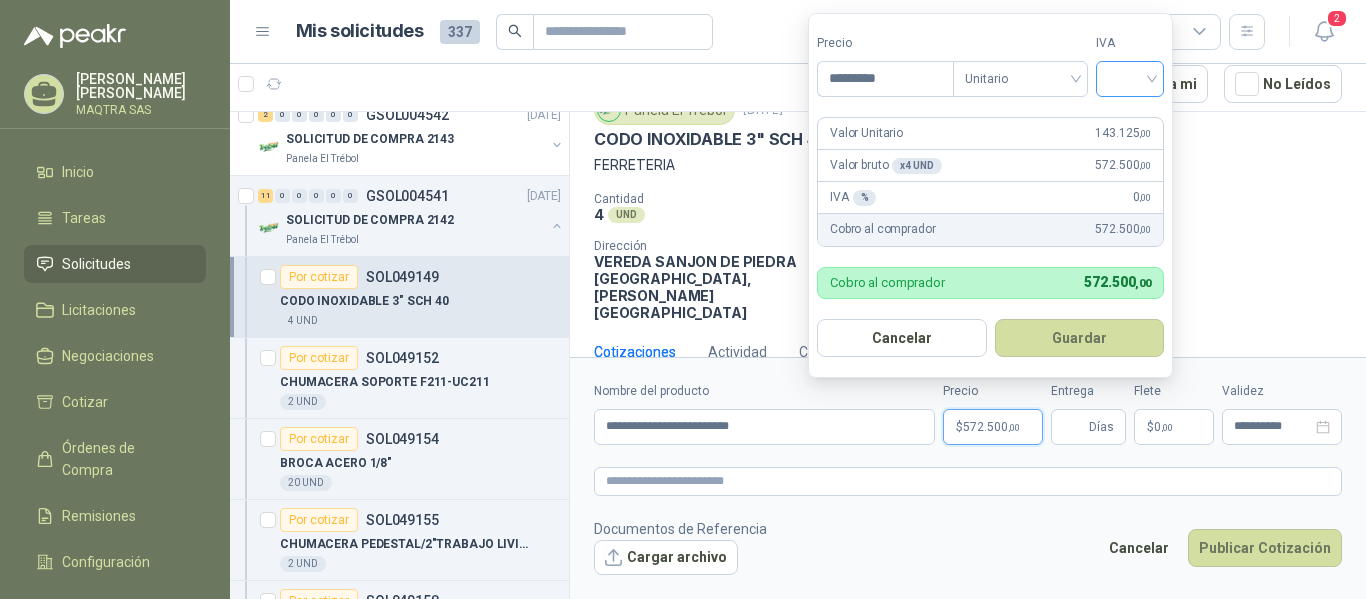 click at bounding box center [1130, 77] 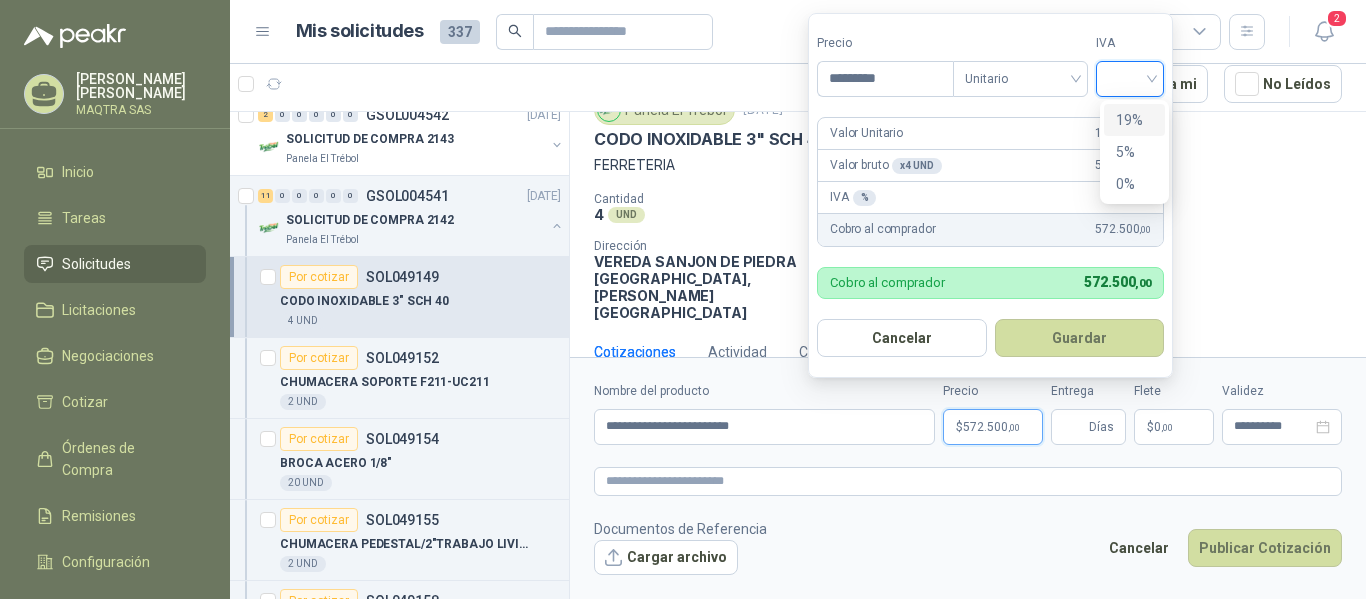 click on "19%" at bounding box center (1134, 120) 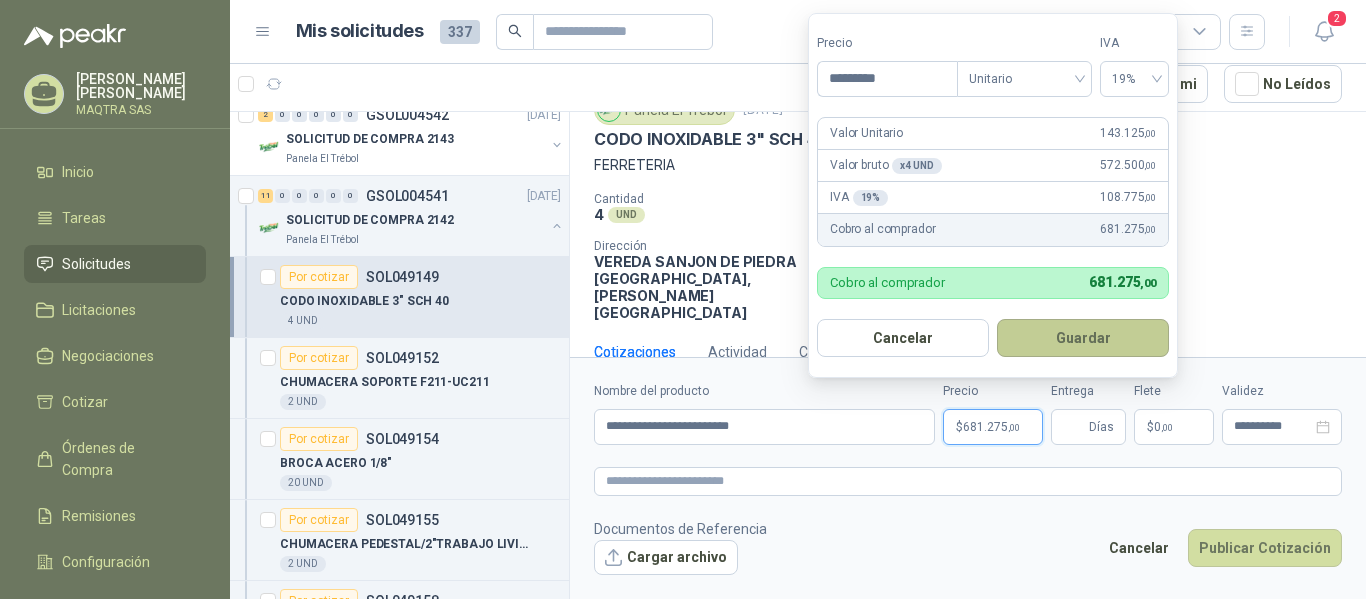 click on "Guardar" at bounding box center [1083, 338] 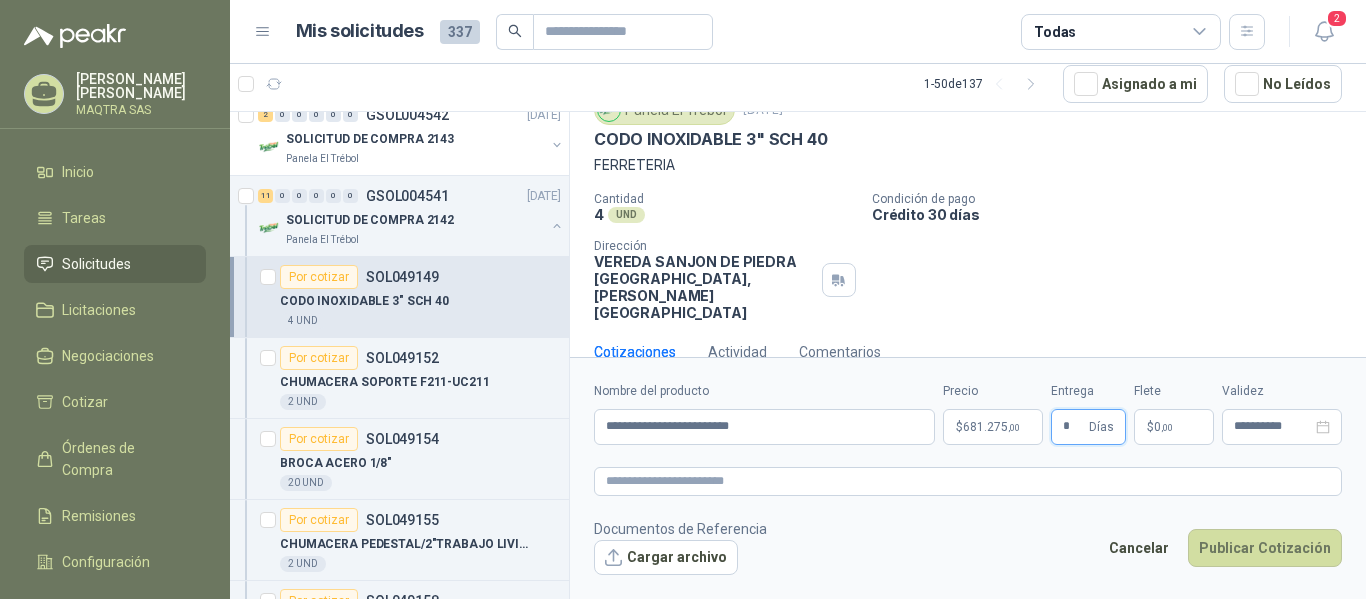 type on "*" 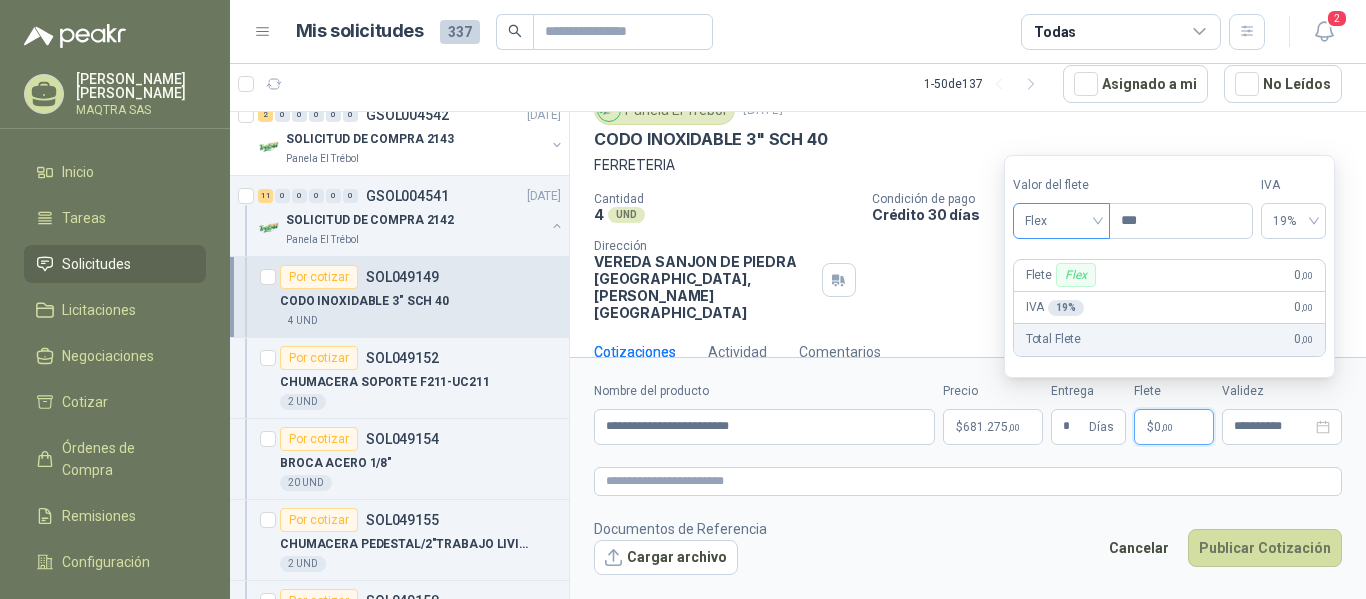 click on "Flex" at bounding box center (1061, 221) 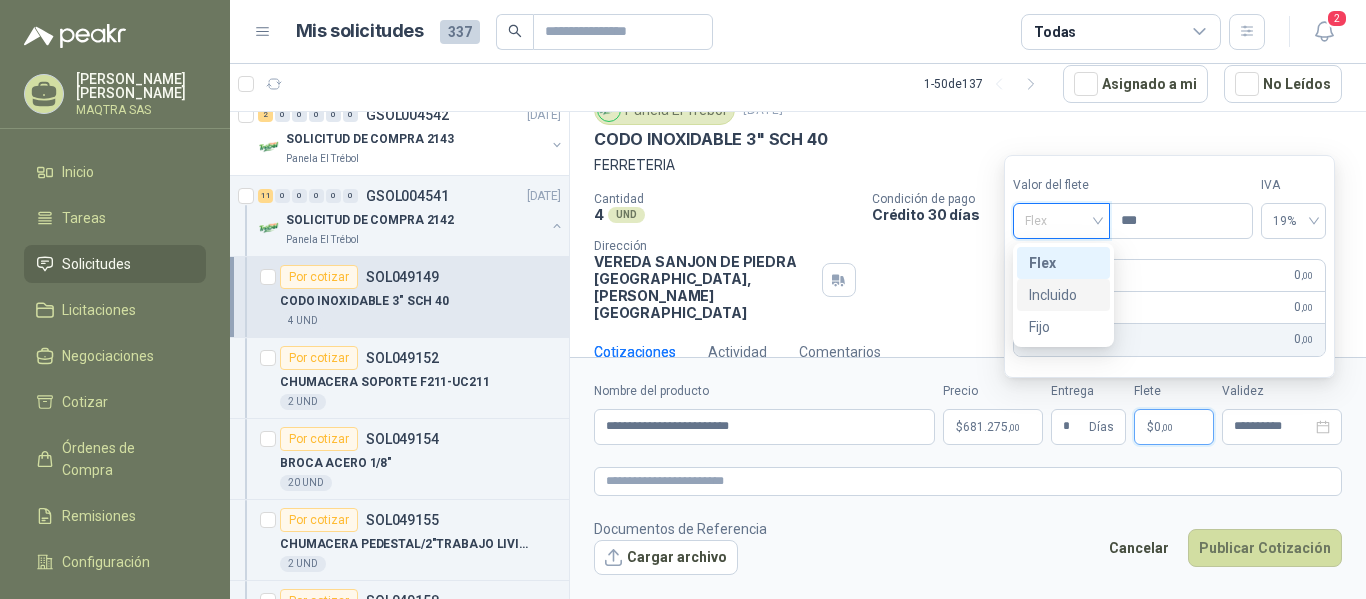 click on "Incluido" at bounding box center [1063, 295] 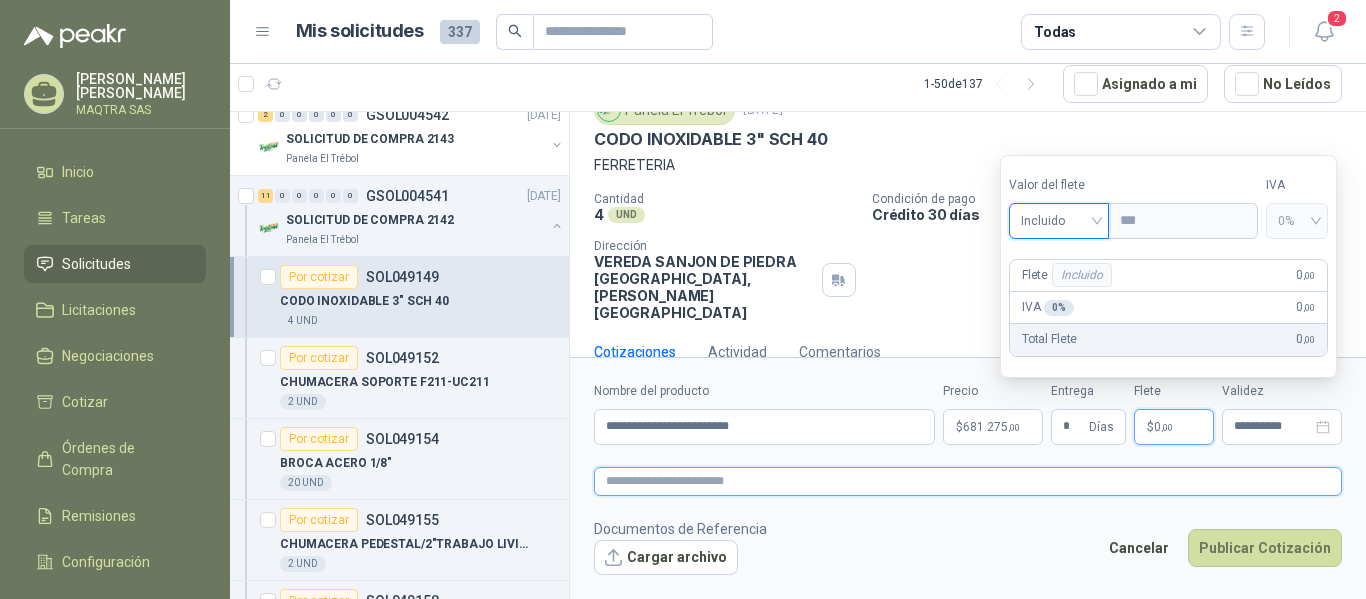 click at bounding box center [968, 481] 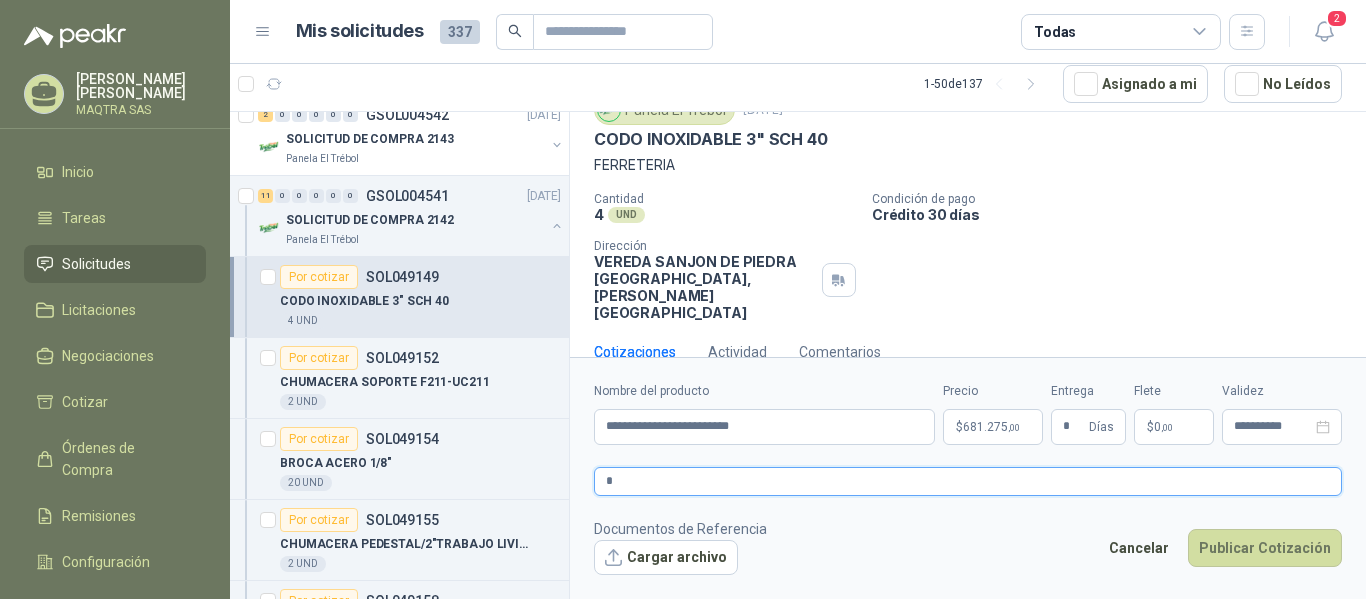 type 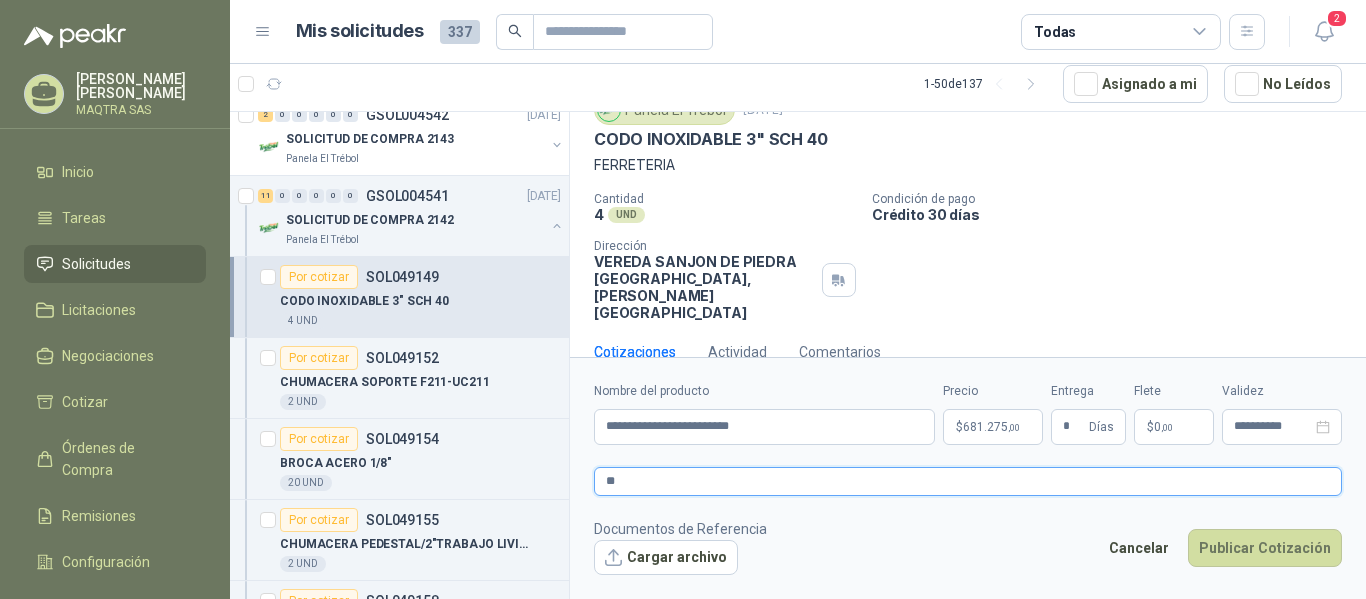 type 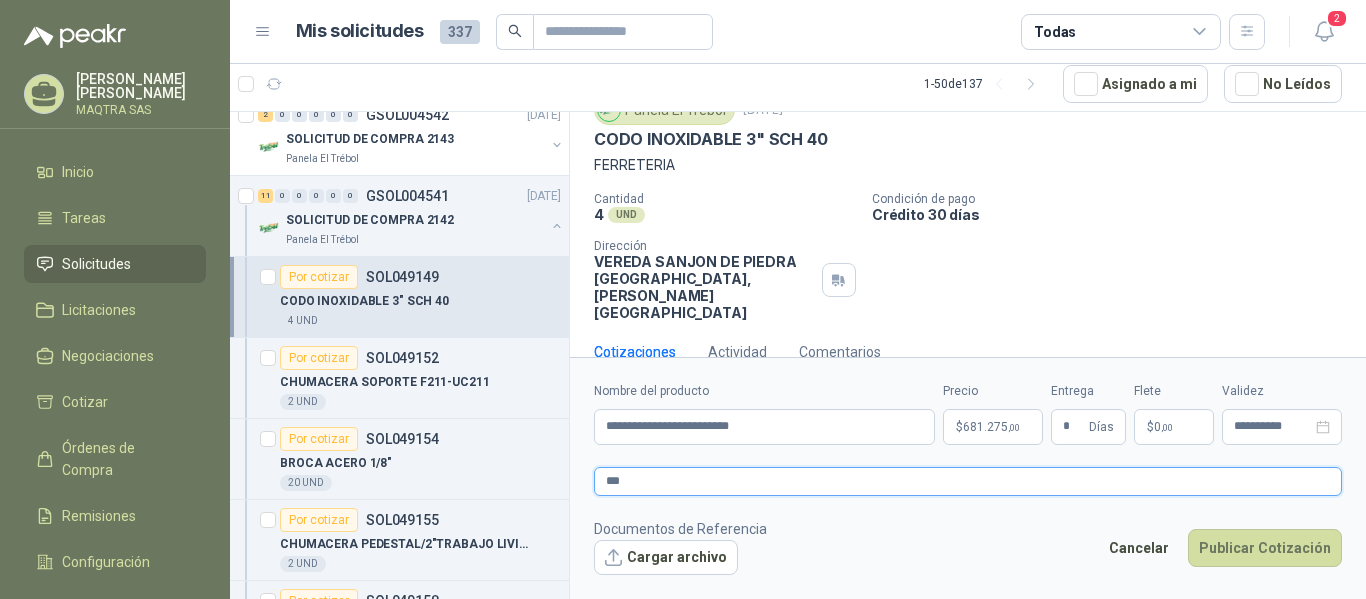 type 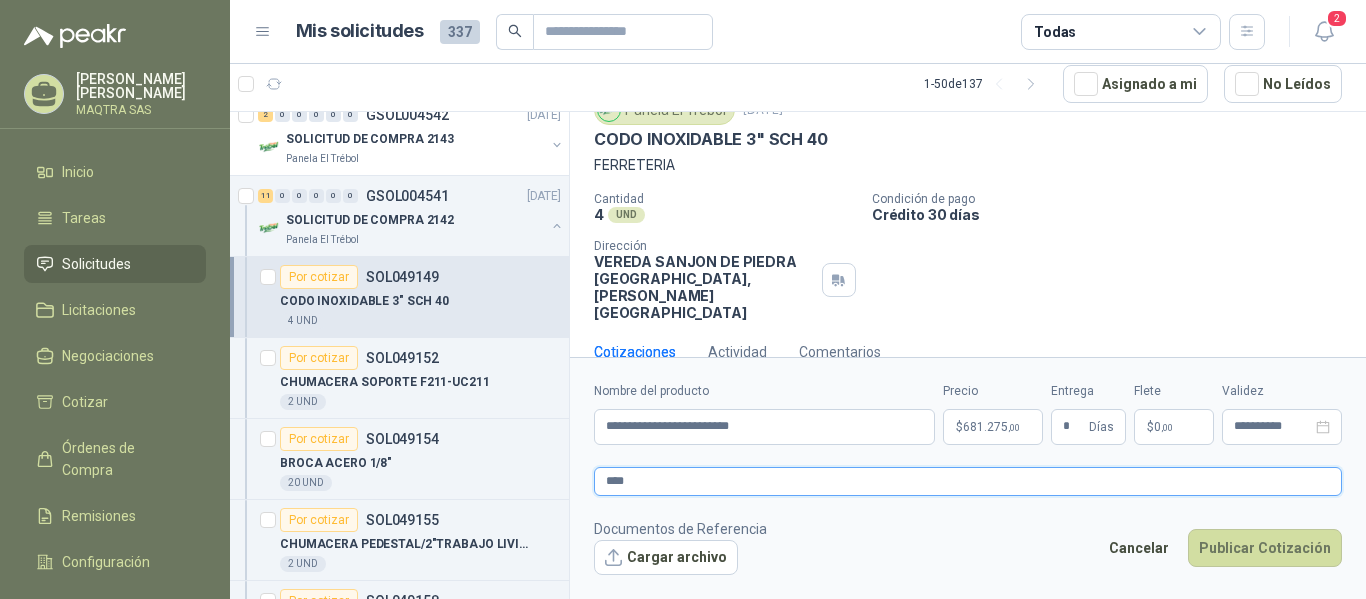 type 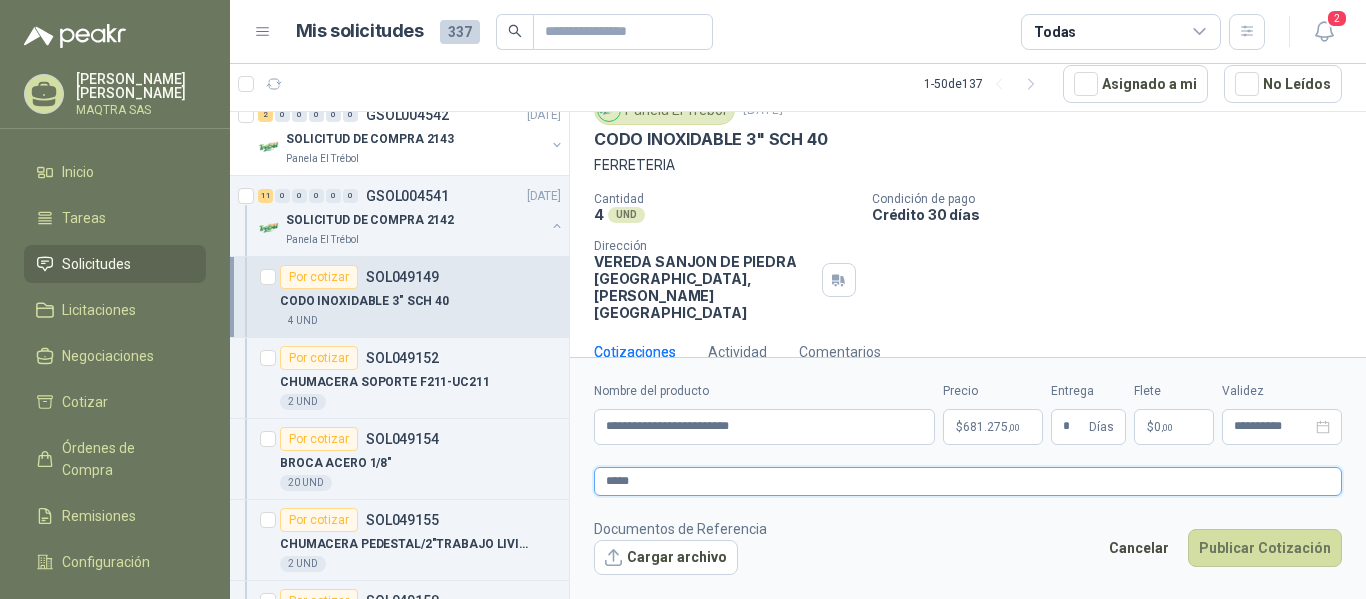 type 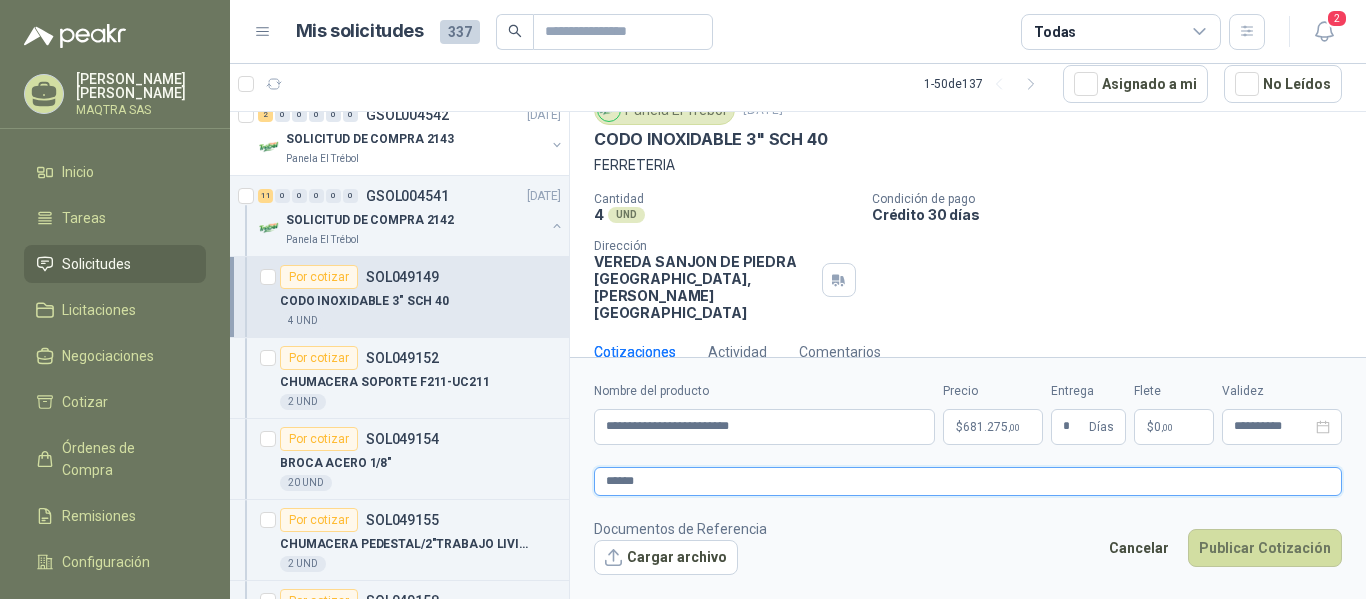 type 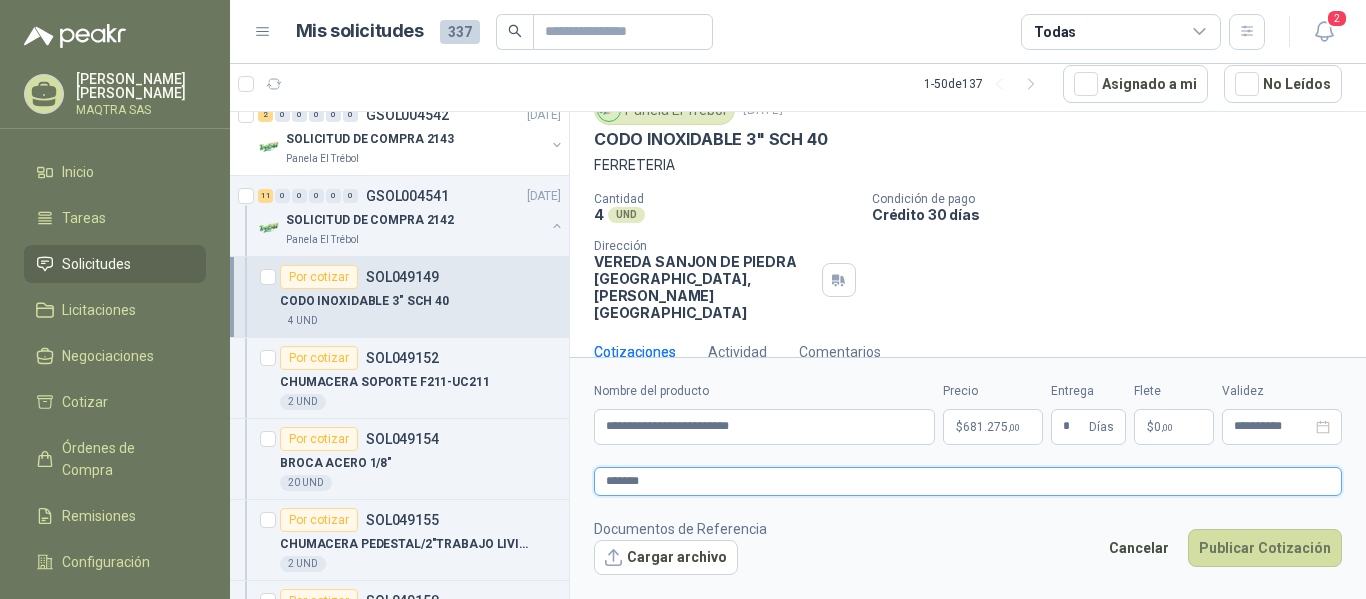 type 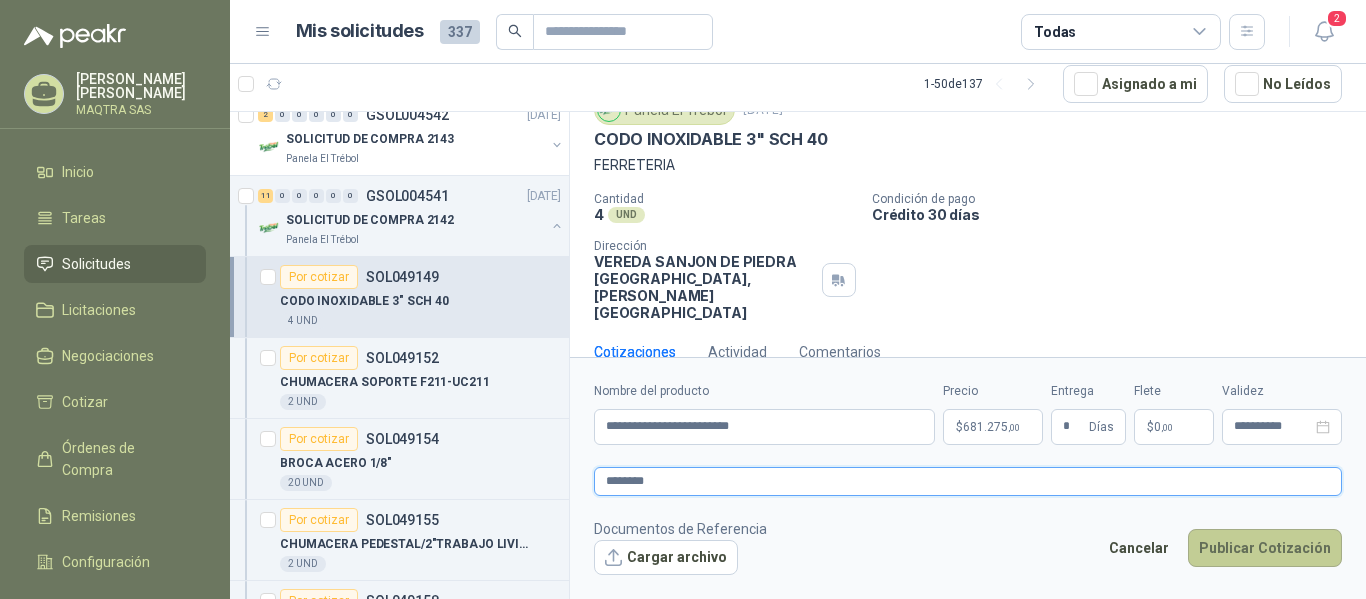 type on "********" 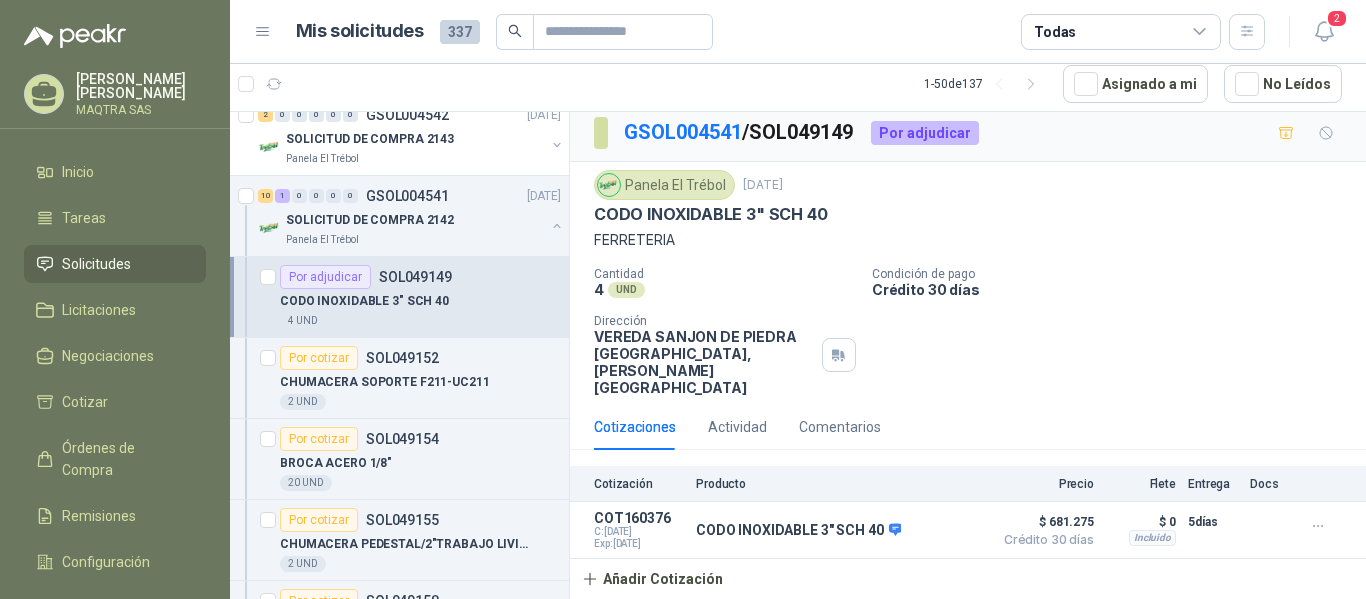scroll, scrollTop: 0, scrollLeft: 0, axis: both 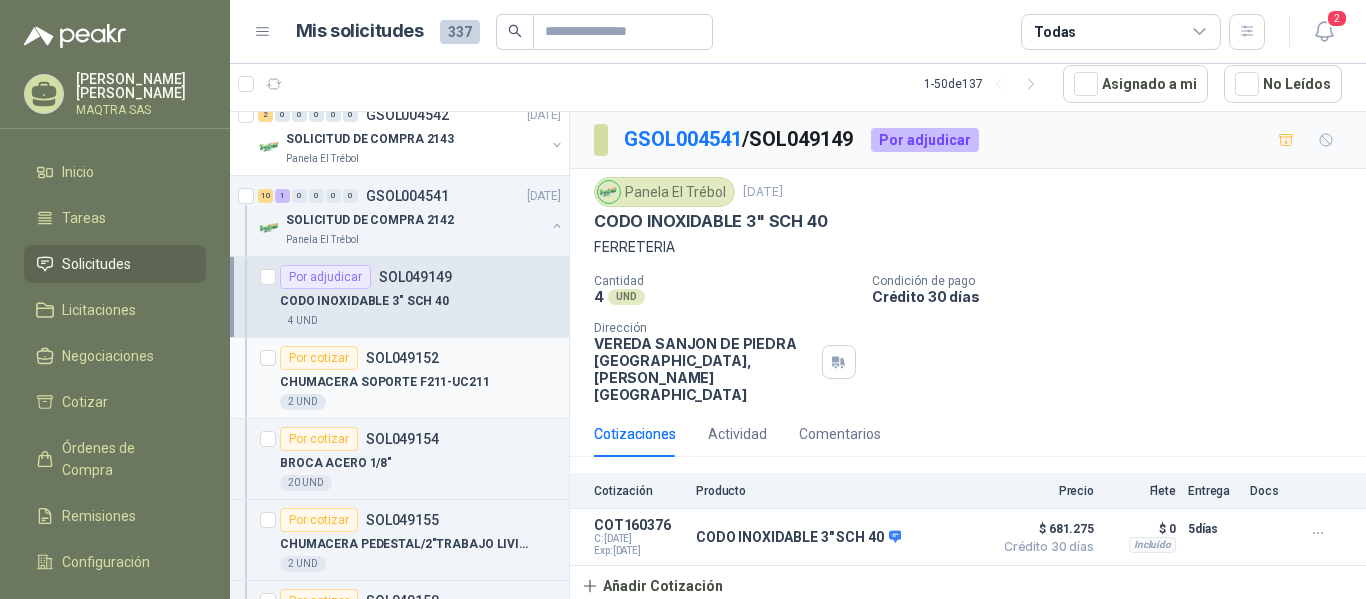click on "CHUMACERA SOPORTE F211-UC211" at bounding box center [385, 382] 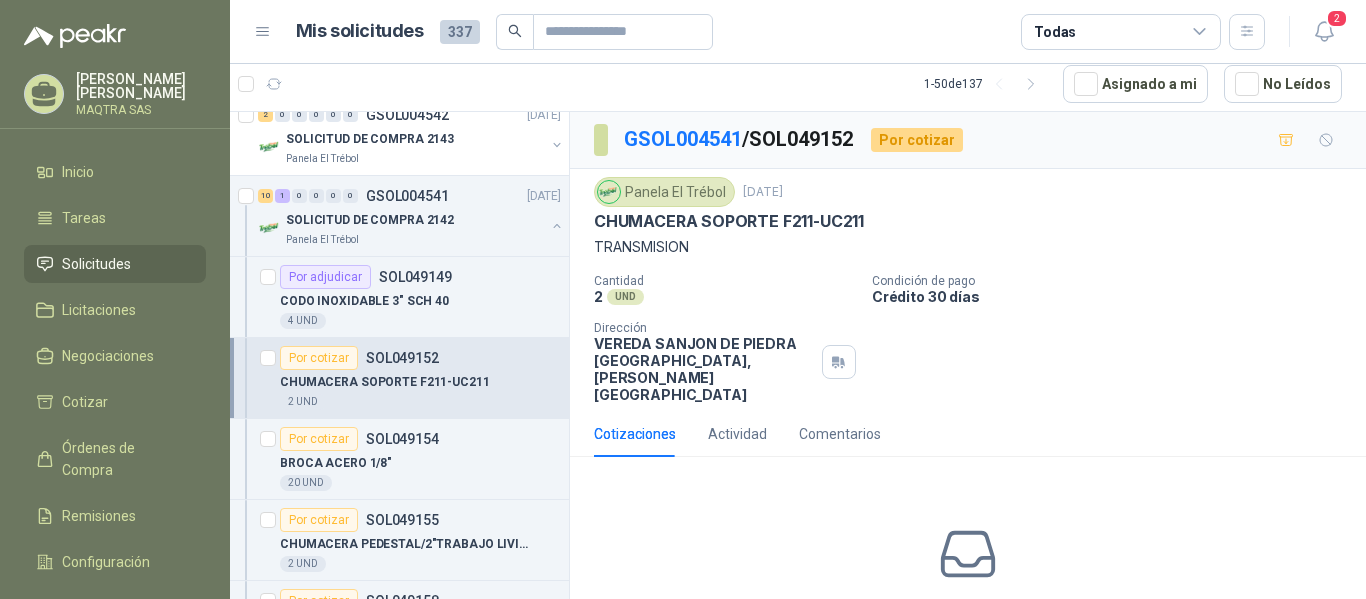 click on "CHUMACERA SOPORTE F211-UC211" at bounding box center (729, 221) 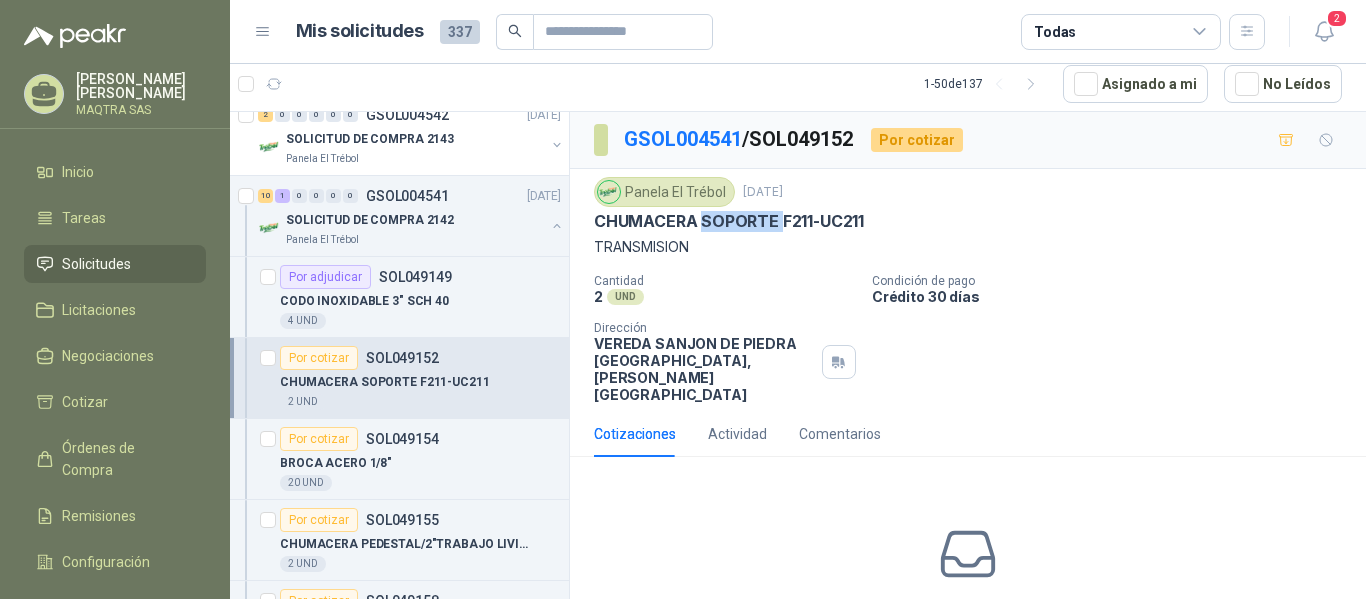 click on "CHUMACERA SOPORTE F211-UC211" at bounding box center (729, 221) 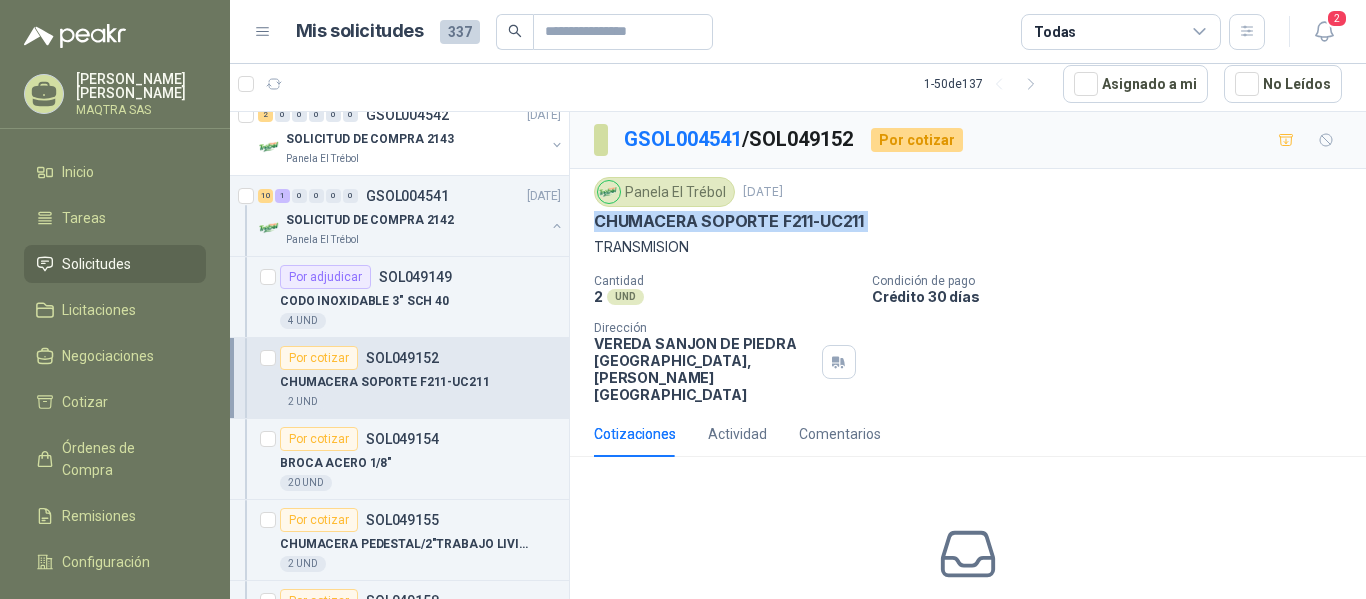 click on "CHUMACERA SOPORTE F211-UC211" at bounding box center (729, 221) 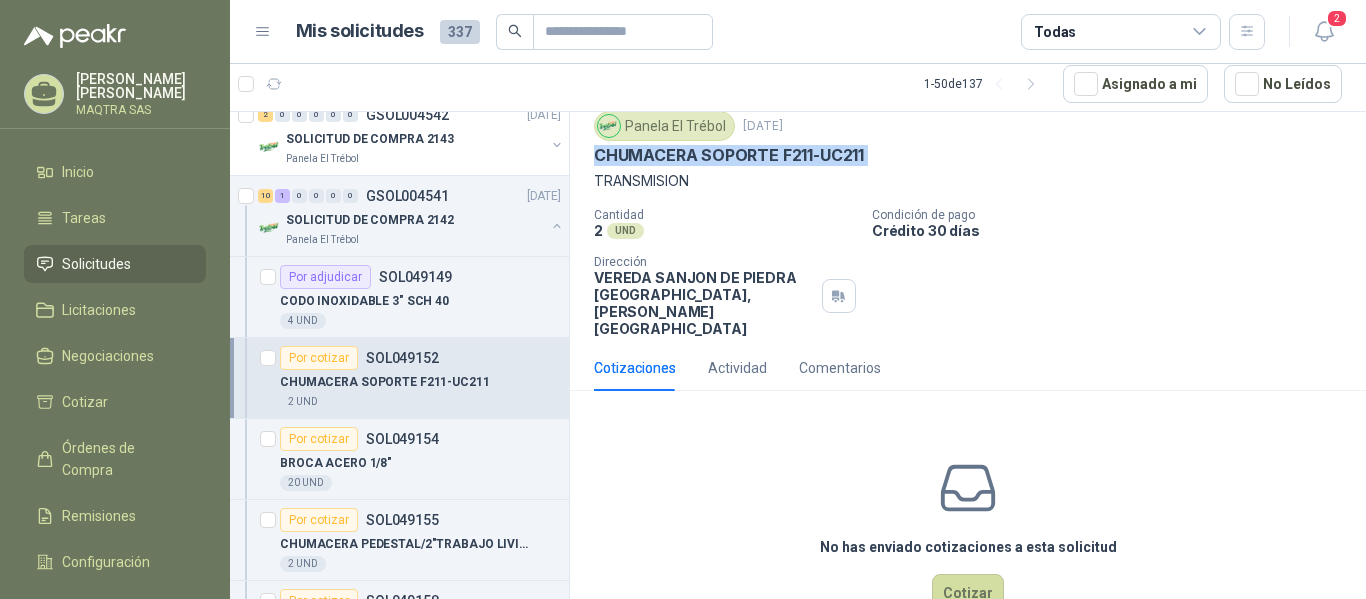 scroll, scrollTop: 96, scrollLeft: 0, axis: vertical 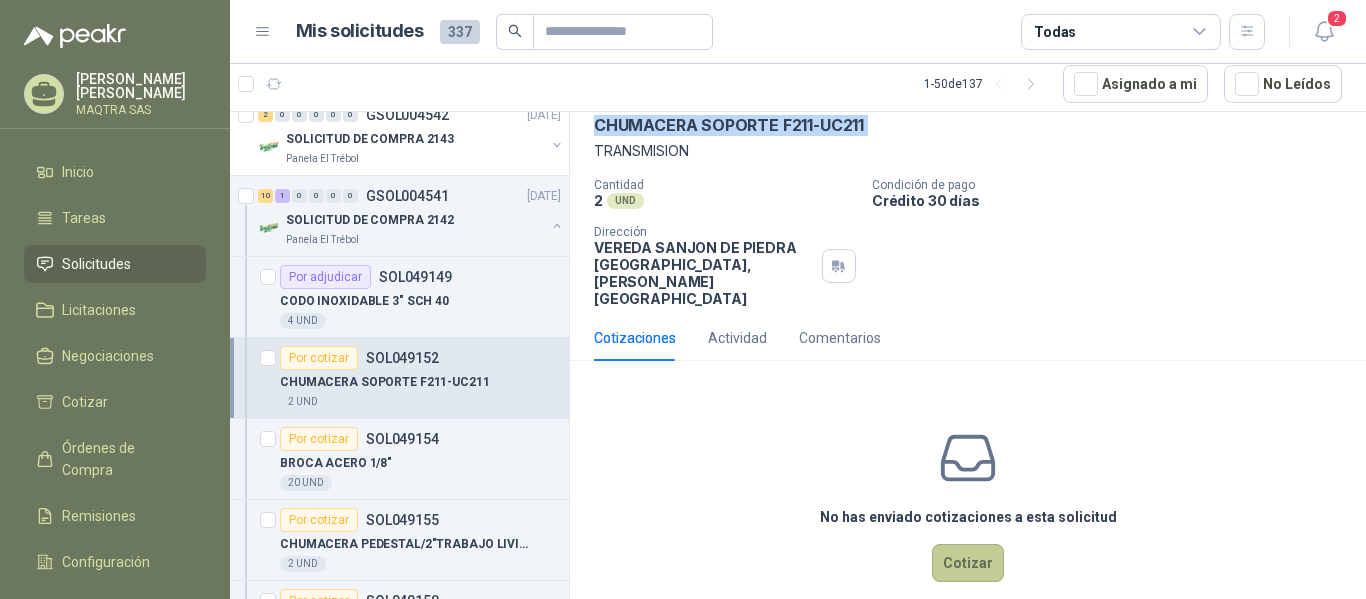 click on "Cotizar" at bounding box center (968, 563) 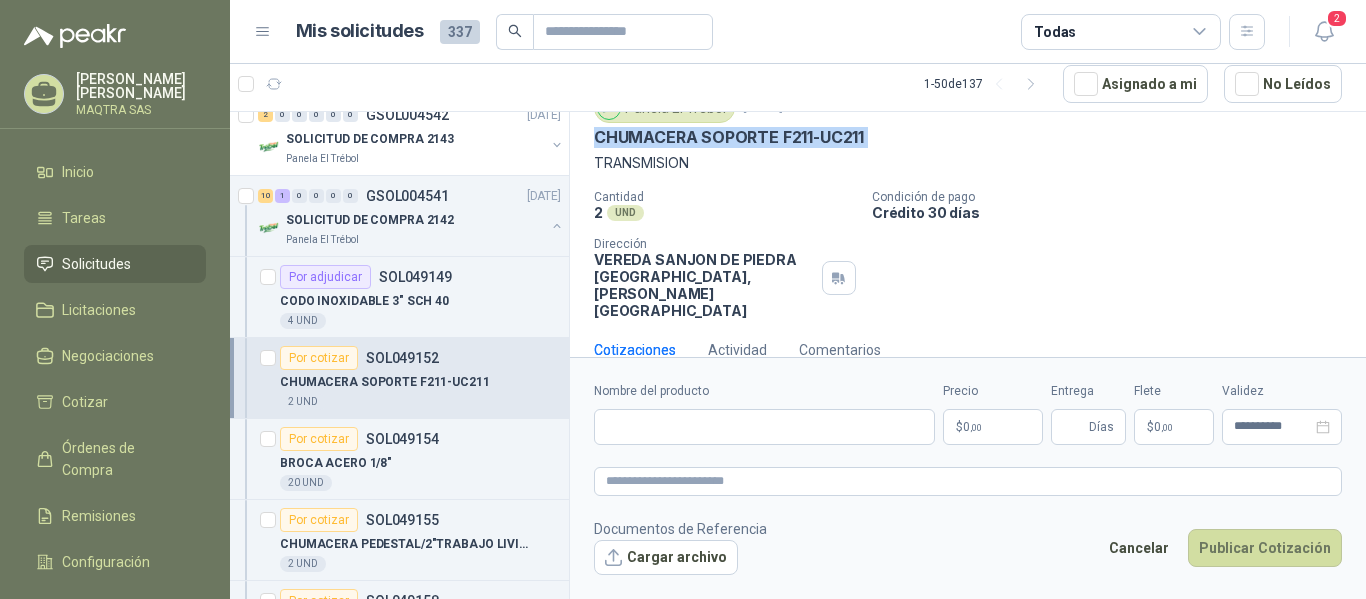 type 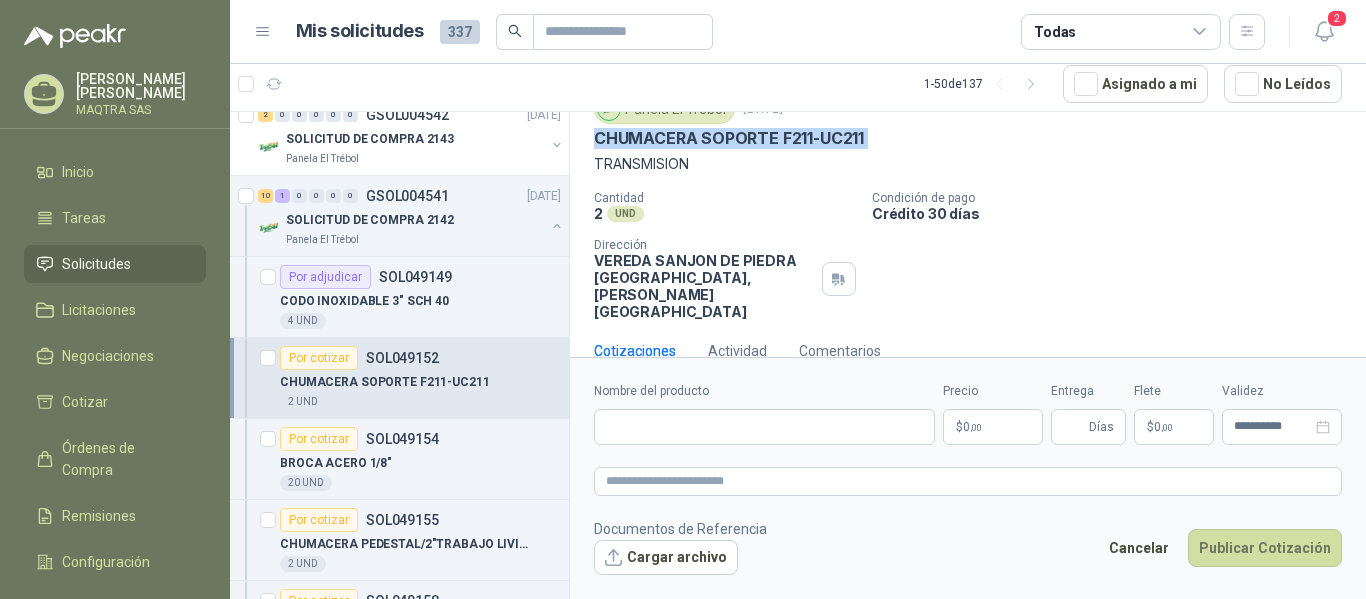 scroll, scrollTop: 82, scrollLeft: 0, axis: vertical 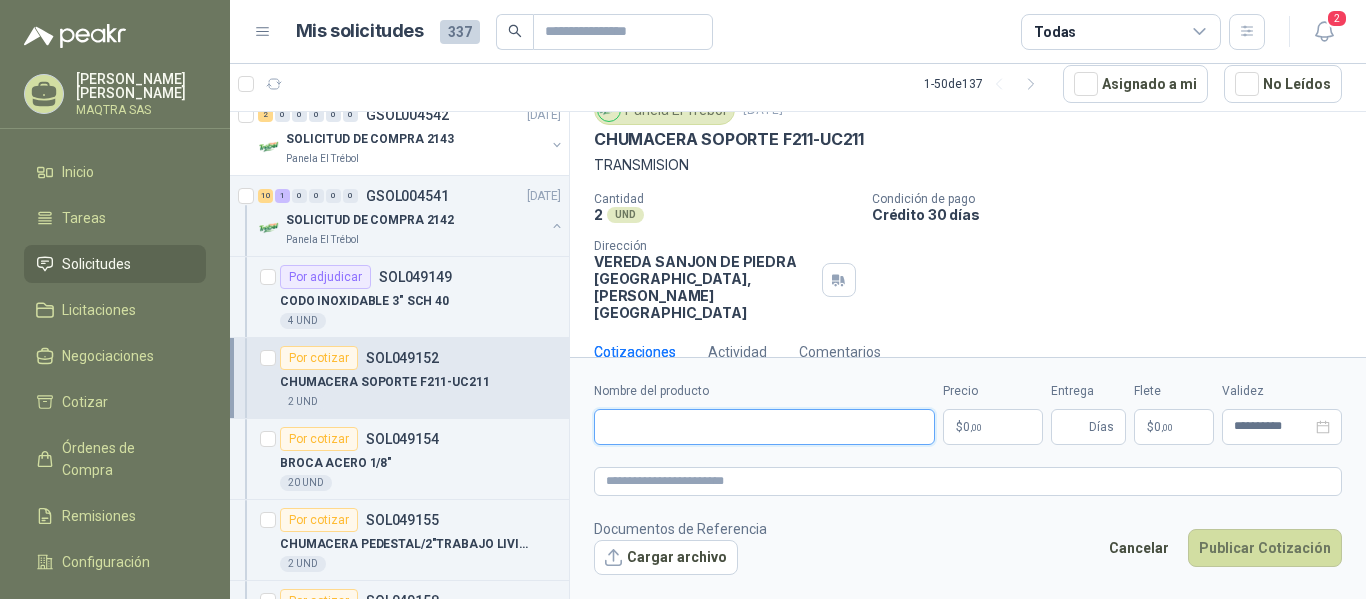 click on "Nombre del producto" at bounding box center [764, 427] 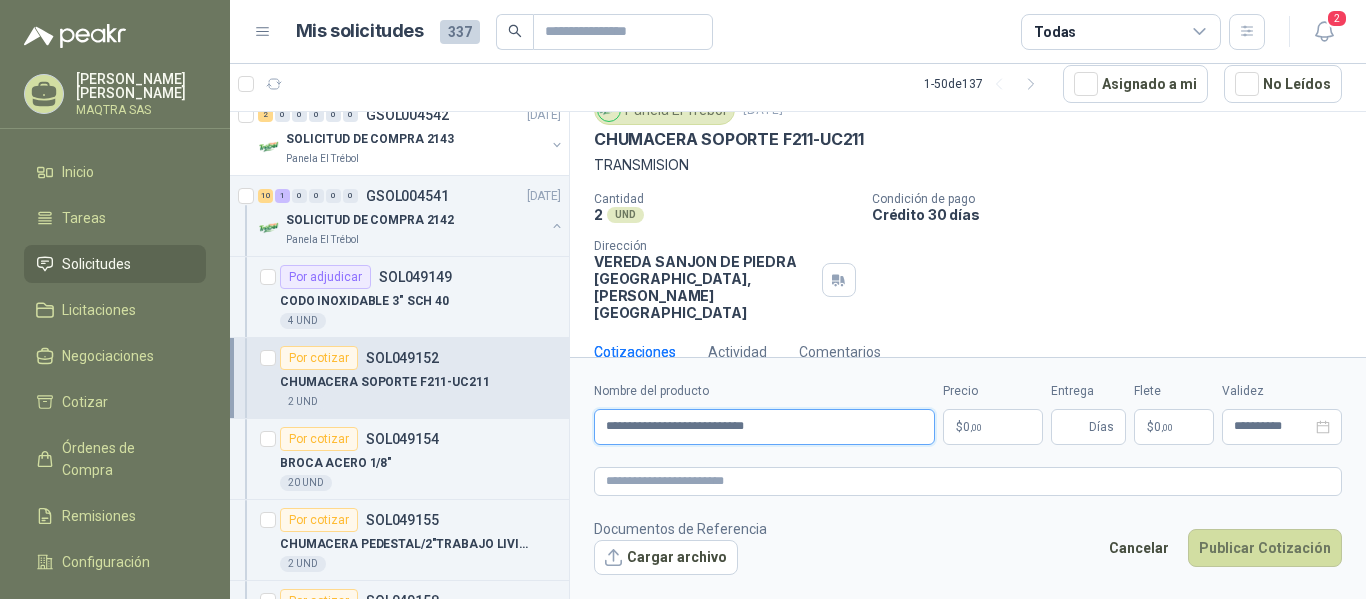 type on "**********" 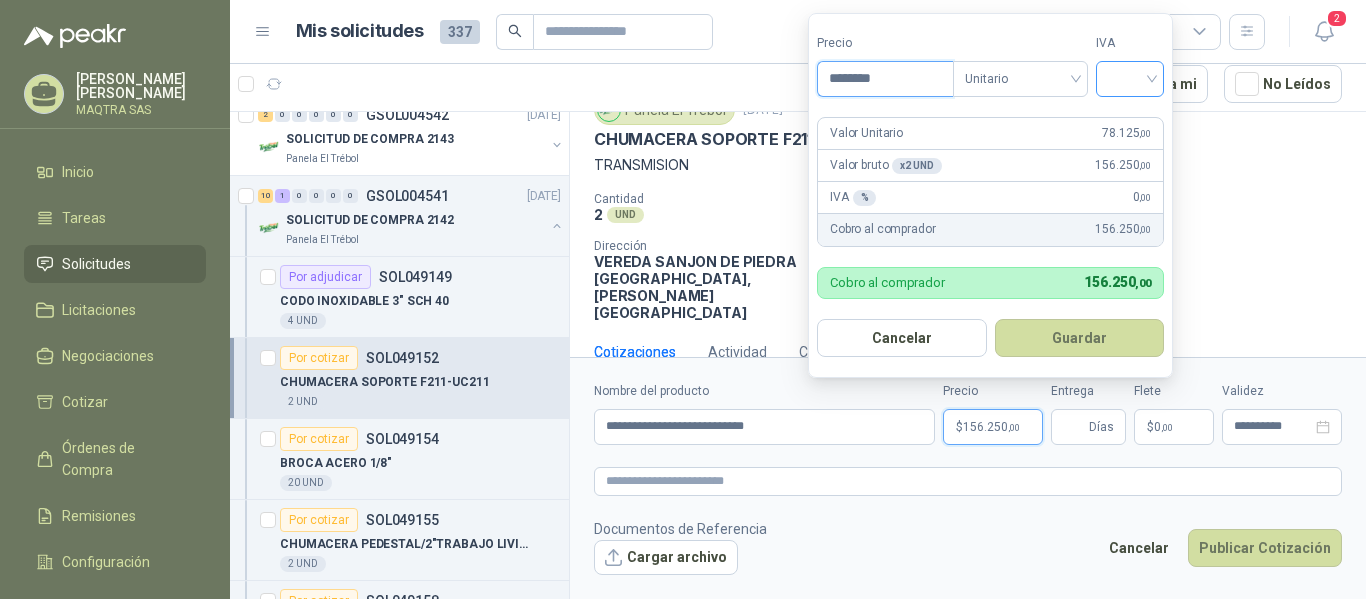type on "********" 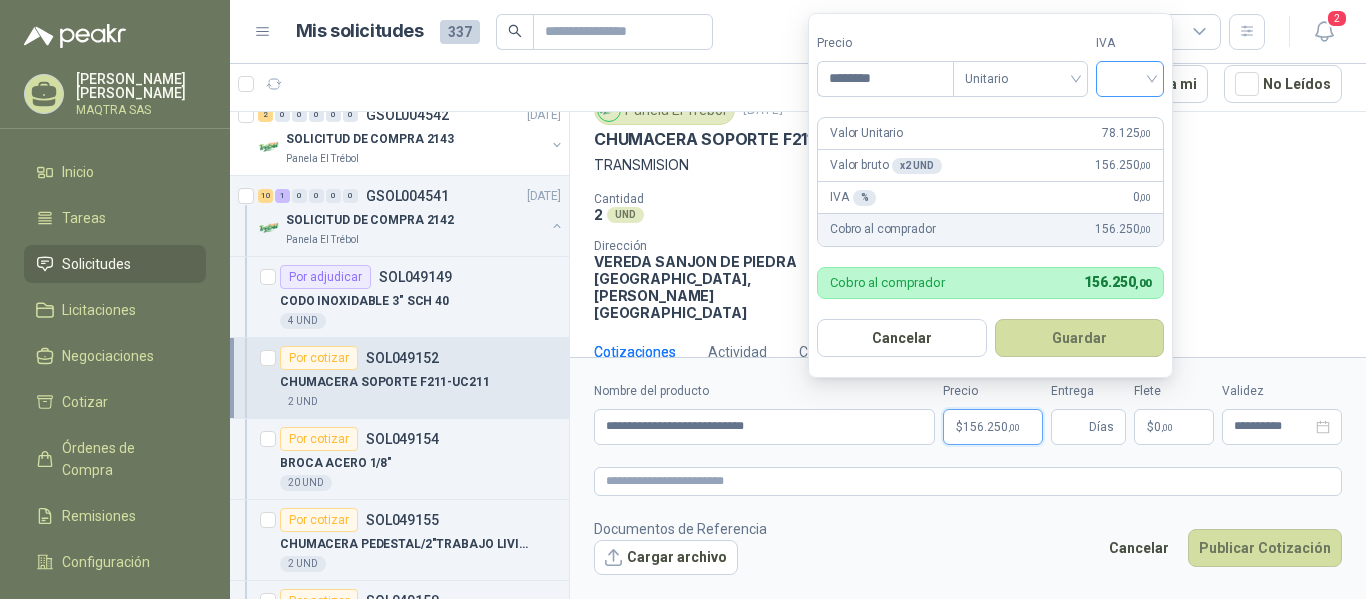 click at bounding box center [1130, 77] 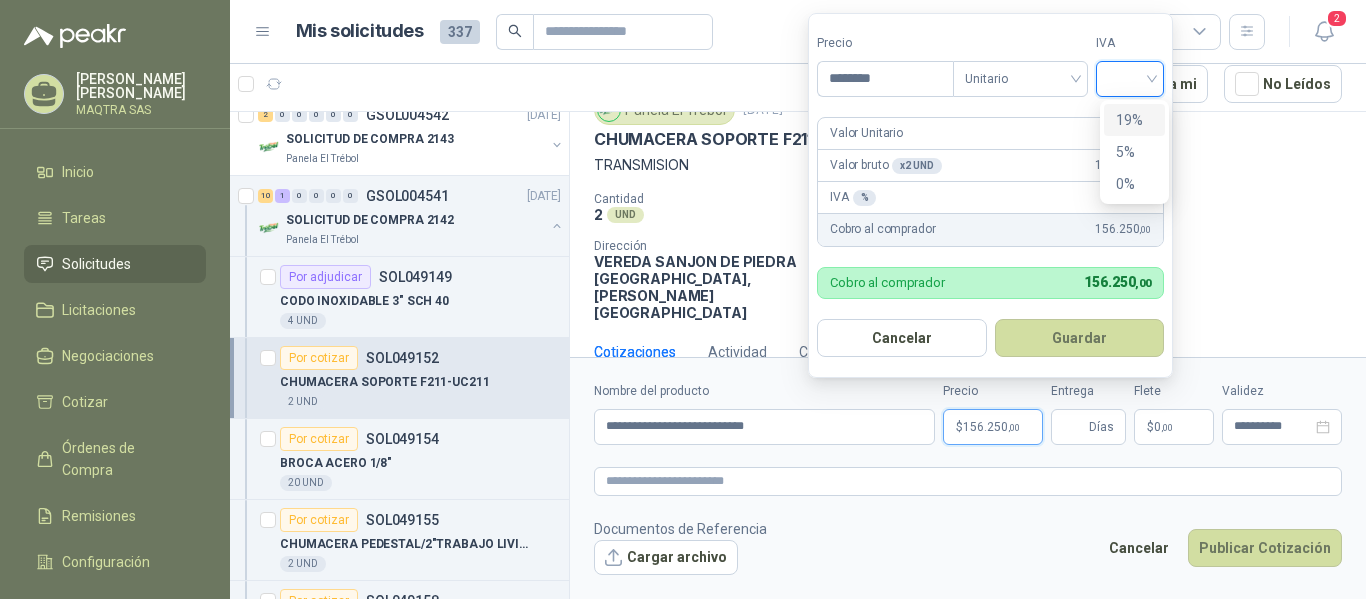 click on "19%" at bounding box center [1134, 120] 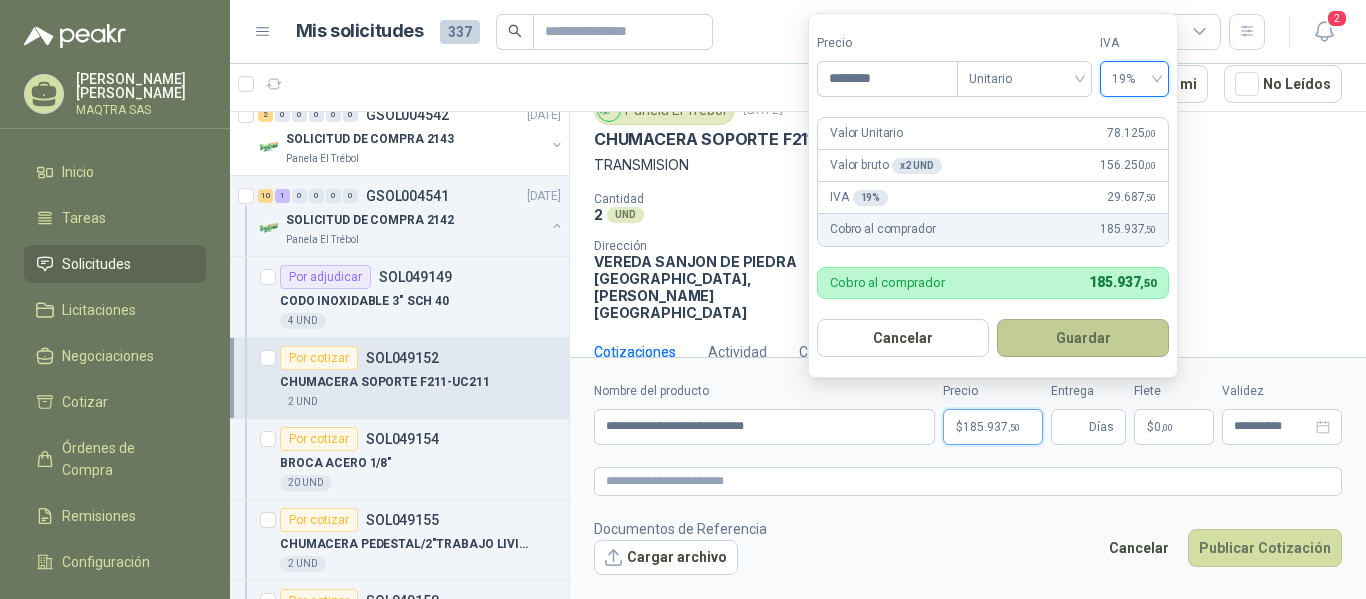 click on "Guardar" at bounding box center [1083, 338] 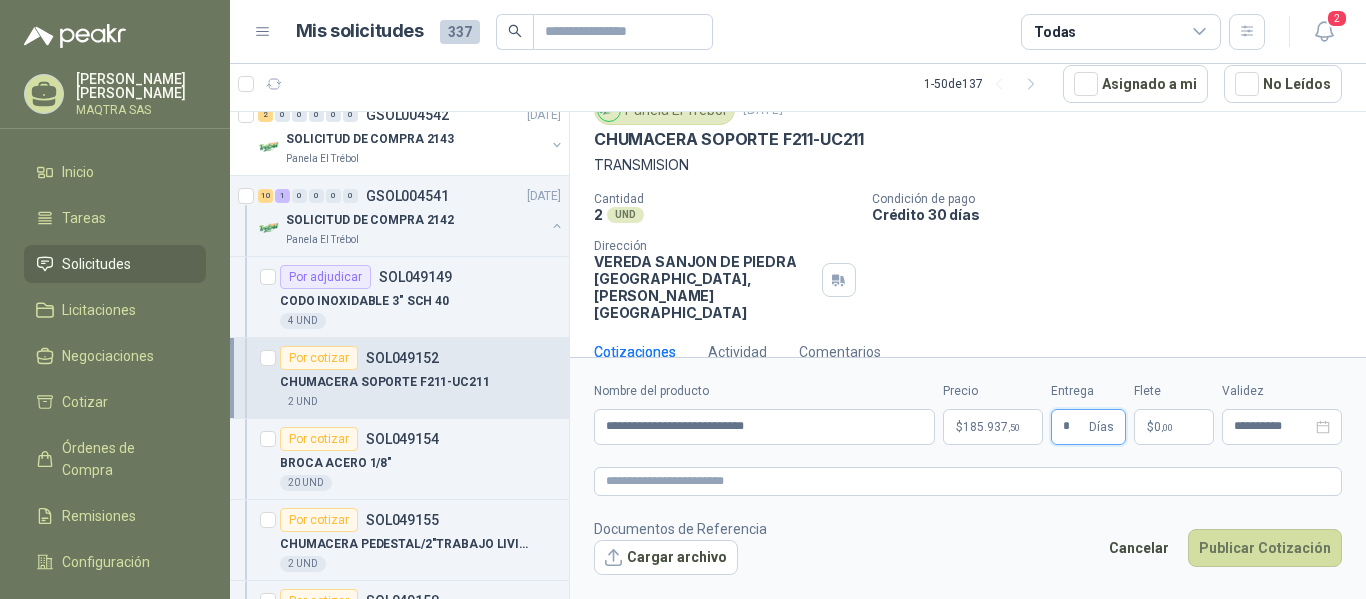 type on "*" 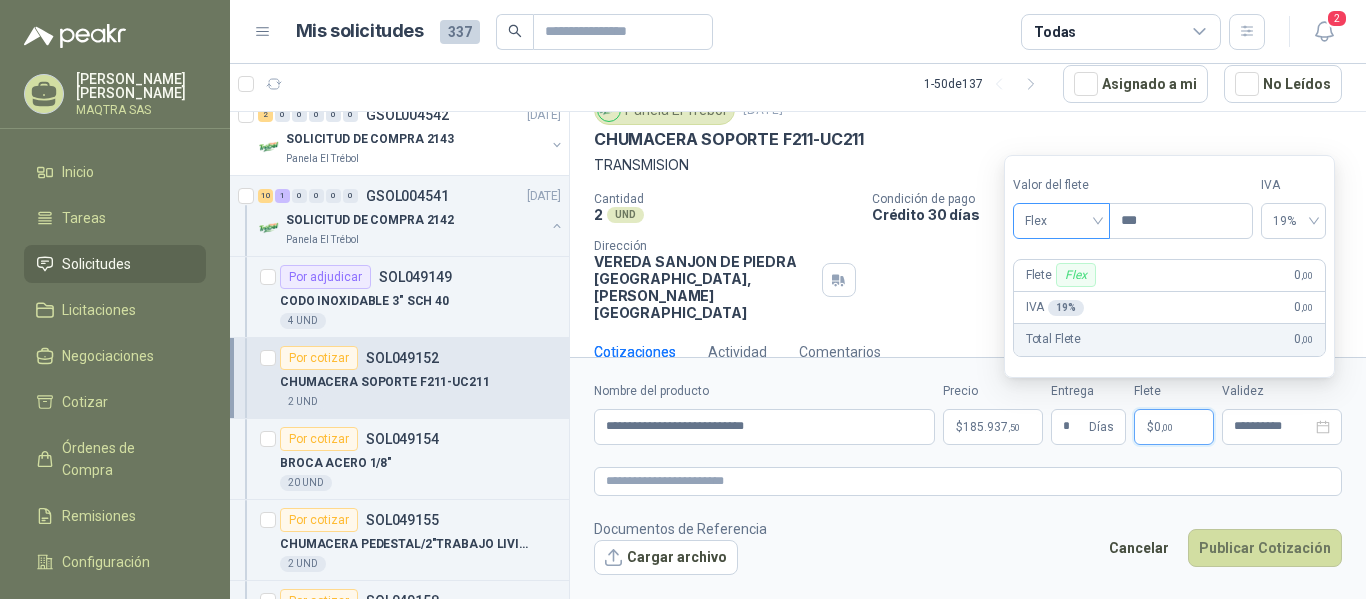 click on "Flex" at bounding box center (1061, 221) 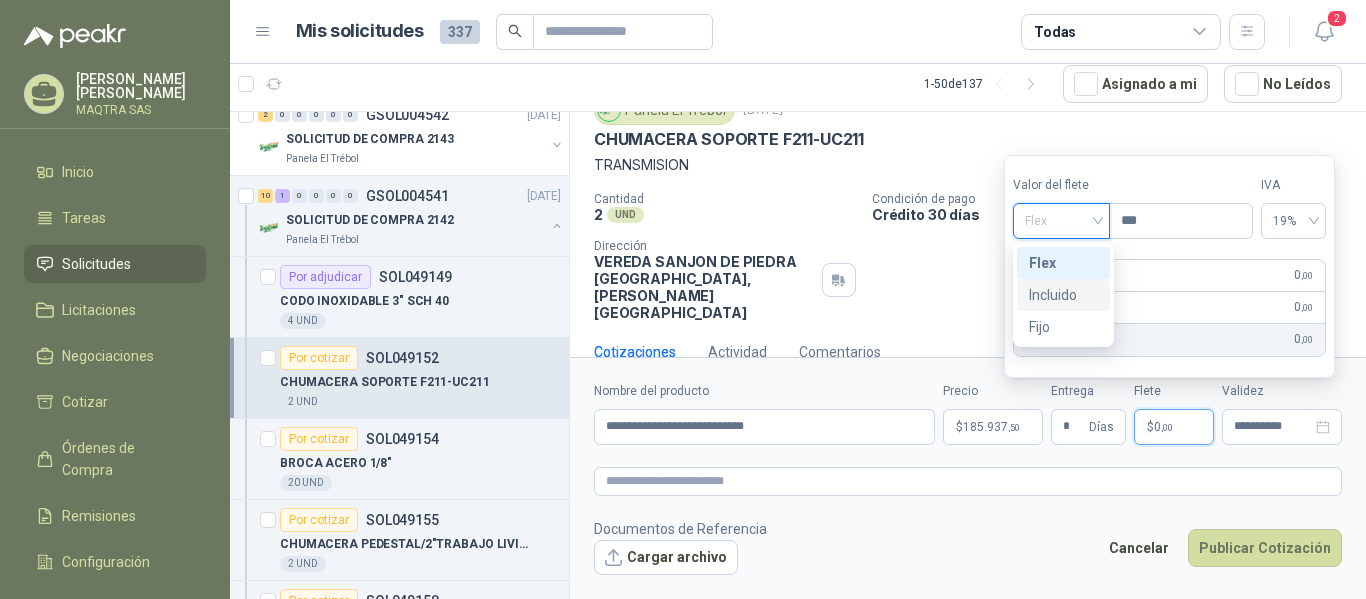 click on "Incluido" at bounding box center (1063, 295) 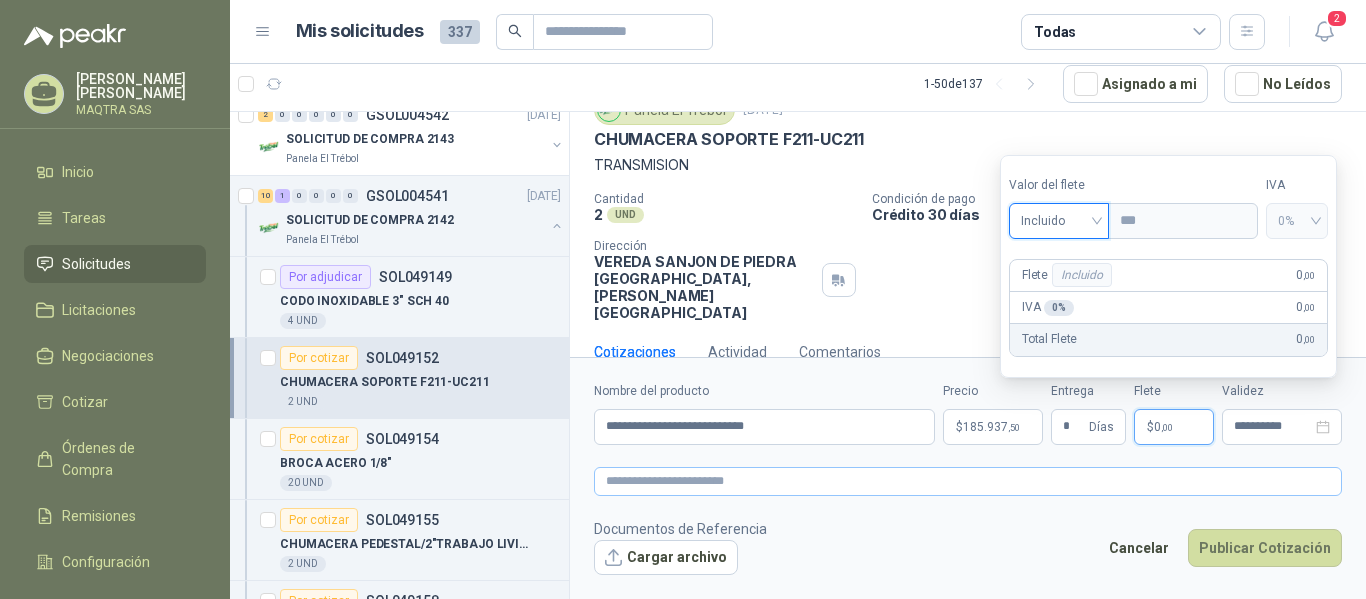drag, startPoint x: 846, startPoint y: 496, endPoint x: 849, endPoint y: 486, distance: 10.440307 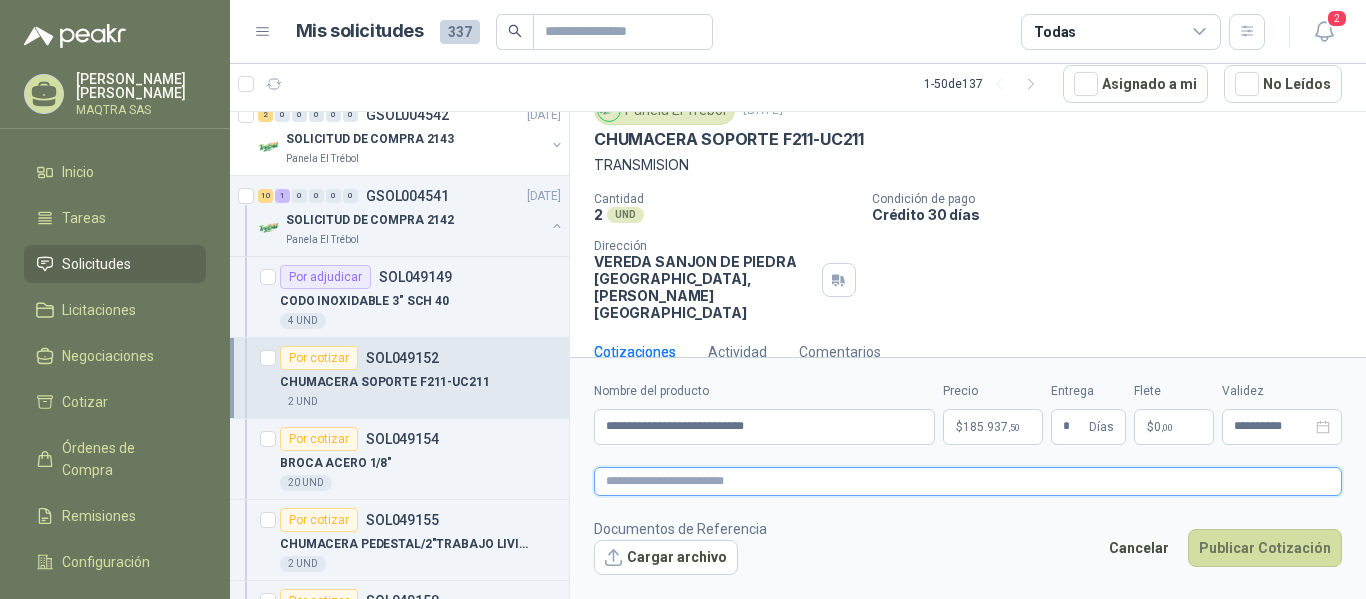 click at bounding box center [968, 481] 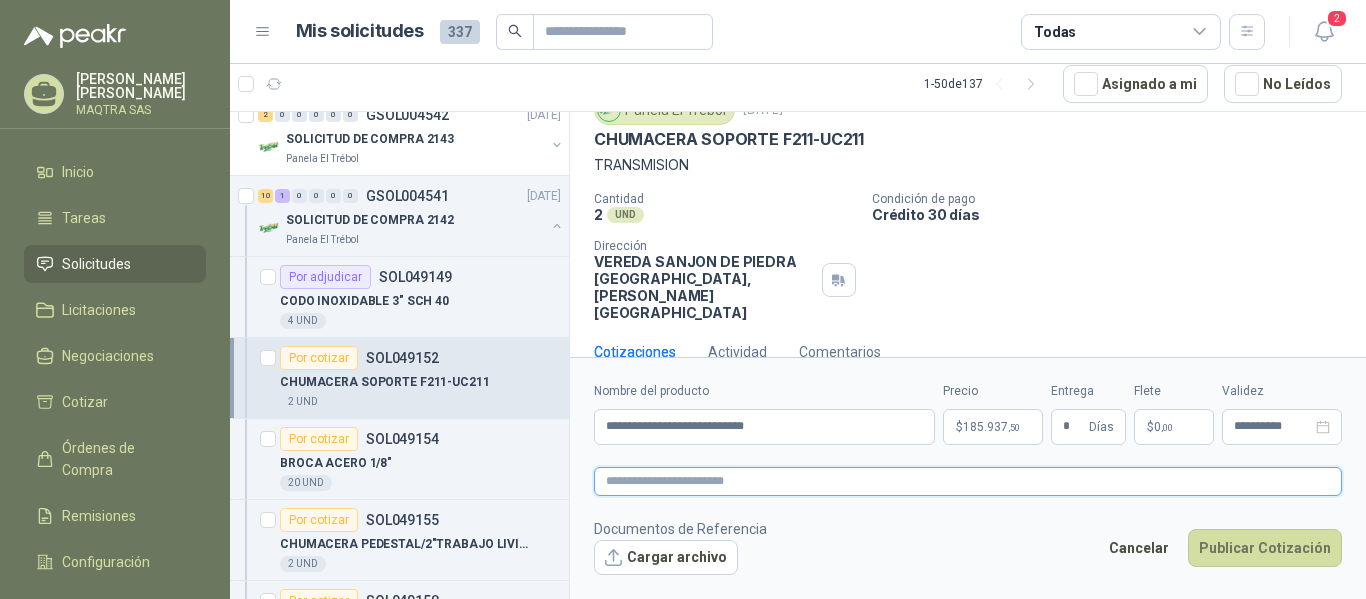 type 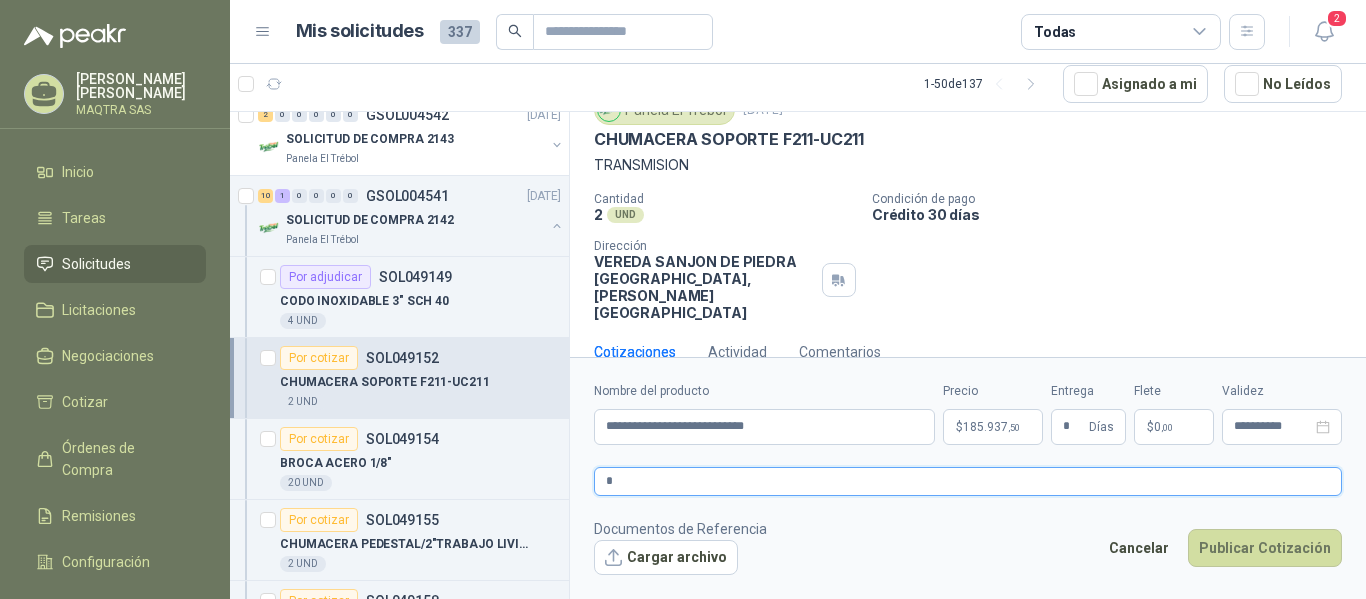 type 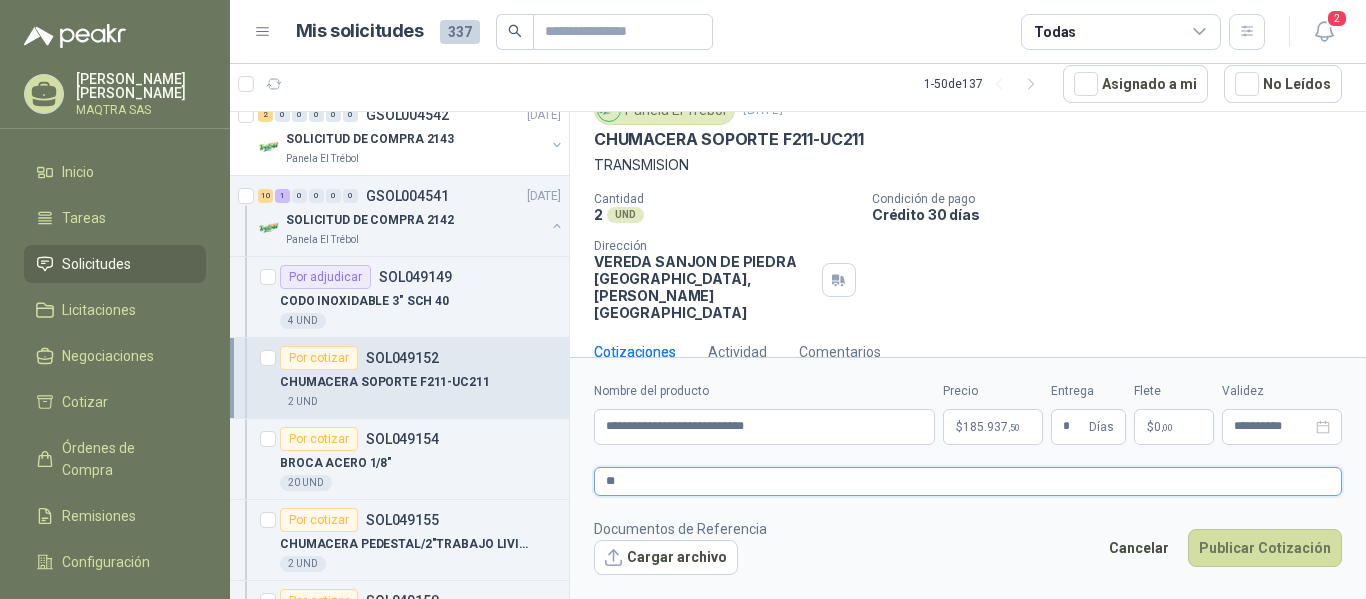 type 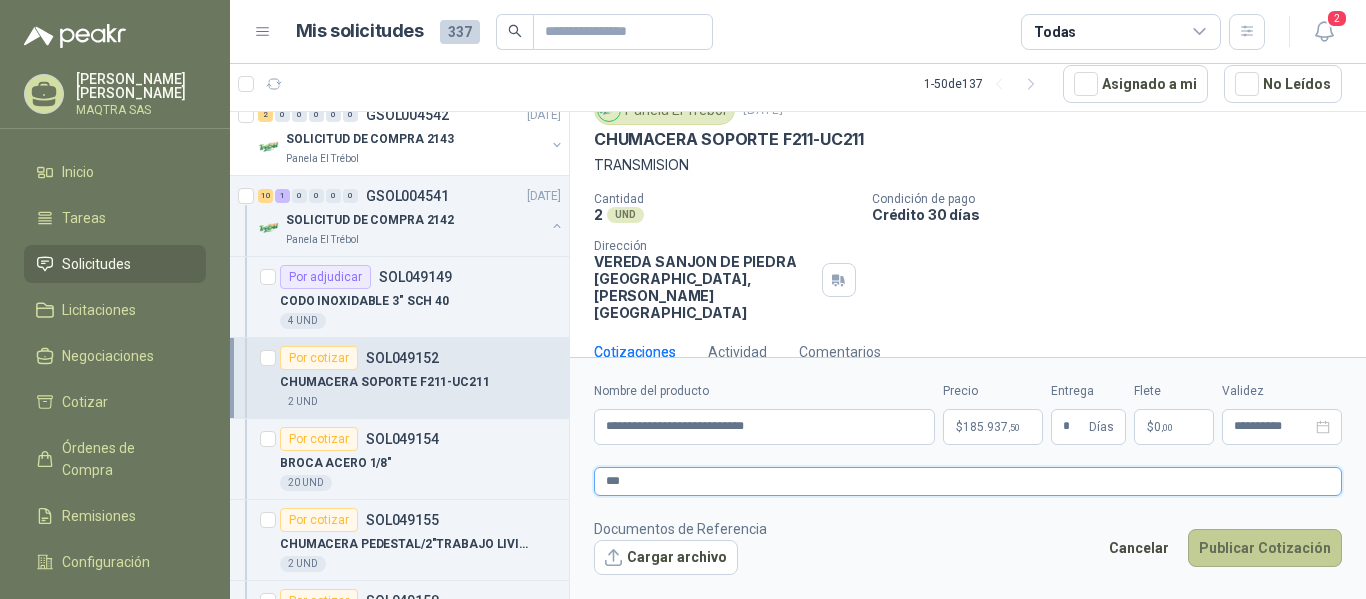 type on "***" 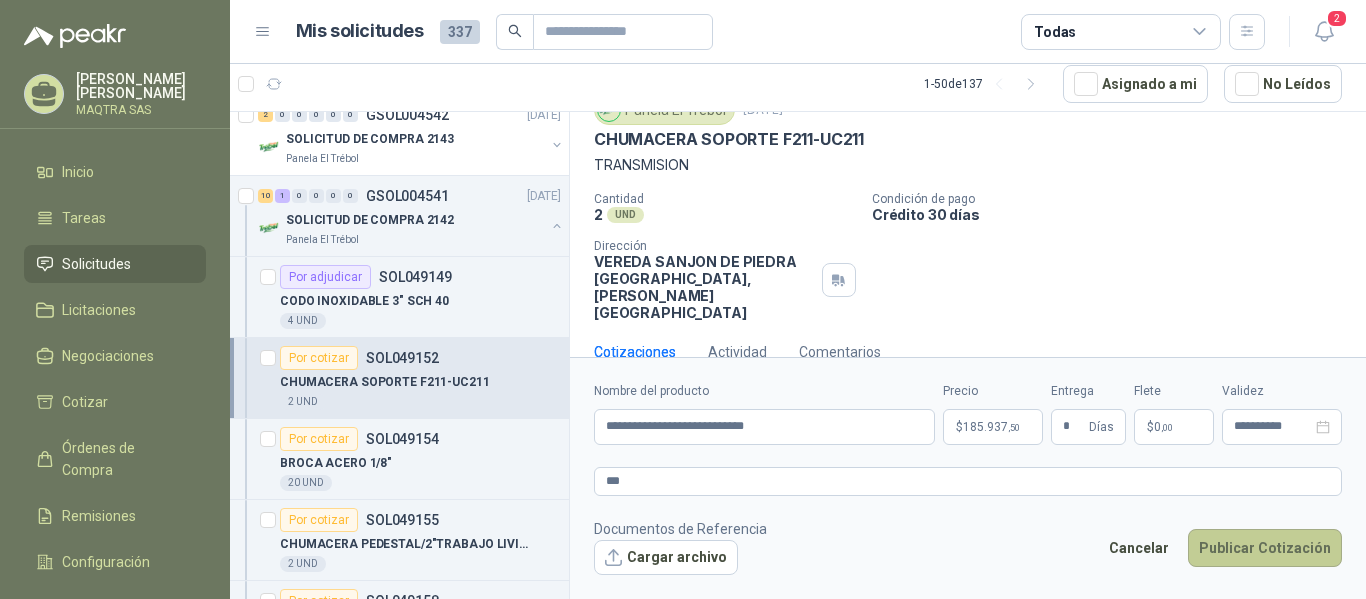 click on "Publicar Cotización" at bounding box center (1265, 548) 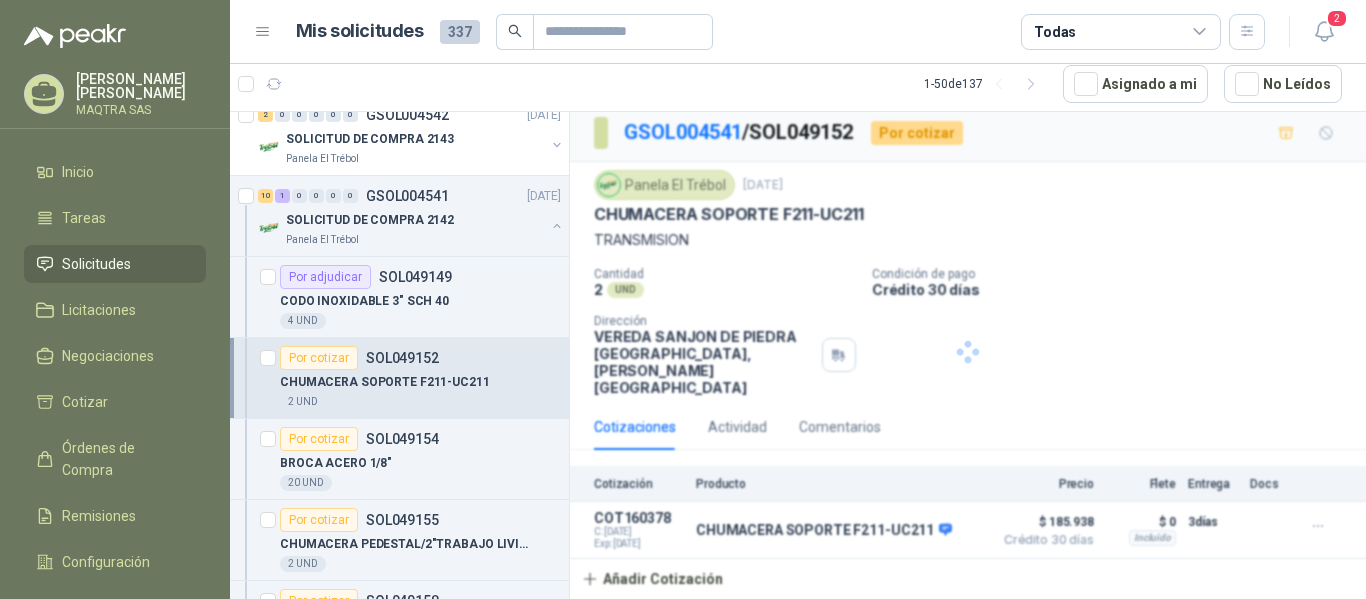 scroll, scrollTop: 0, scrollLeft: 0, axis: both 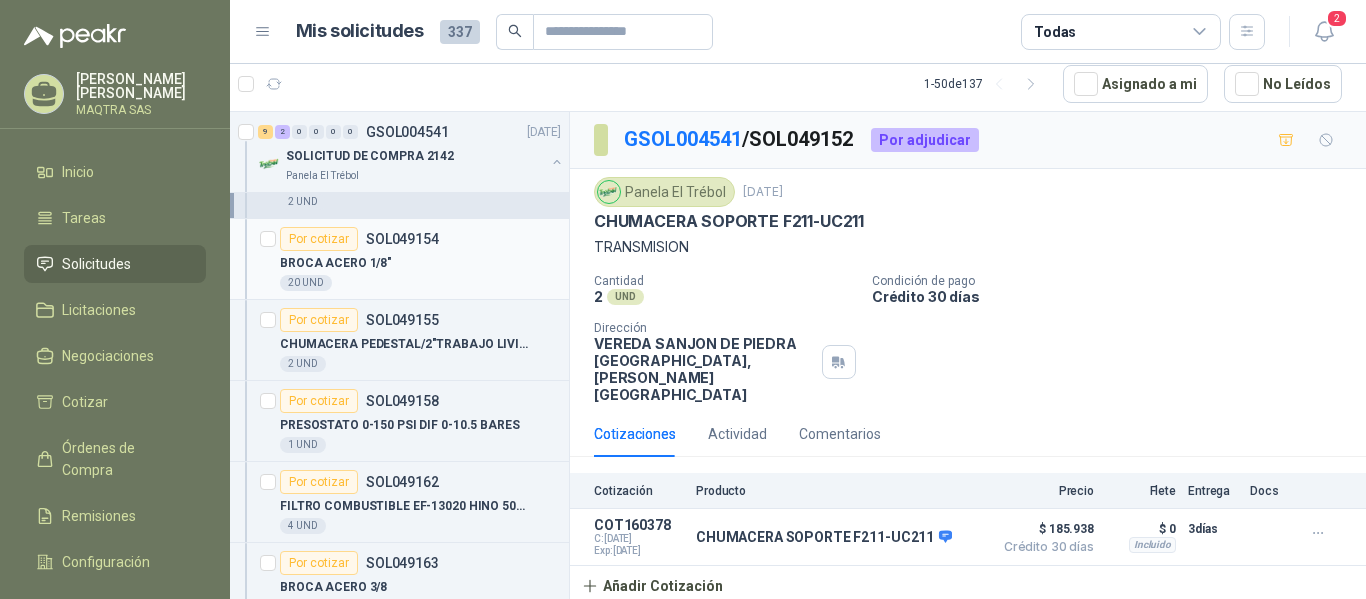 click on "BROCA ACERO 1/8"" at bounding box center [336, 263] 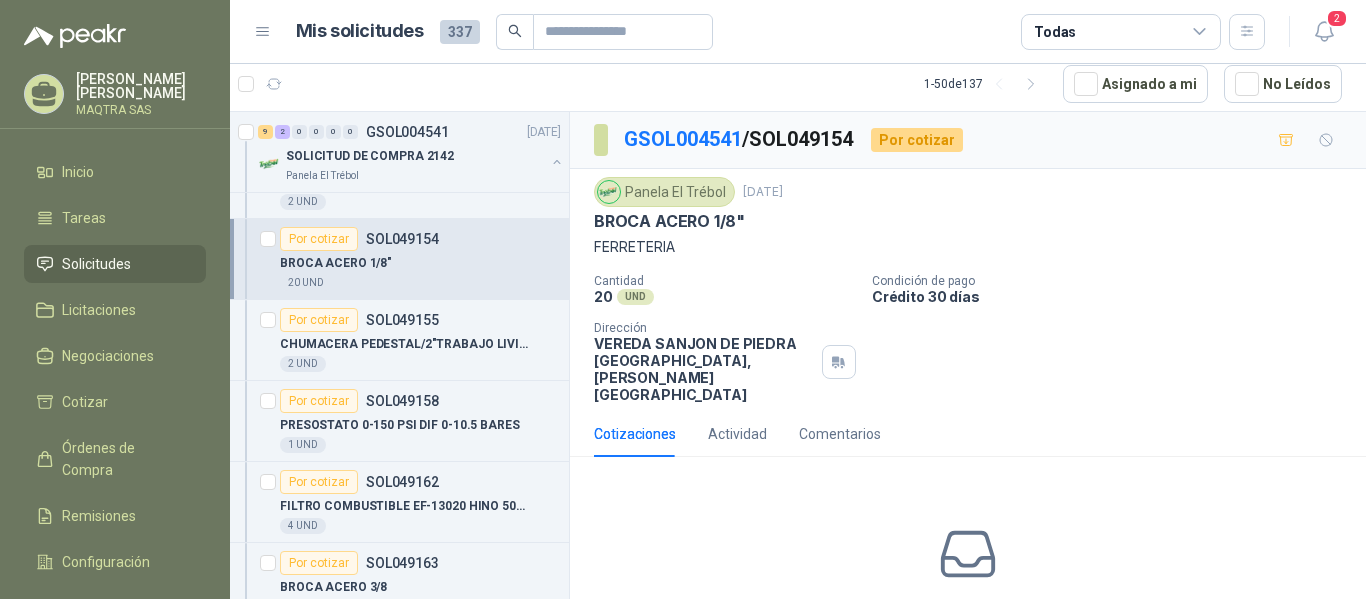 click on "BROCA ACERO 1/8"" at bounding box center (669, 221) 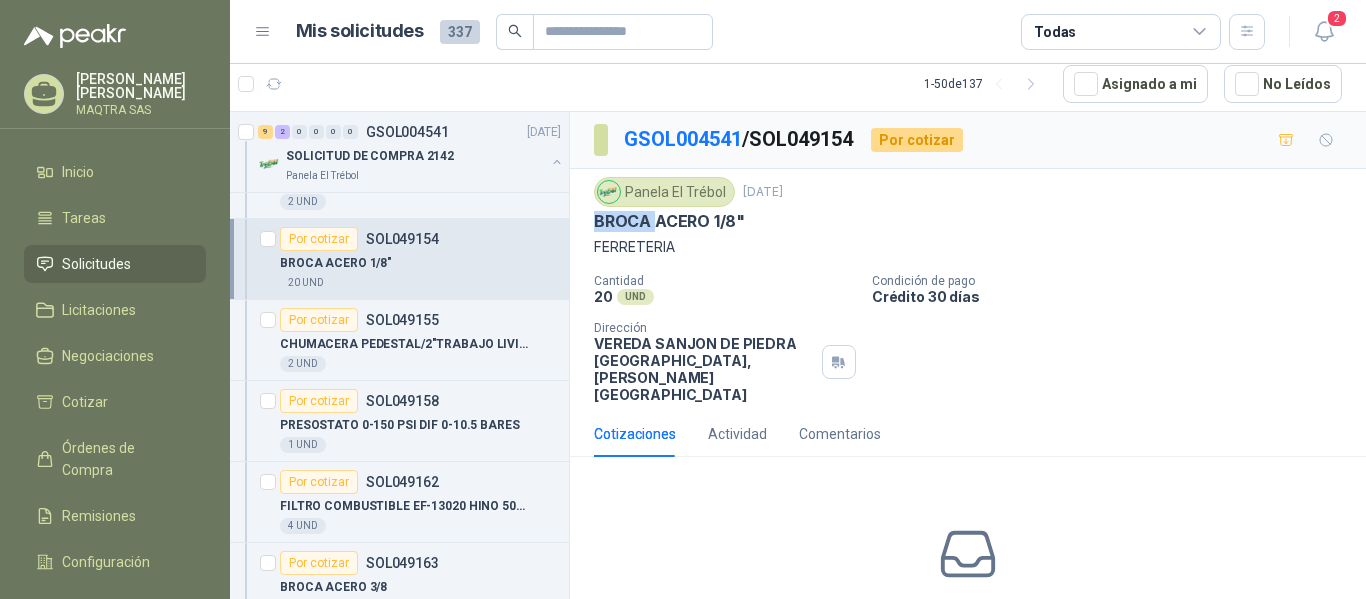 click on "BROCA ACERO 1/8"" at bounding box center (669, 221) 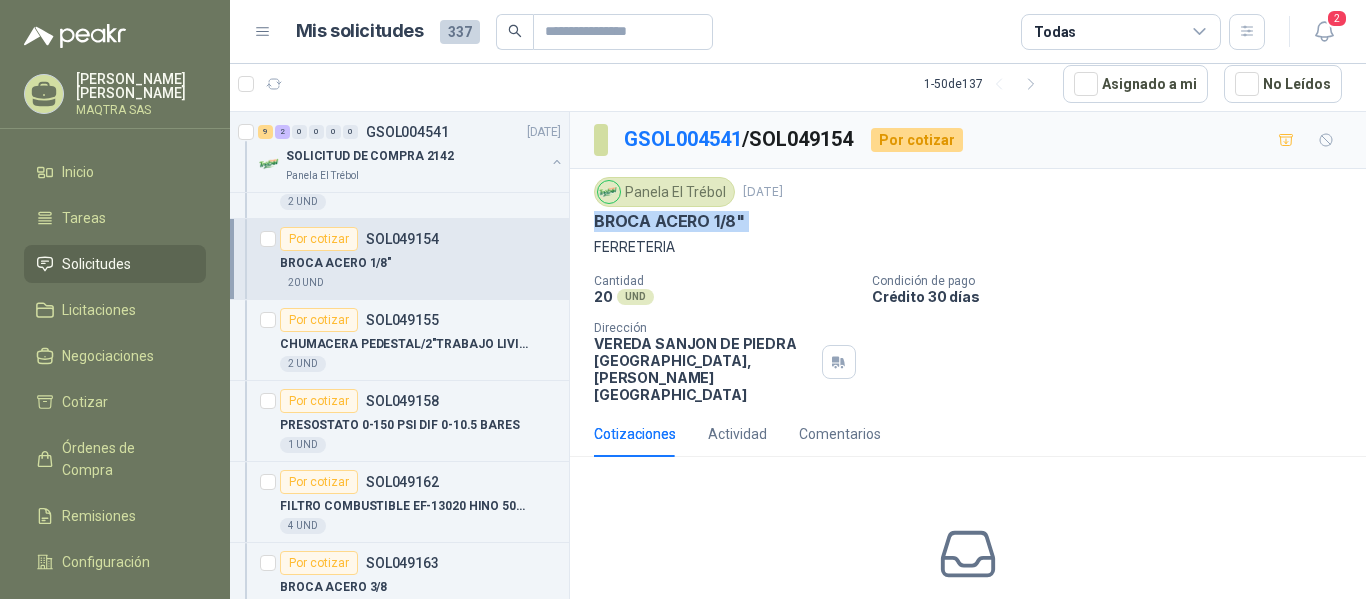 click on "BROCA ACERO 1/8"" at bounding box center [669, 221] 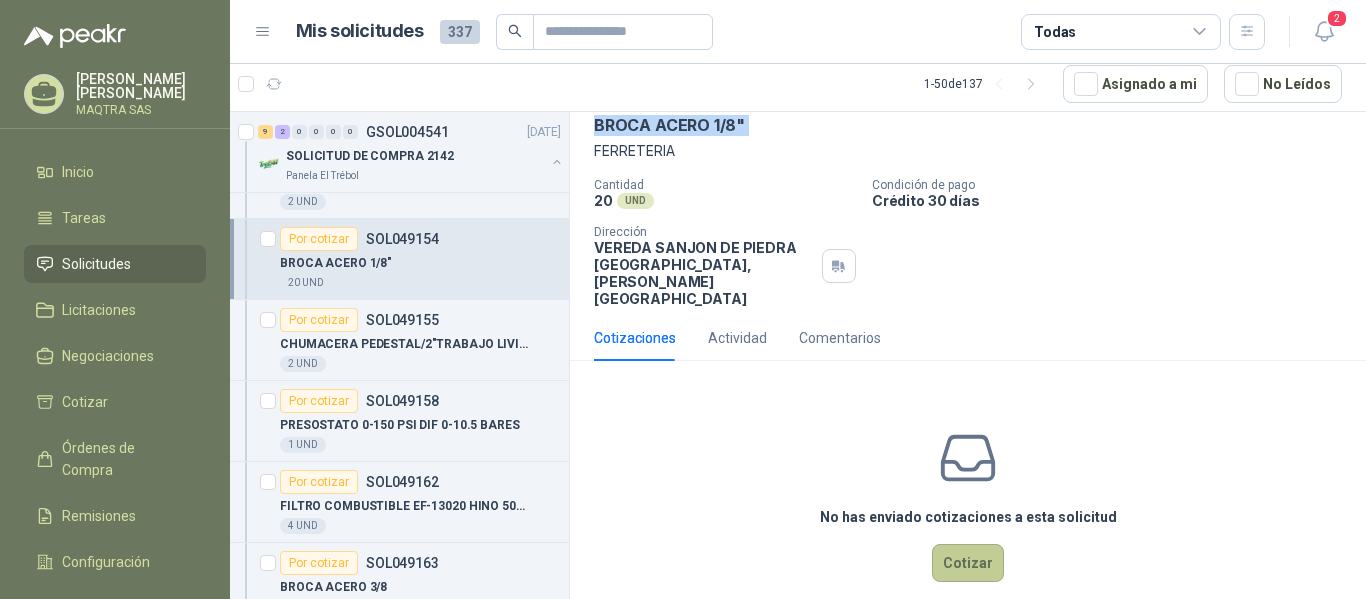 click on "Cotizar" at bounding box center [968, 563] 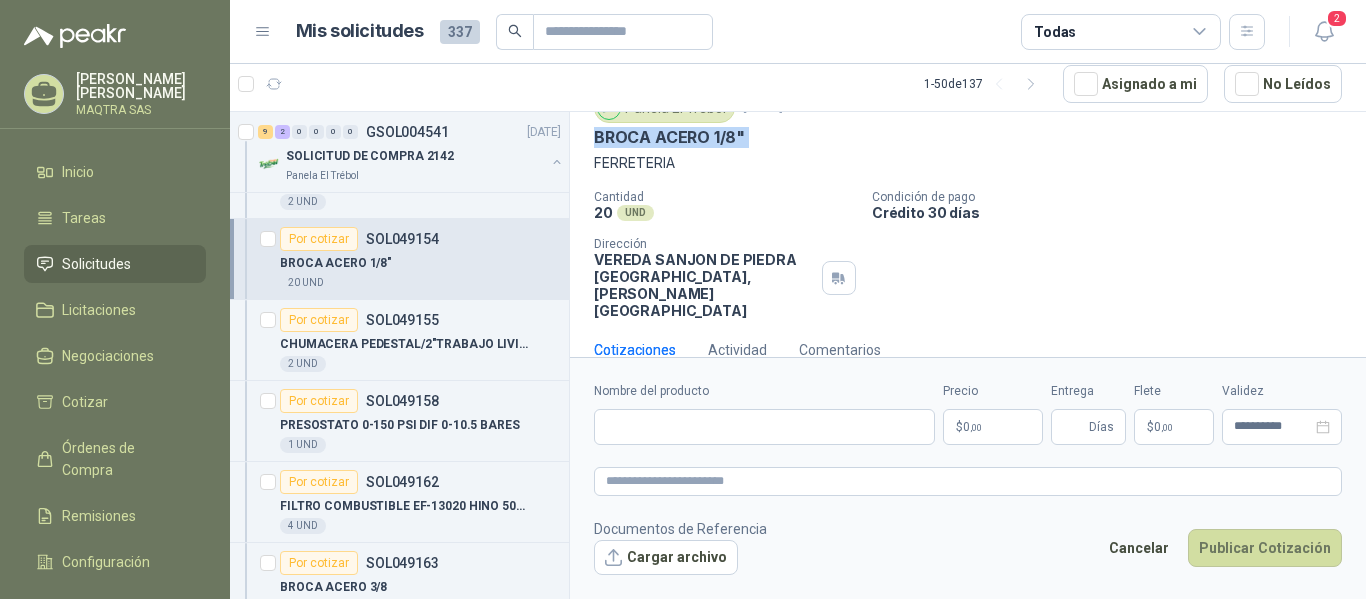 type 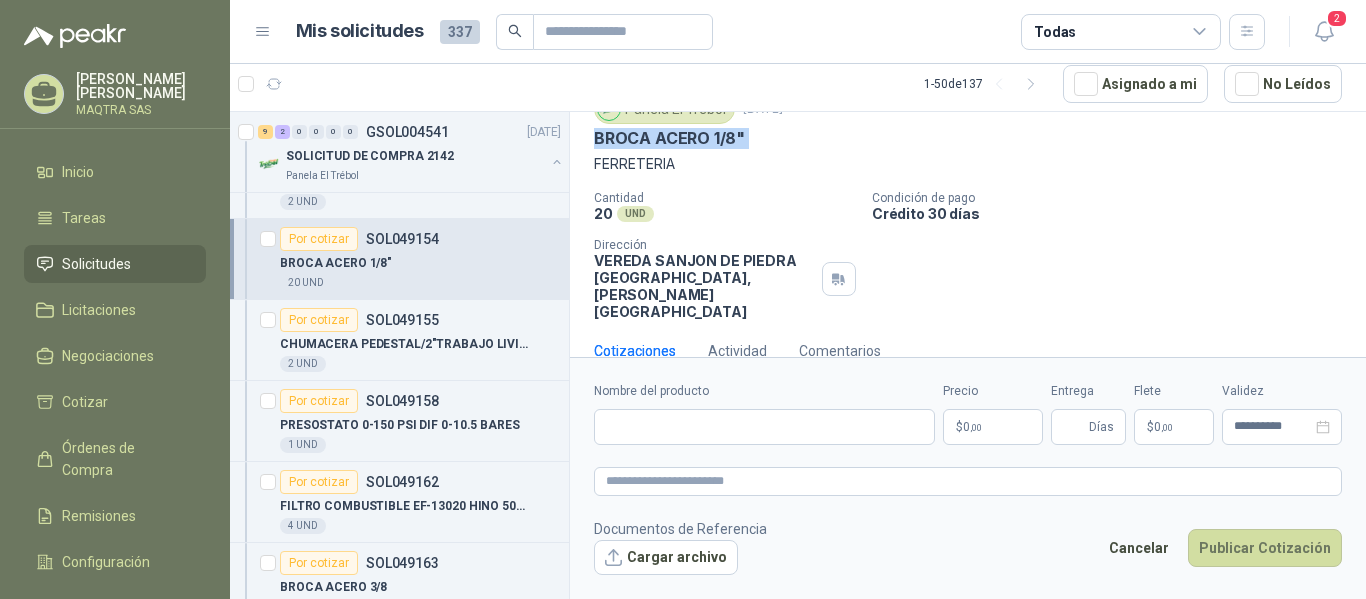 scroll, scrollTop: 82, scrollLeft: 0, axis: vertical 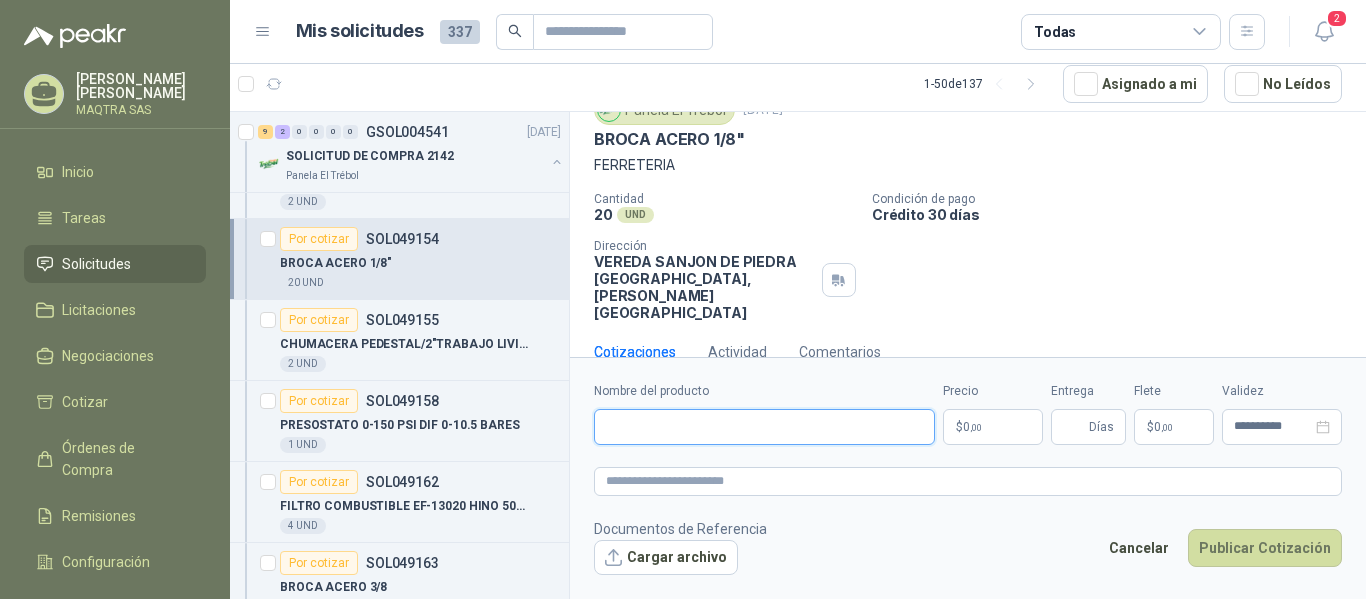 click on "Nombre del producto" at bounding box center (764, 427) 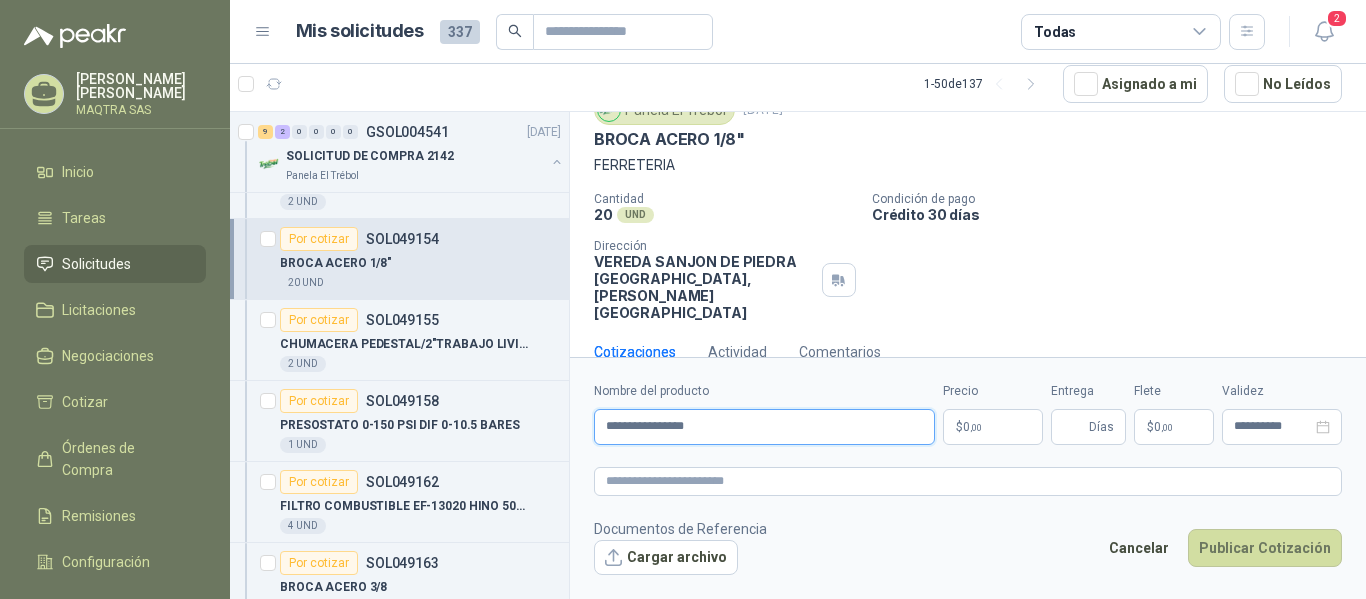 type on "**********" 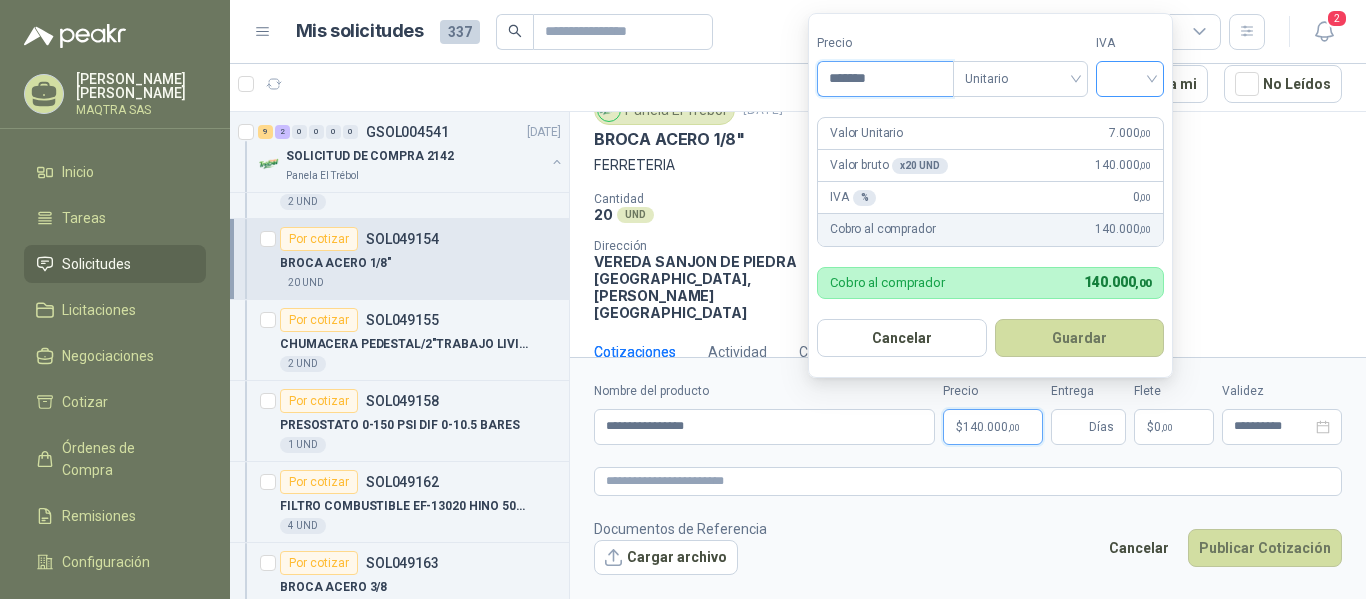 type on "*******" 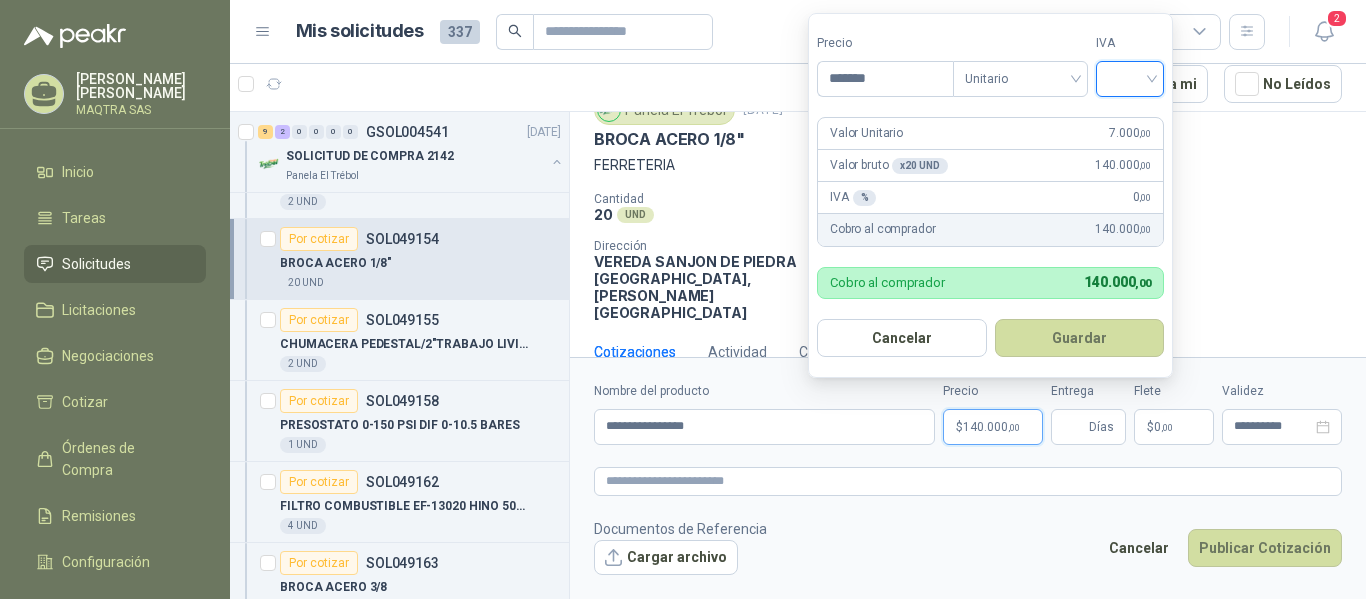 click at bounding box center (1130, 77) 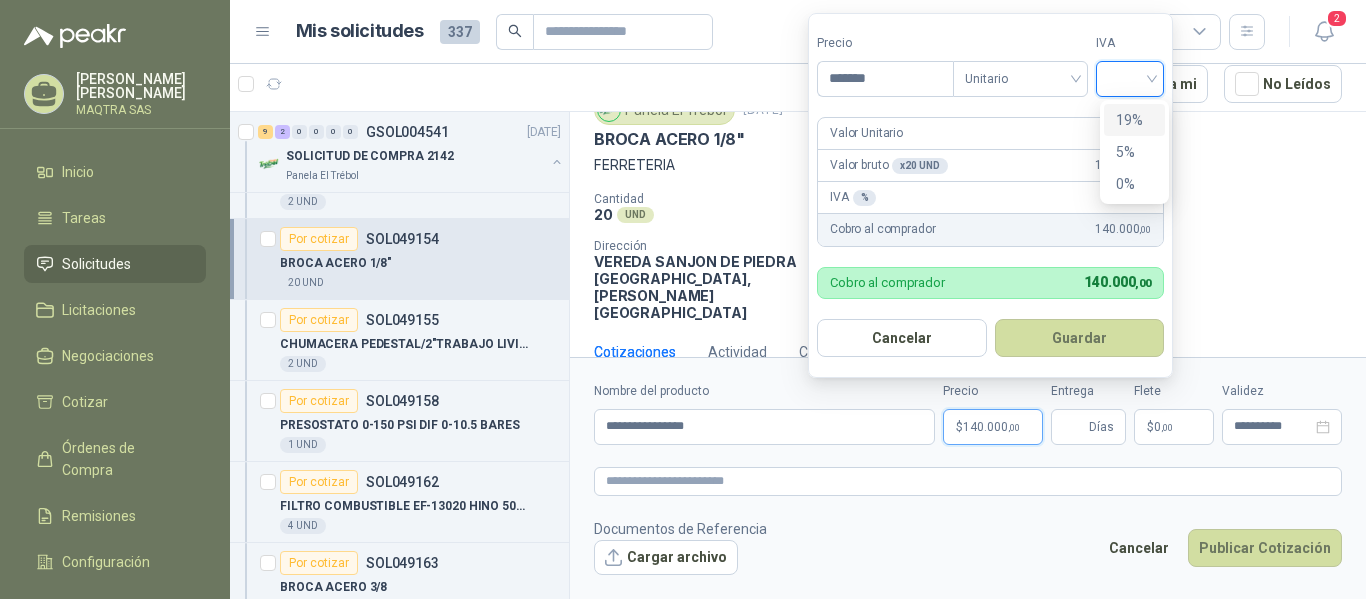 click on "19%" at bounding box center [1134, 120] 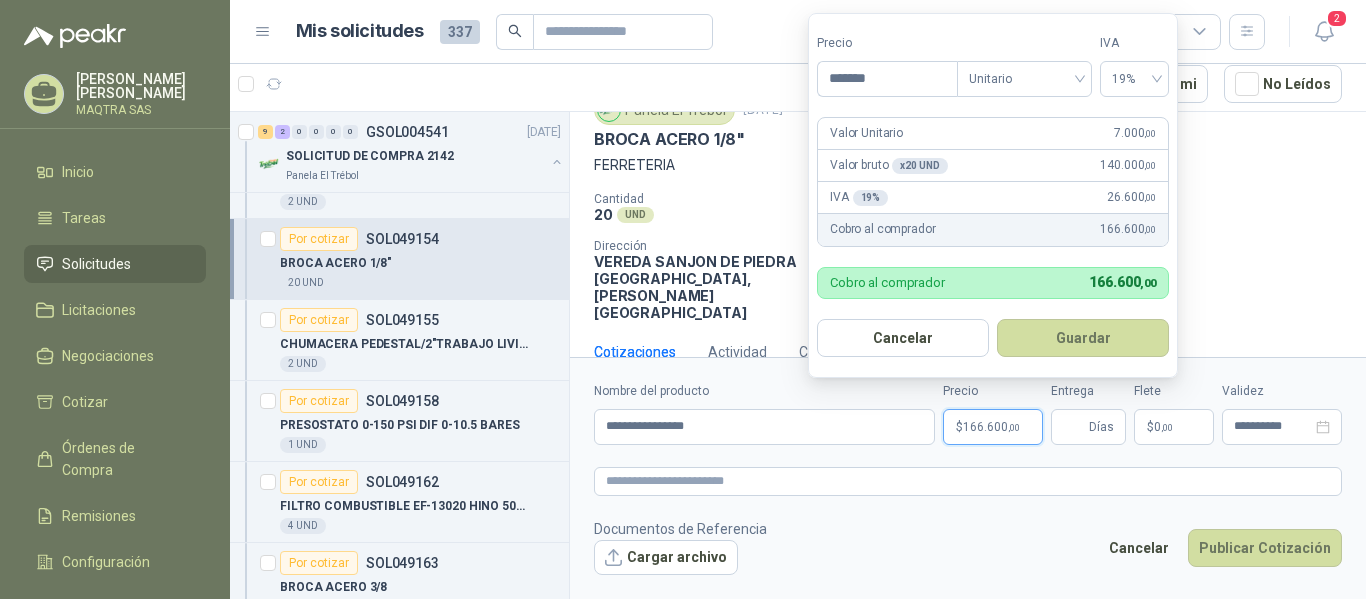 click on "Guardar" at bounding box center [1083, 338] 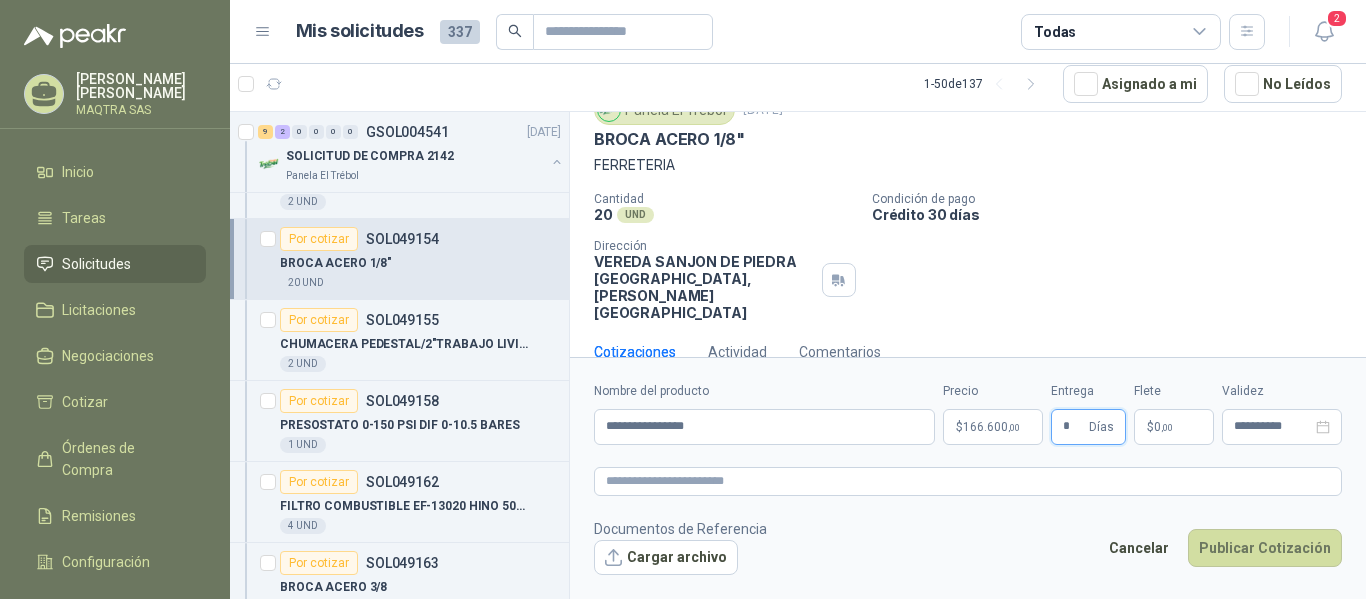 type on "*" 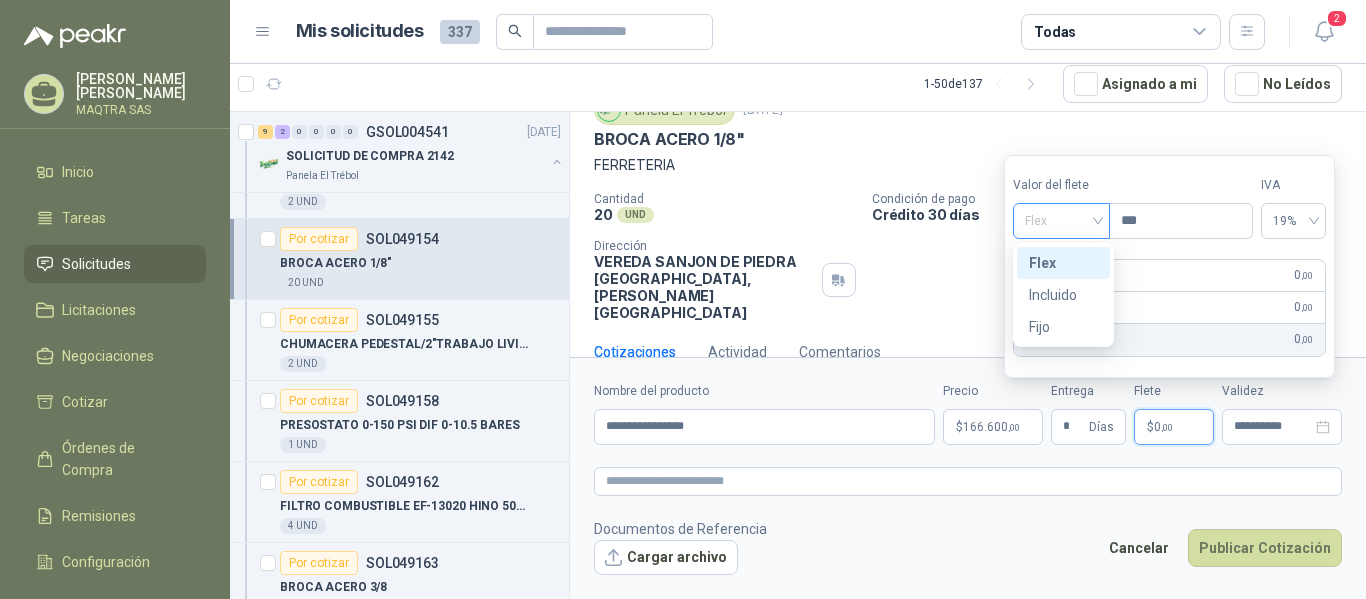 click on "Flex" at bounding box center [1061, 221] 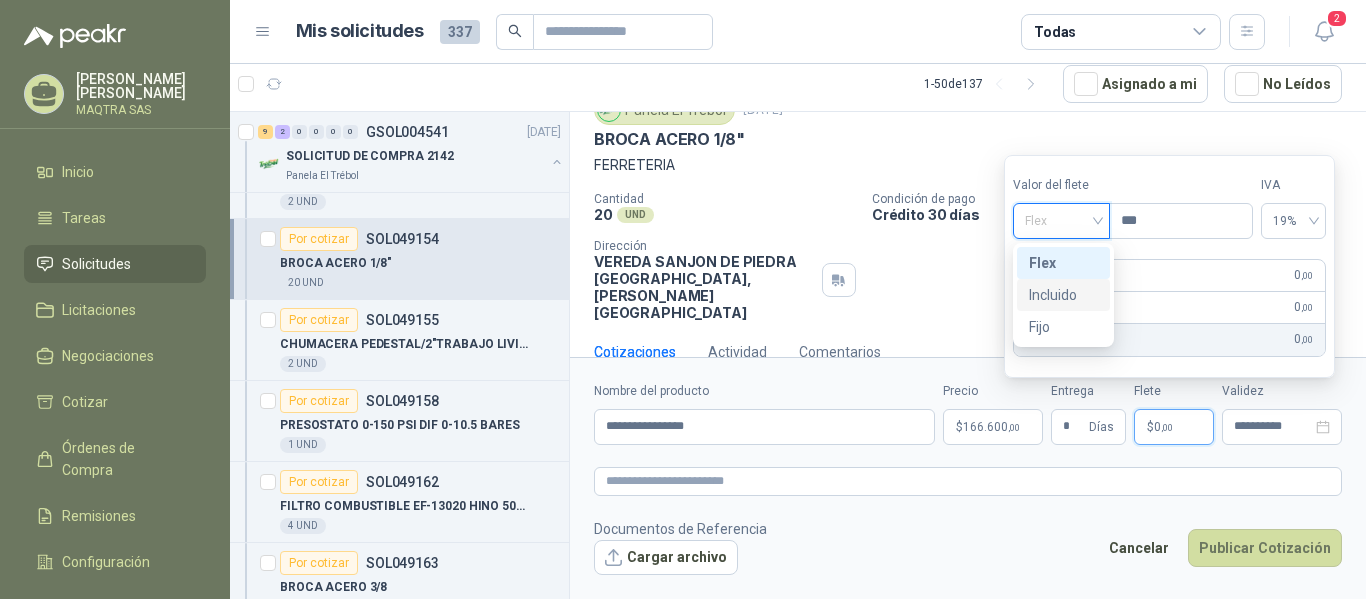 click on "Incluido" at bounding box center (1063, 295) 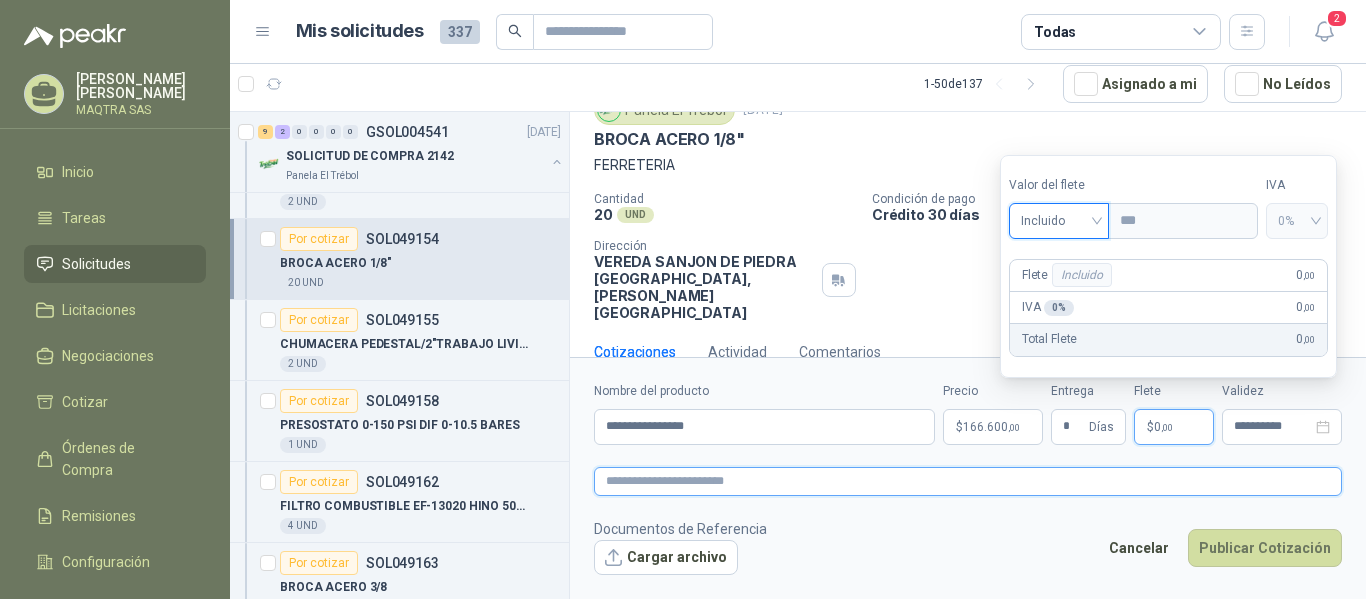click at bounding box center (968, 481) 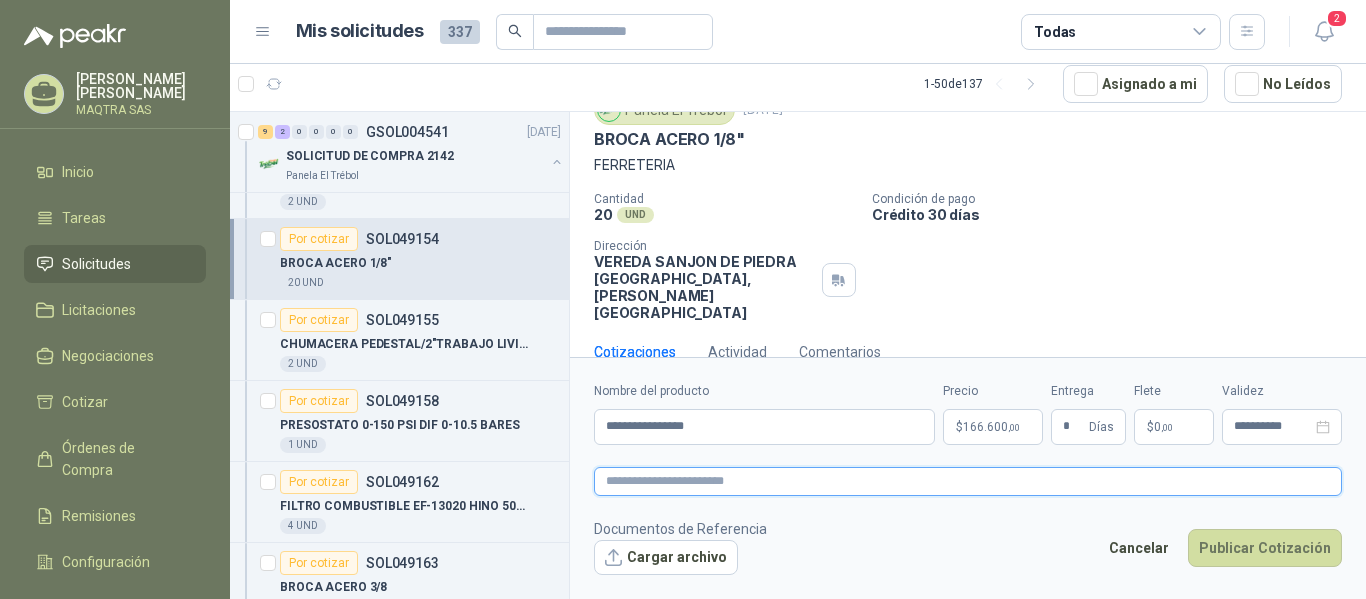 type 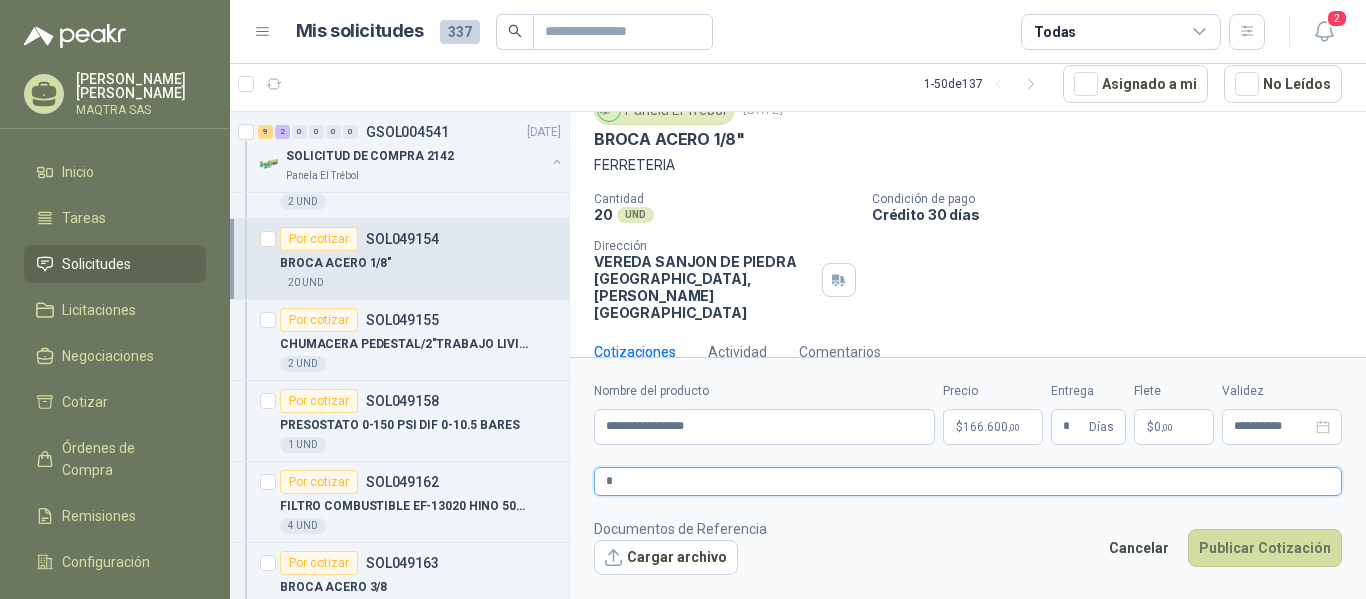 type 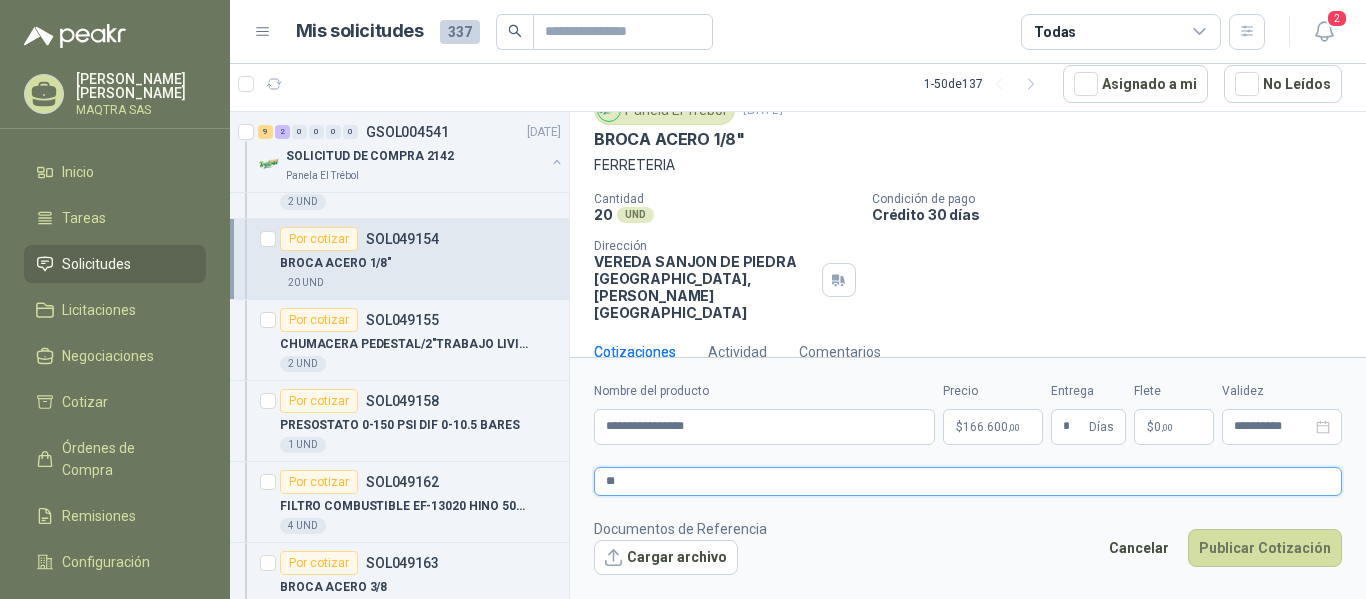 type 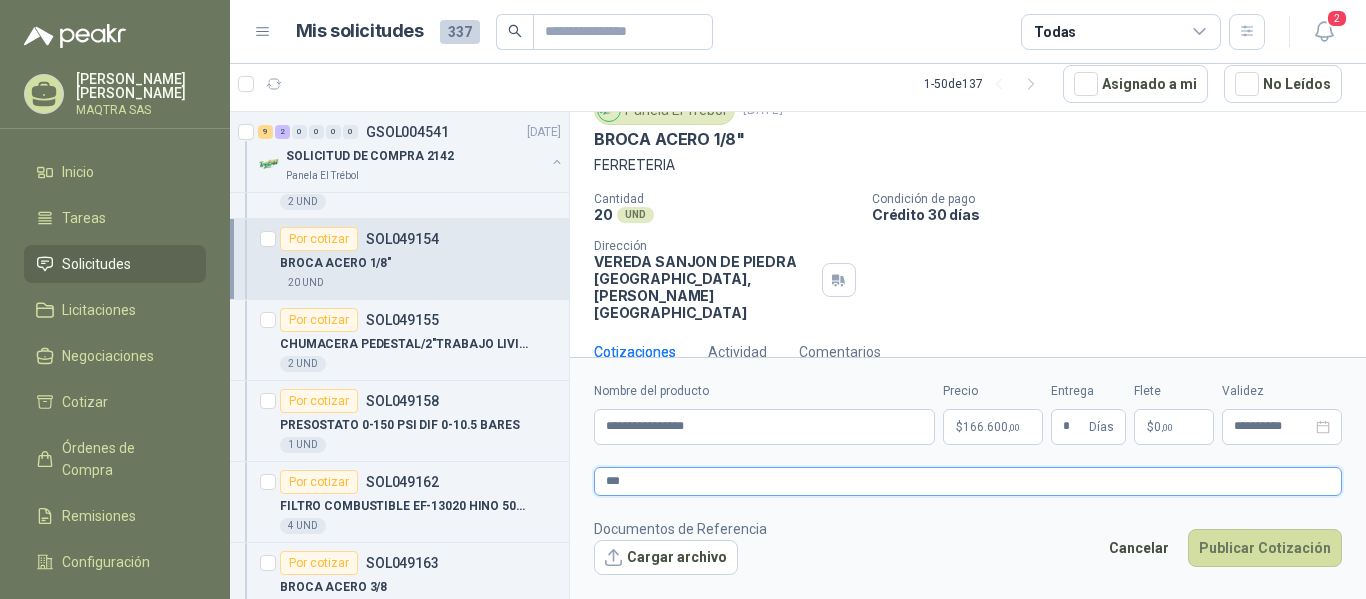 type 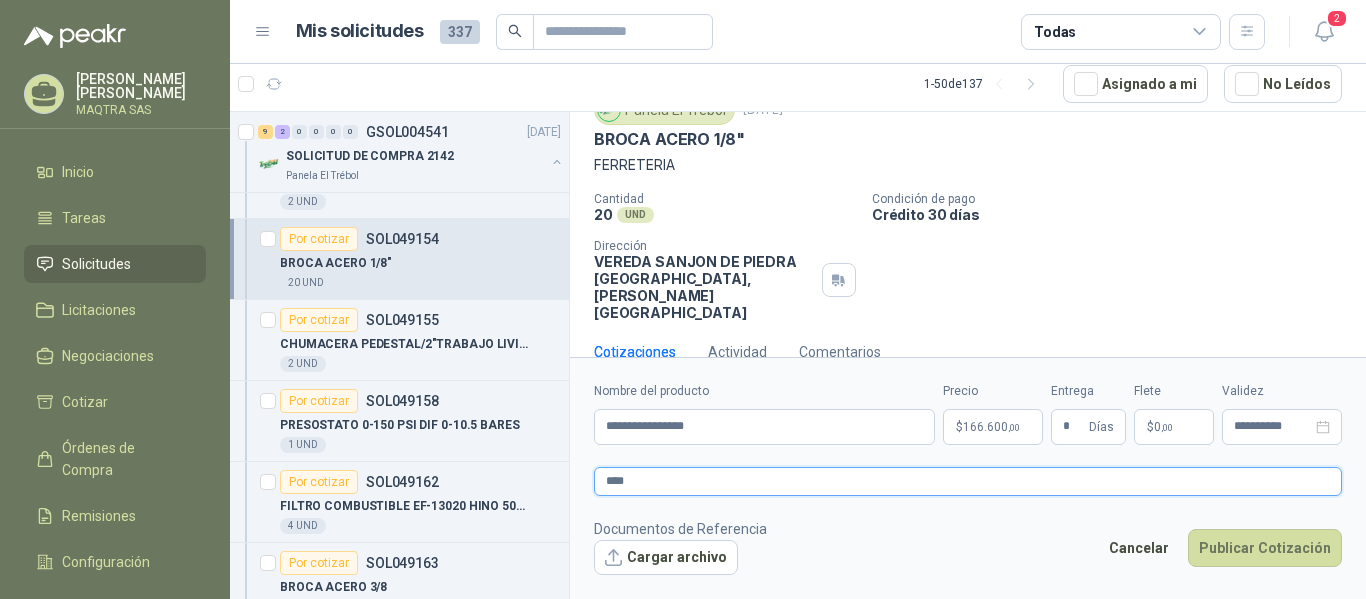 type 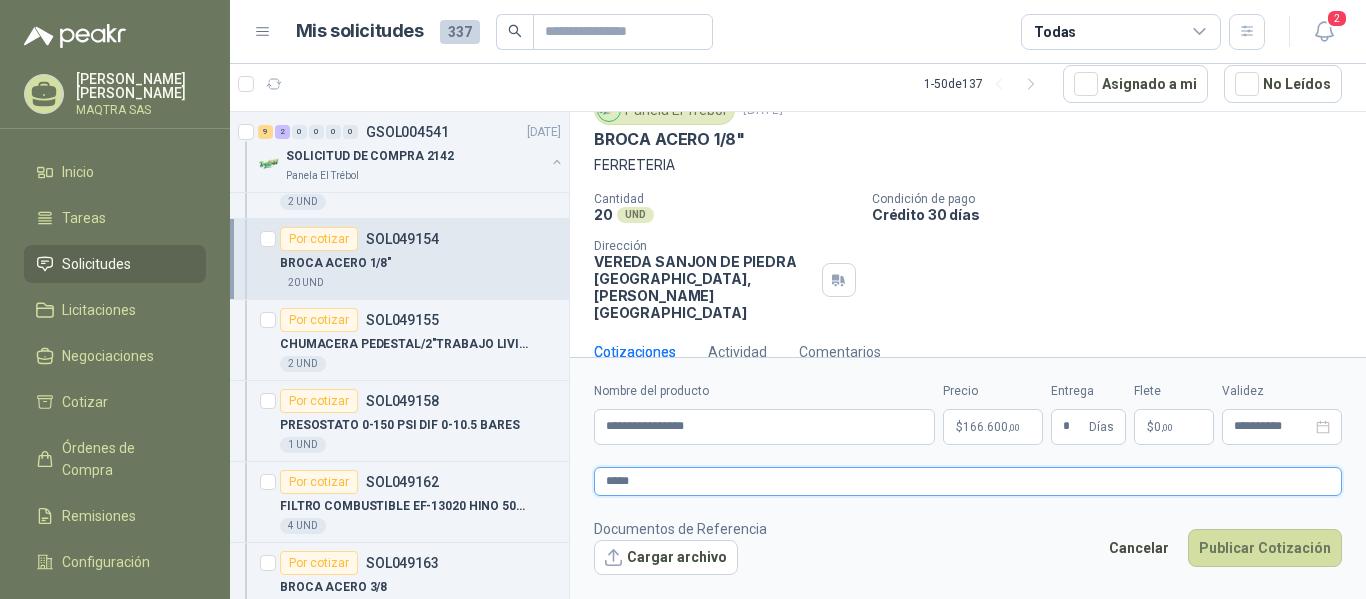 type 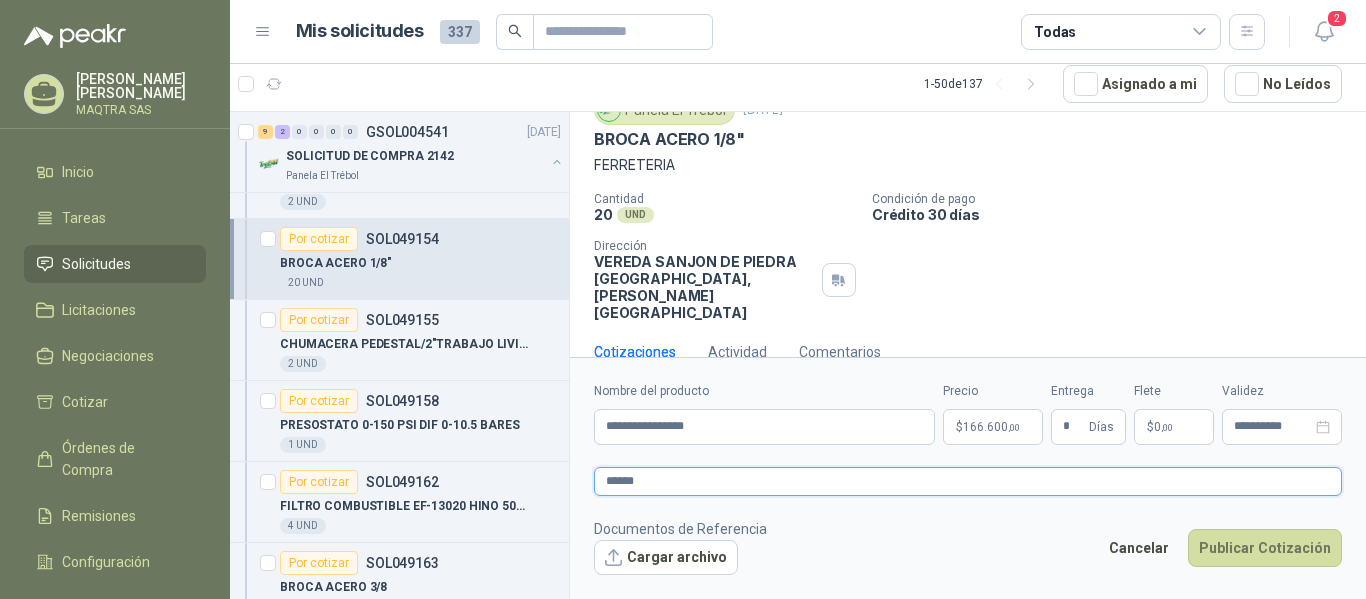 type 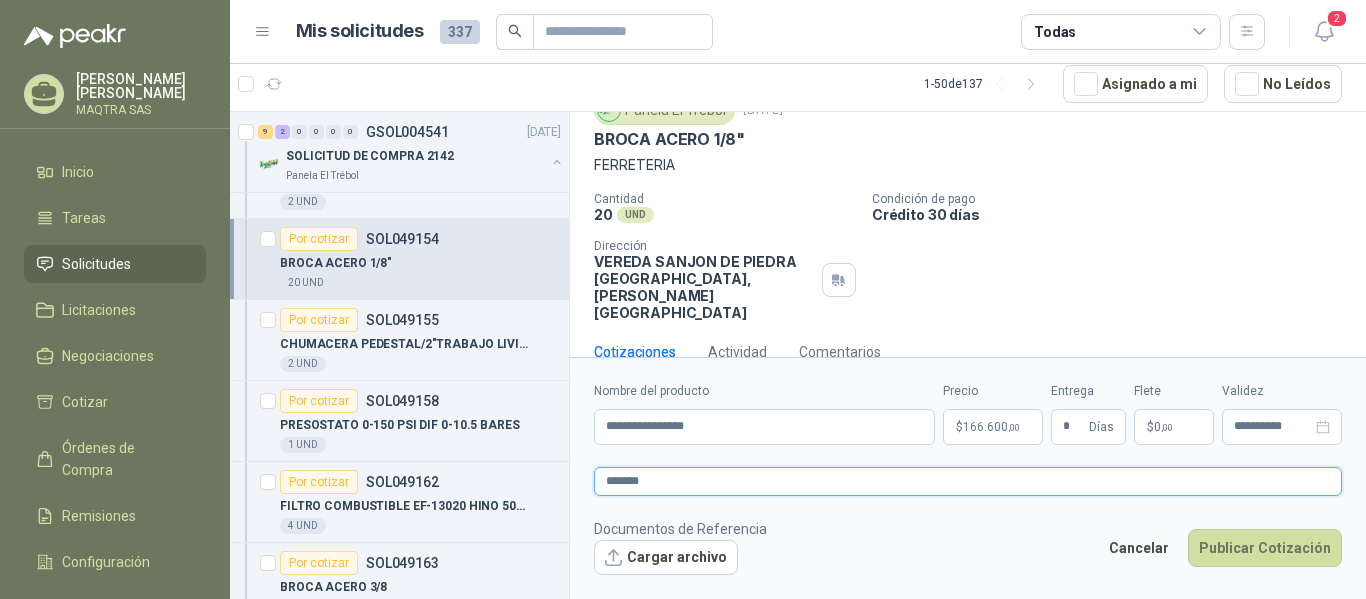type 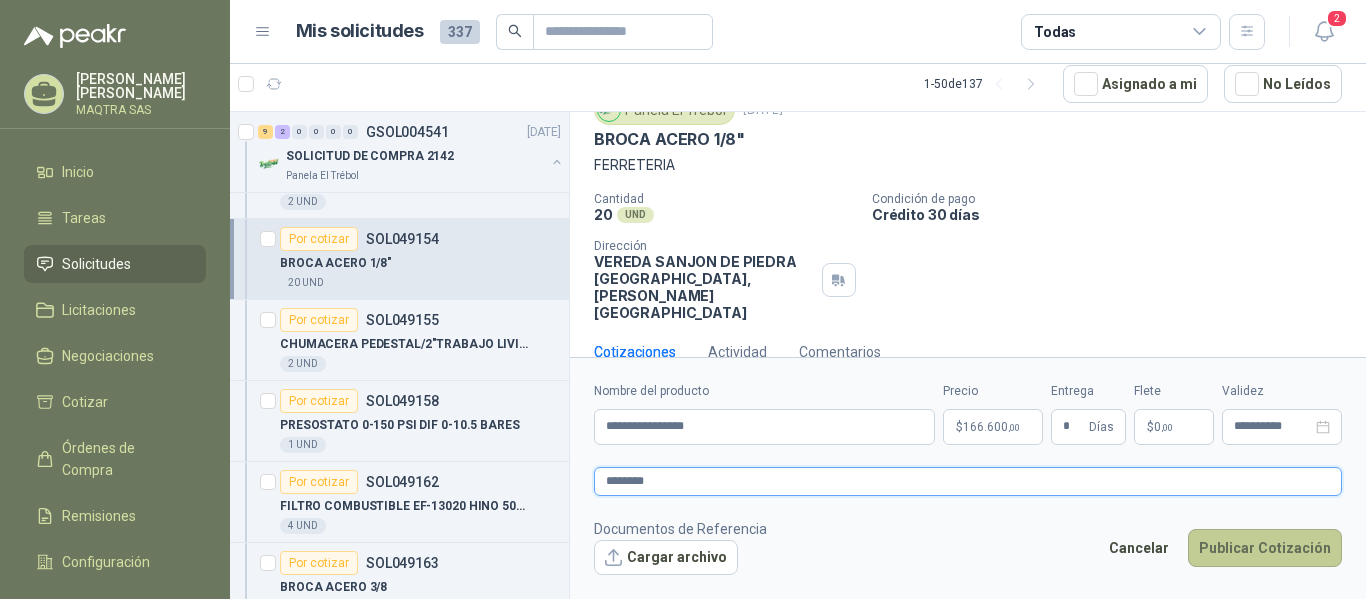 type on "********" 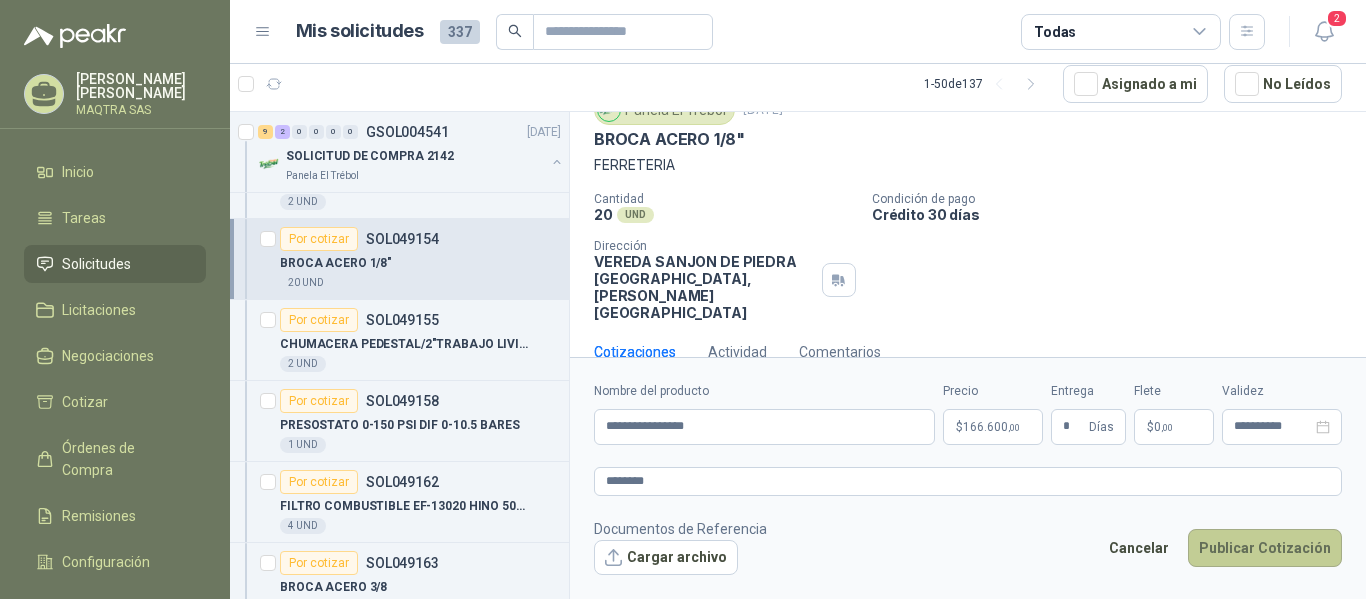 click on "Publicar Cotización" at bounding box center (1265, 548) 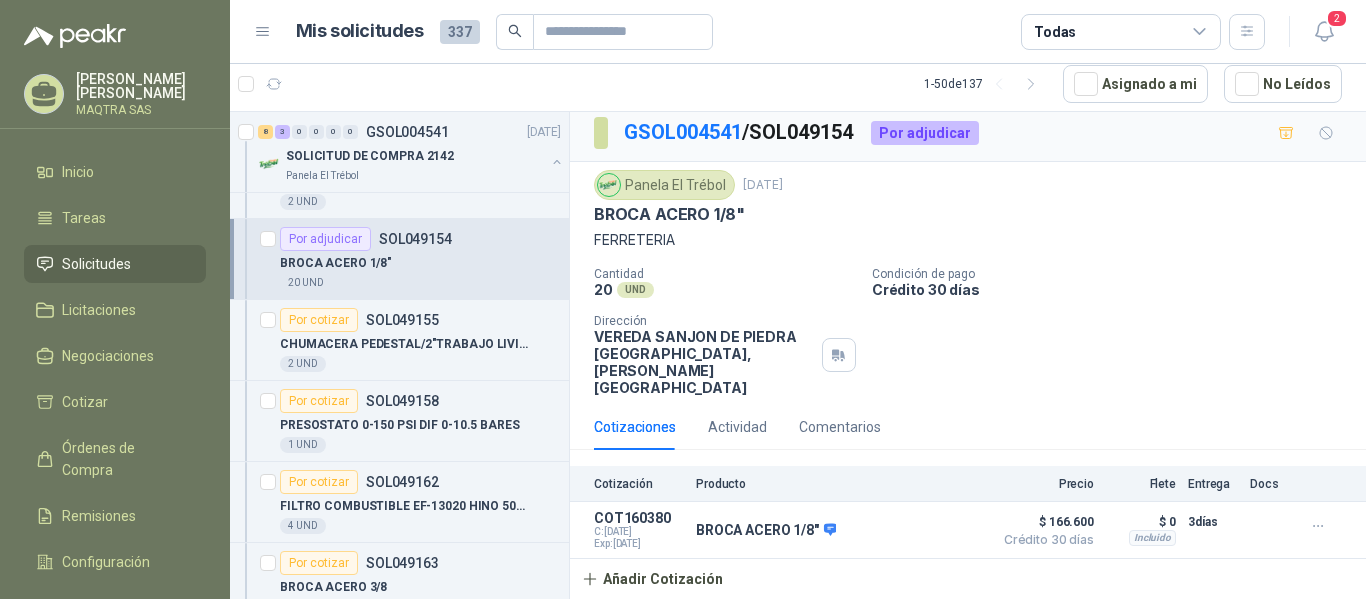 scroll, scrollTop: 0, scrollLeft: 0, axis: both 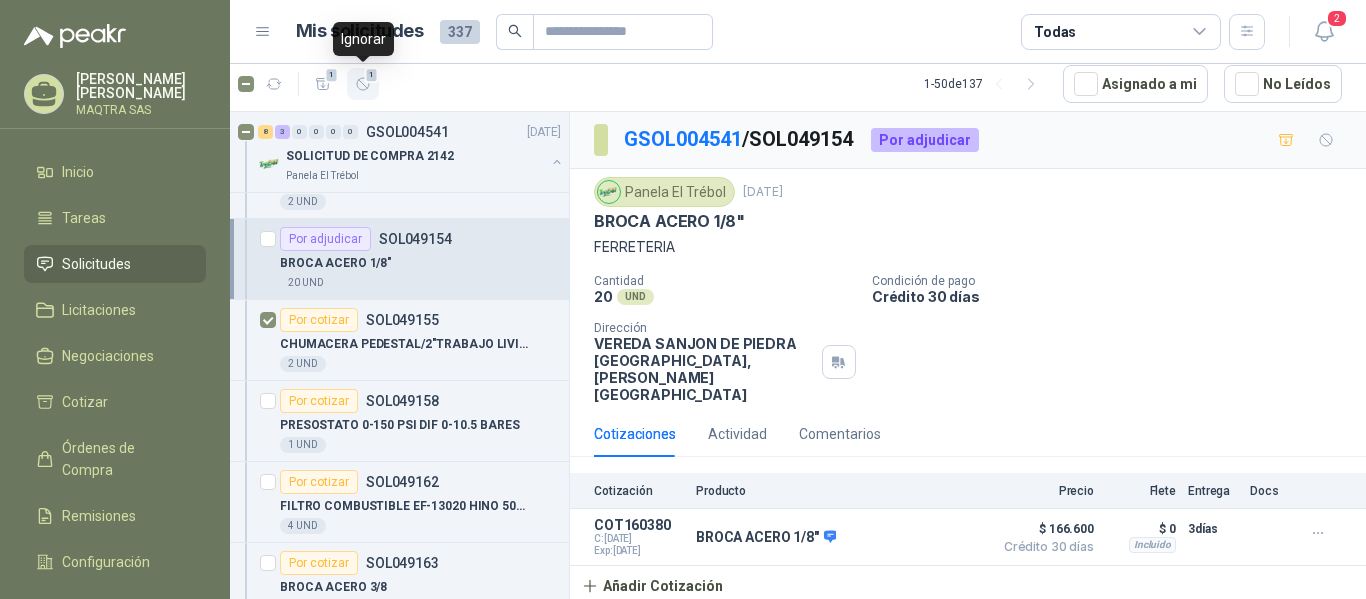 click 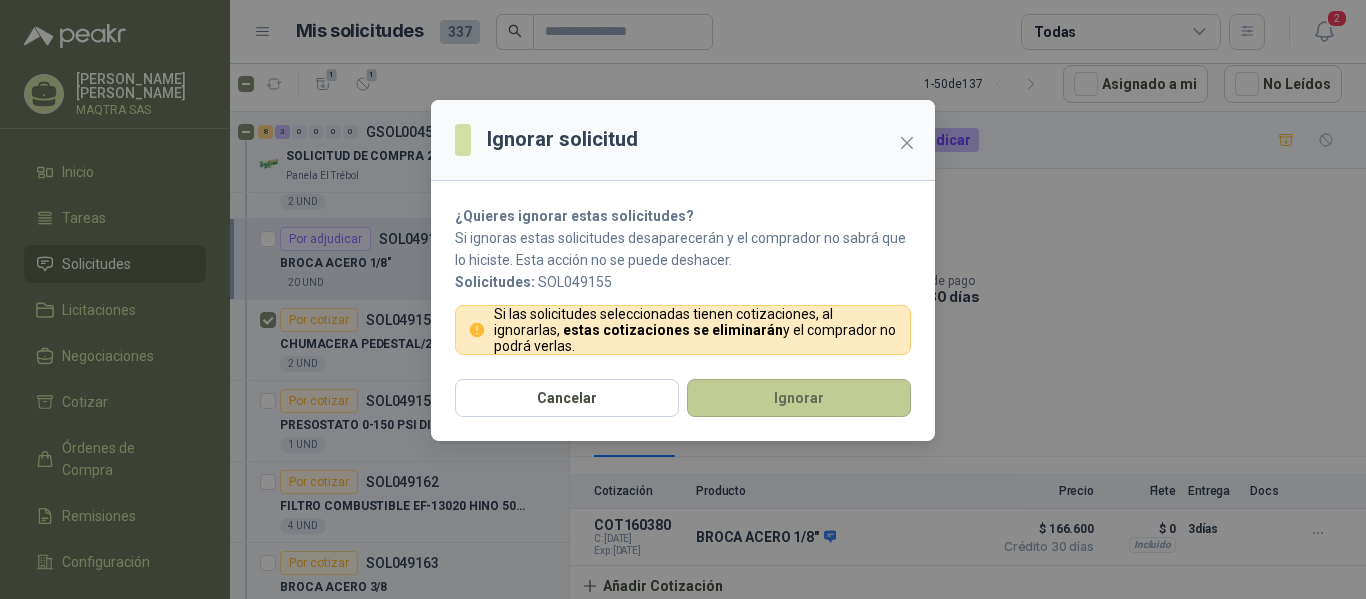 click on "Ignorar" at bounding box center (799, 398) 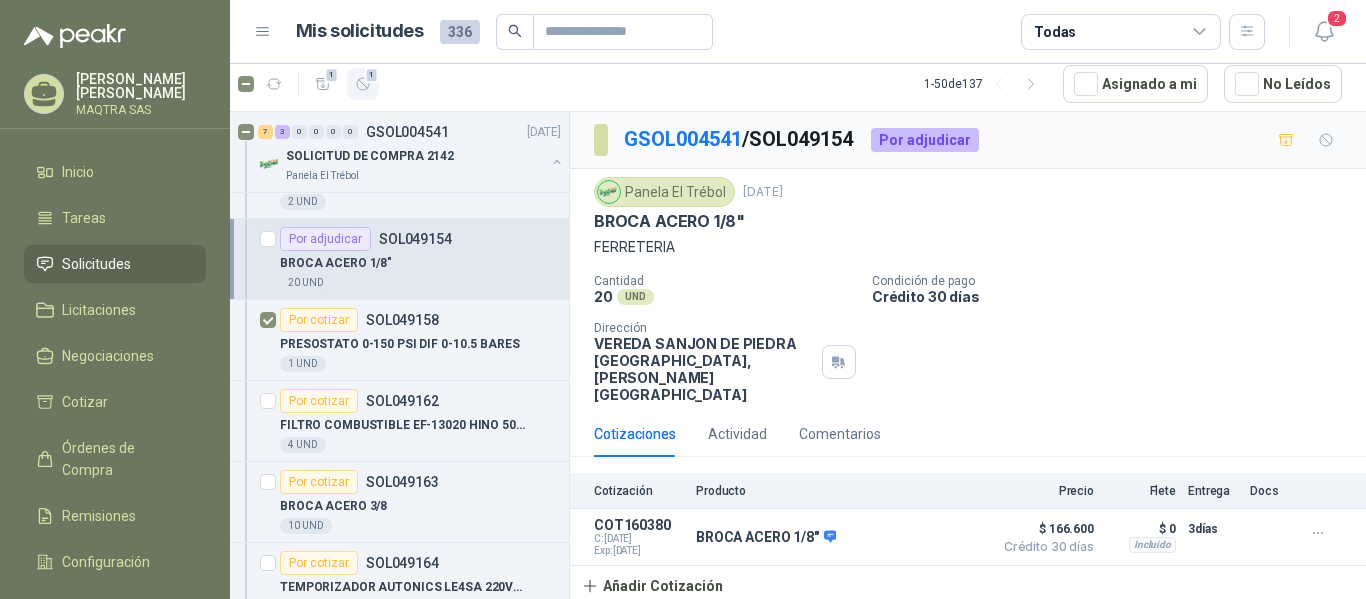 click 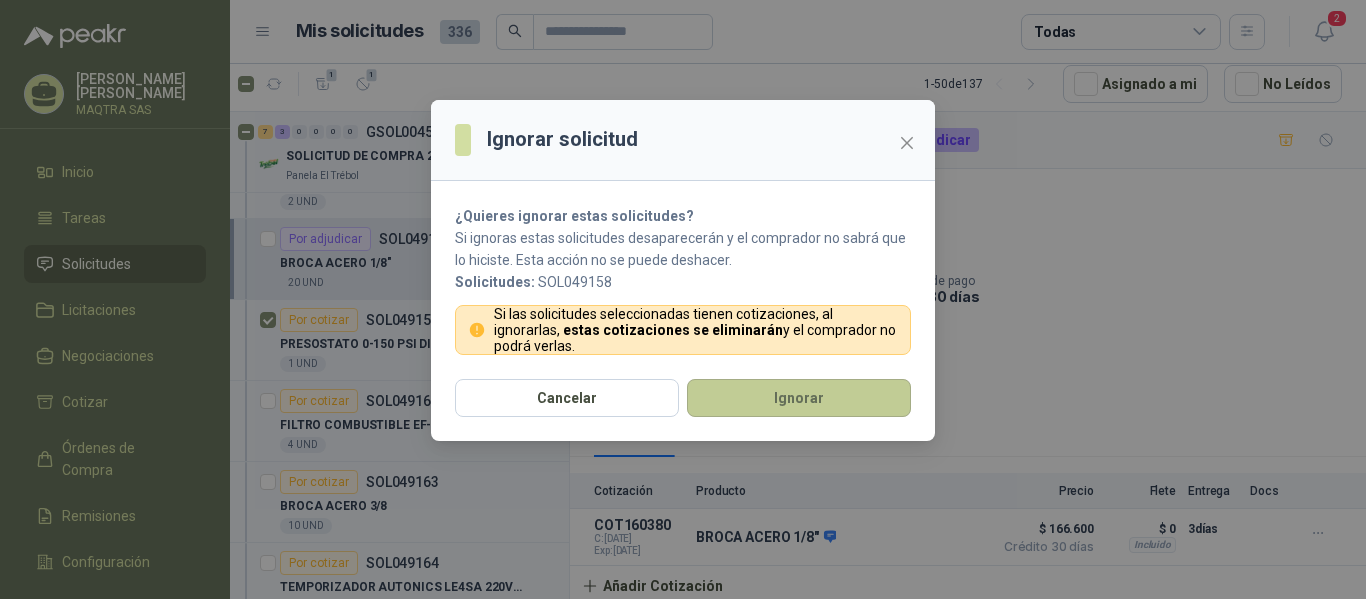 click on "Ignorar" at bounding box center (799, 398) 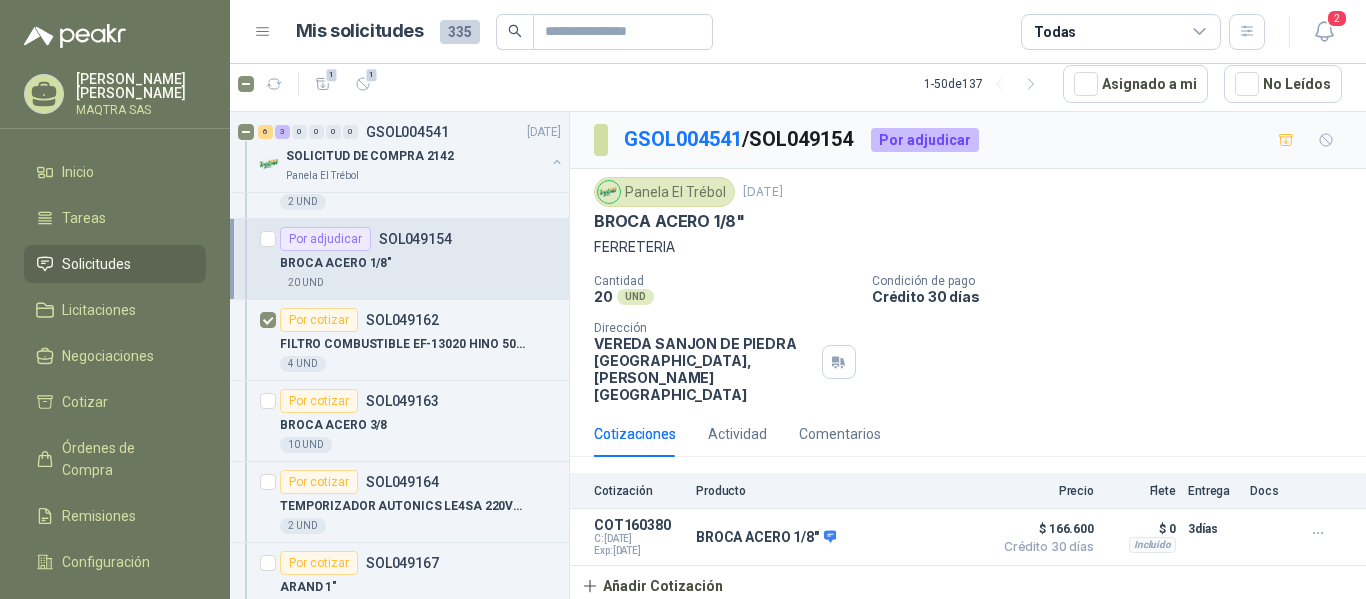 click on "1 1" at bounding box center [336, 84] 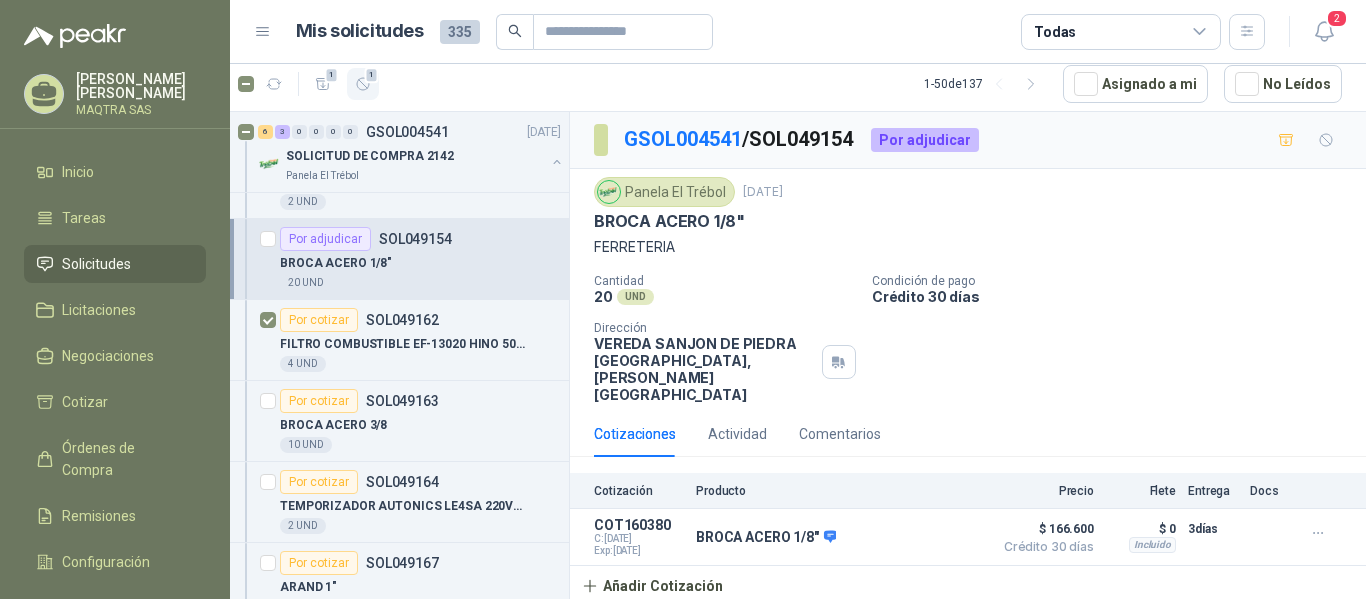 click 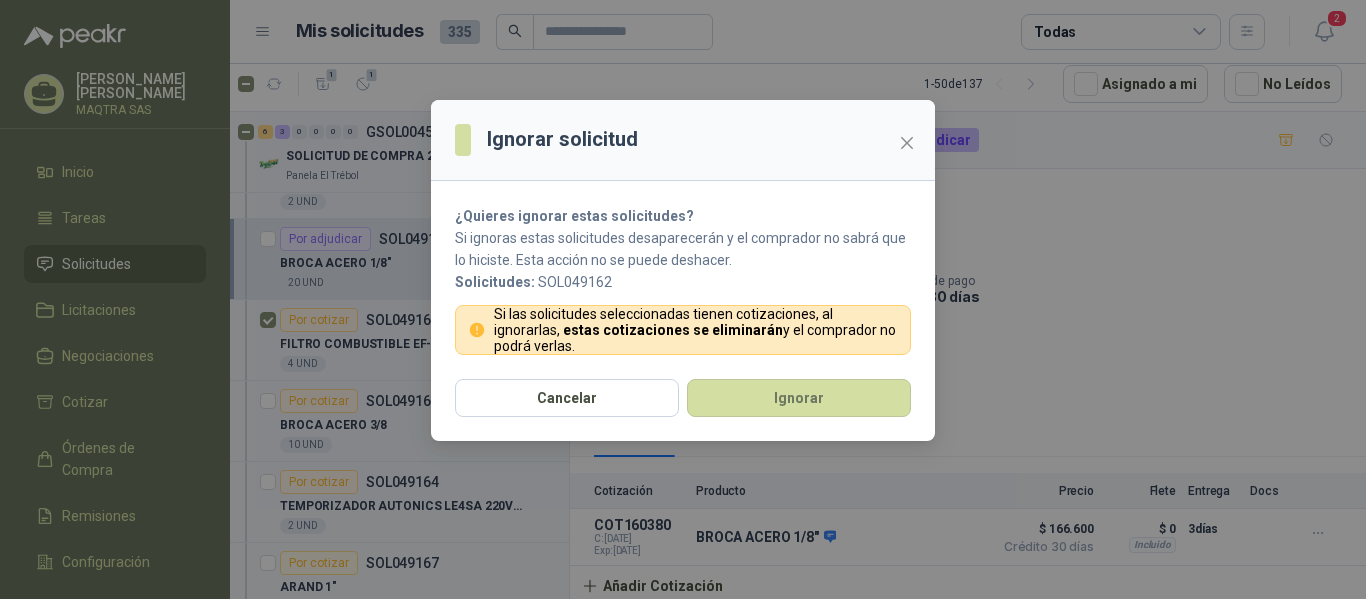 click on "¿Quieres ignorar estas solicitudes? Si ignoras estas solicitudes desaparecerán y el comprador no sabrá que lo hiciste. Esta acción no se puede deshacer. Solicitudes:   SOL049162 Si las solicitudes seleccionadas tienen cotizaciones, al ignorarlas,   estas cotizaciones se eliminarán  y el comprador no podrá verlas." at bounding box center (683, 280) 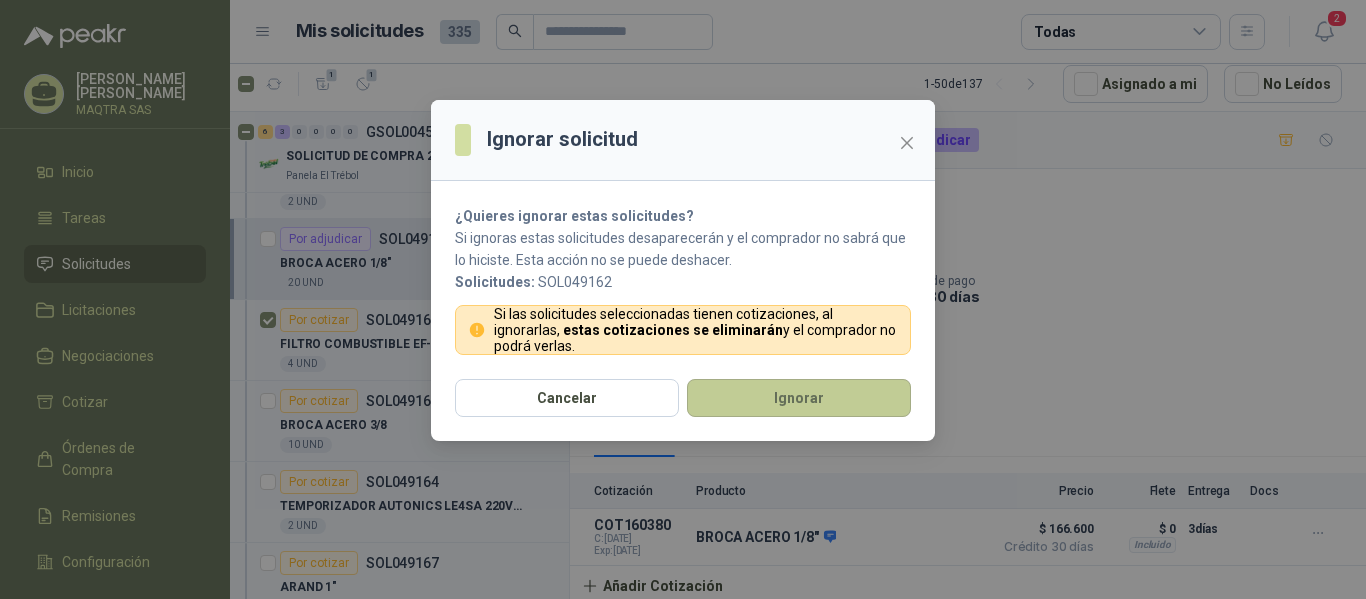 click on "Ignorar" at bounding box center (799, 398) 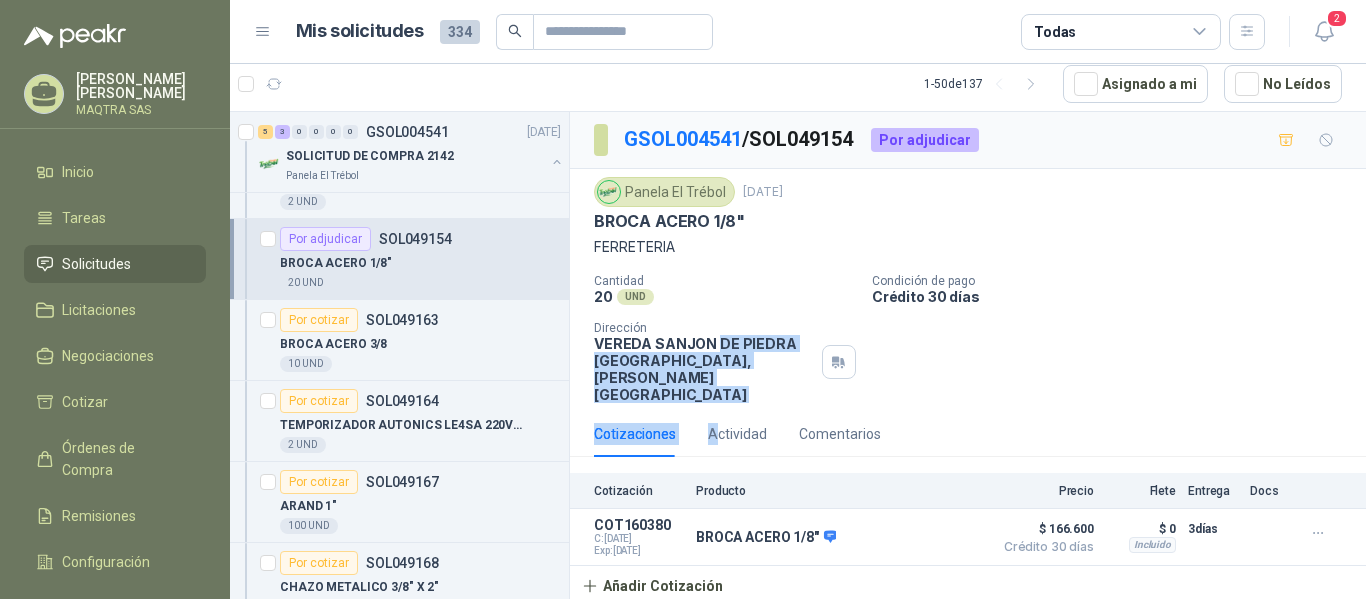 drag, startPoint x: 716, startPoint y: 394, endPoint x: 715, endPoint y: 338, distance: 56.008926 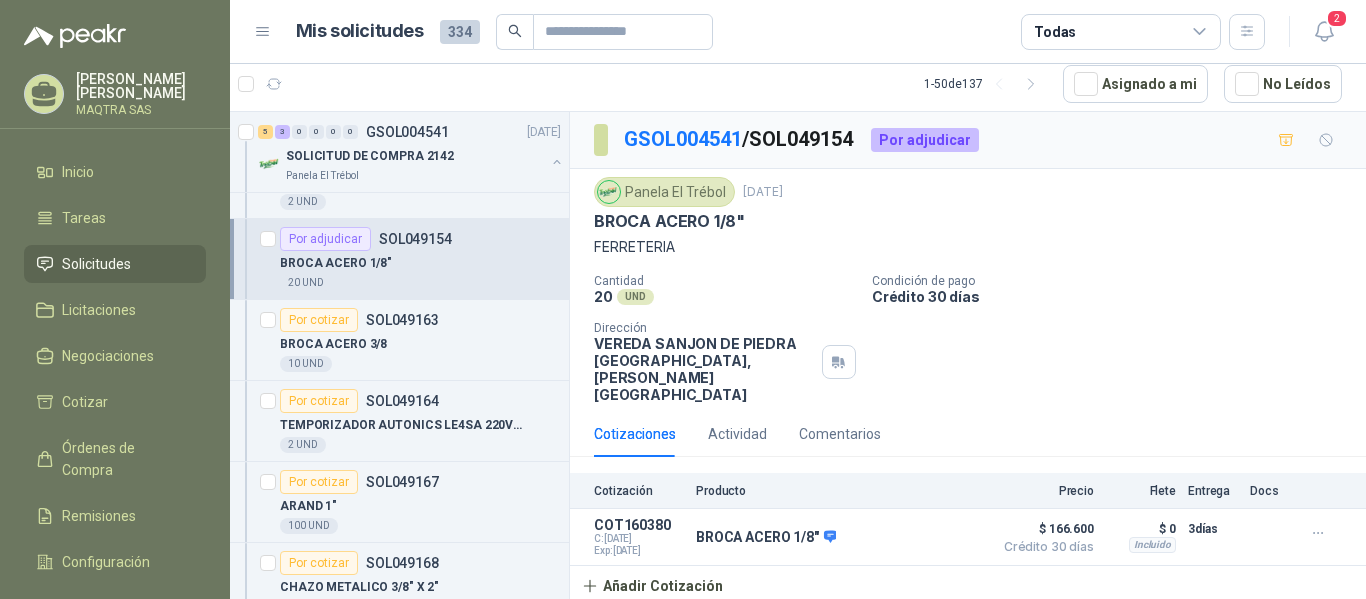click on "BROCA ACERO 1/8"" at bounding box center (669, 221) 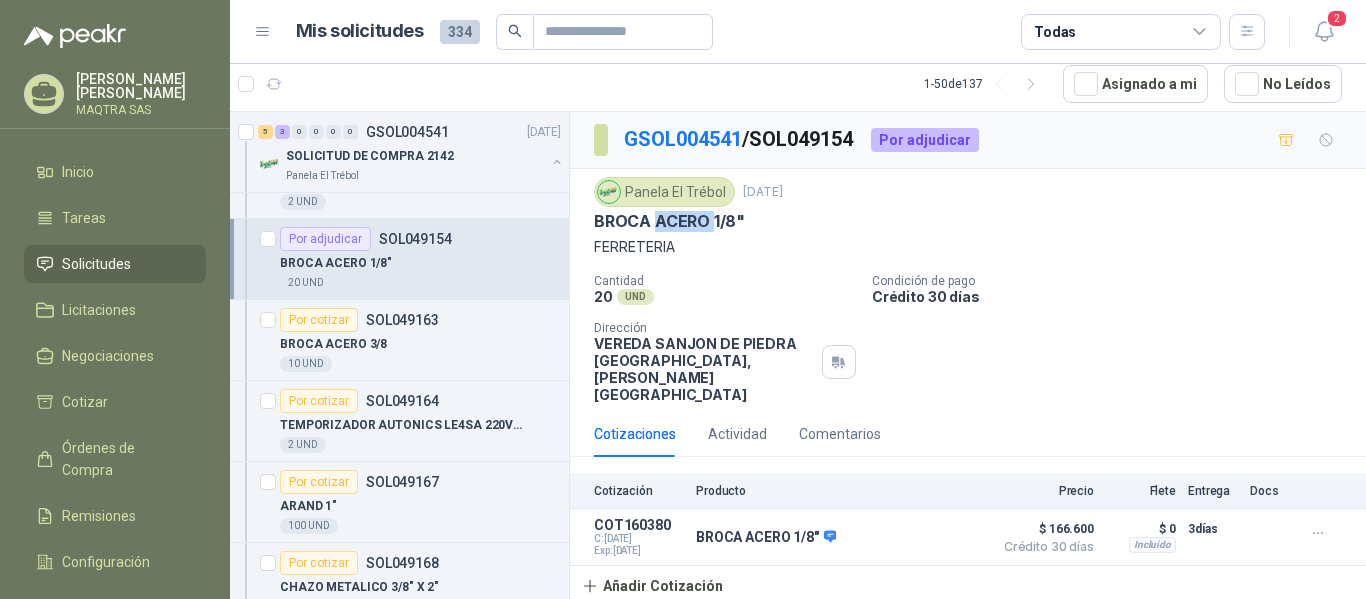 click on "BROCA ACERO 1/8"" at bounding box center (669, 221) 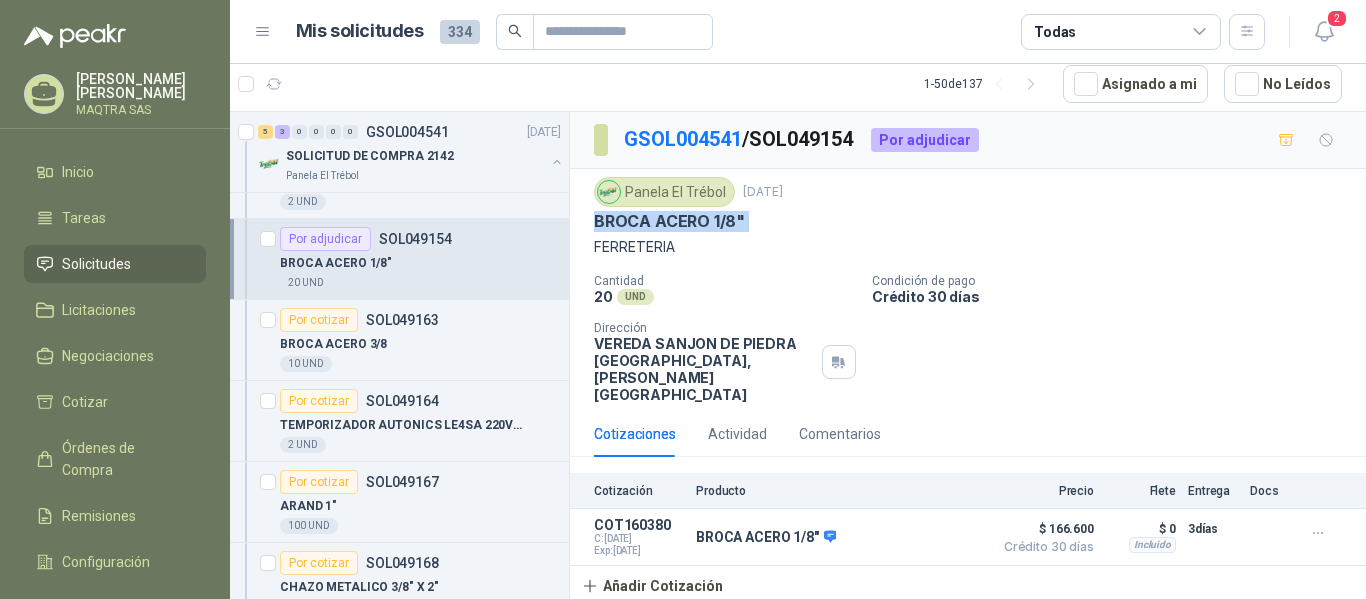 click on "BROCA ACERO 1/8"" at bounding box center (669, 221) 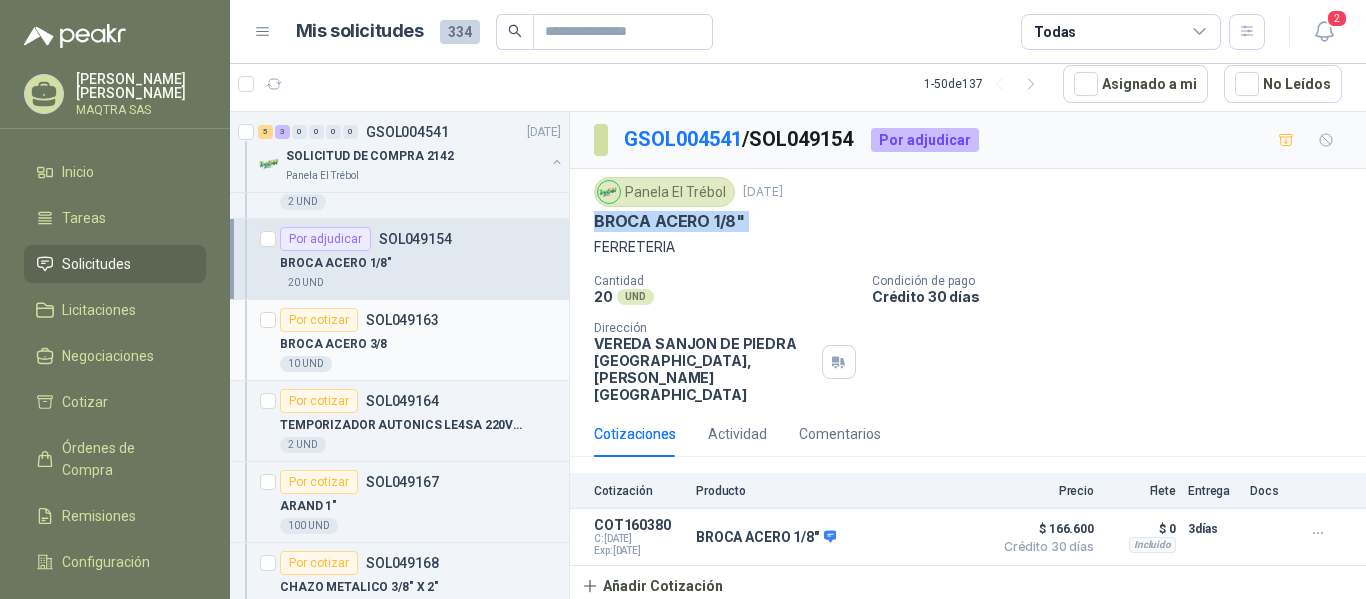 click on "BROCA ACERO 3/8" at bounding box center (420, 344) 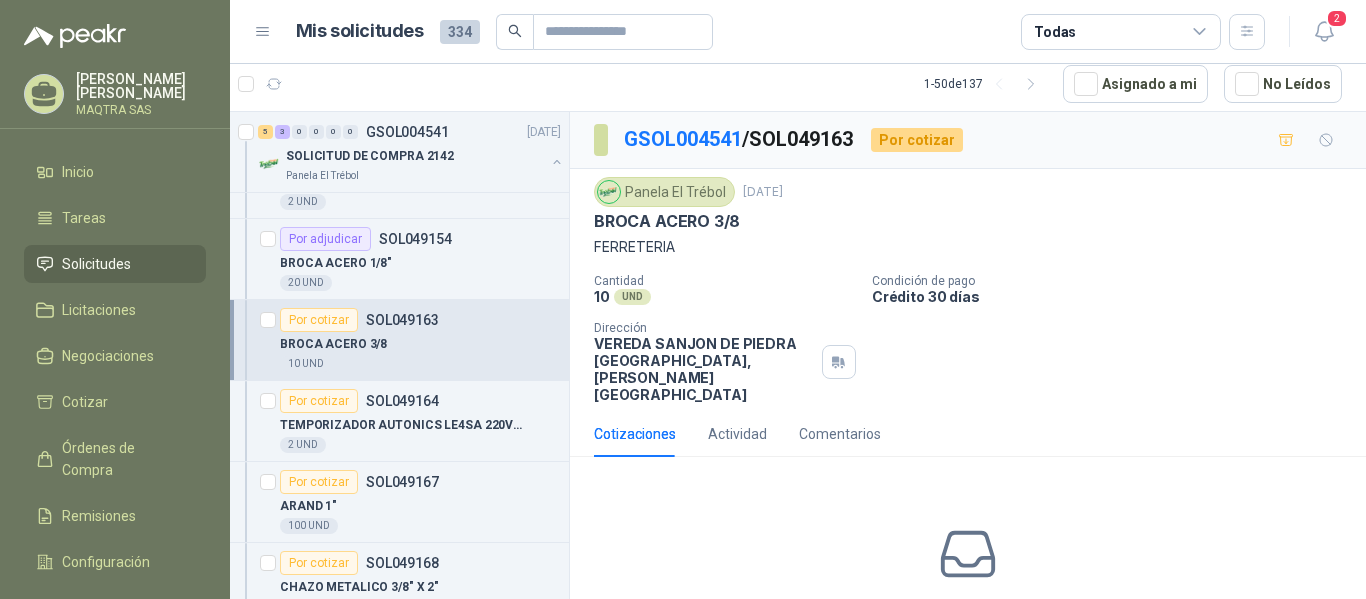 click on "BROCA ACERO 3/8" at bounding box center (667, 221) 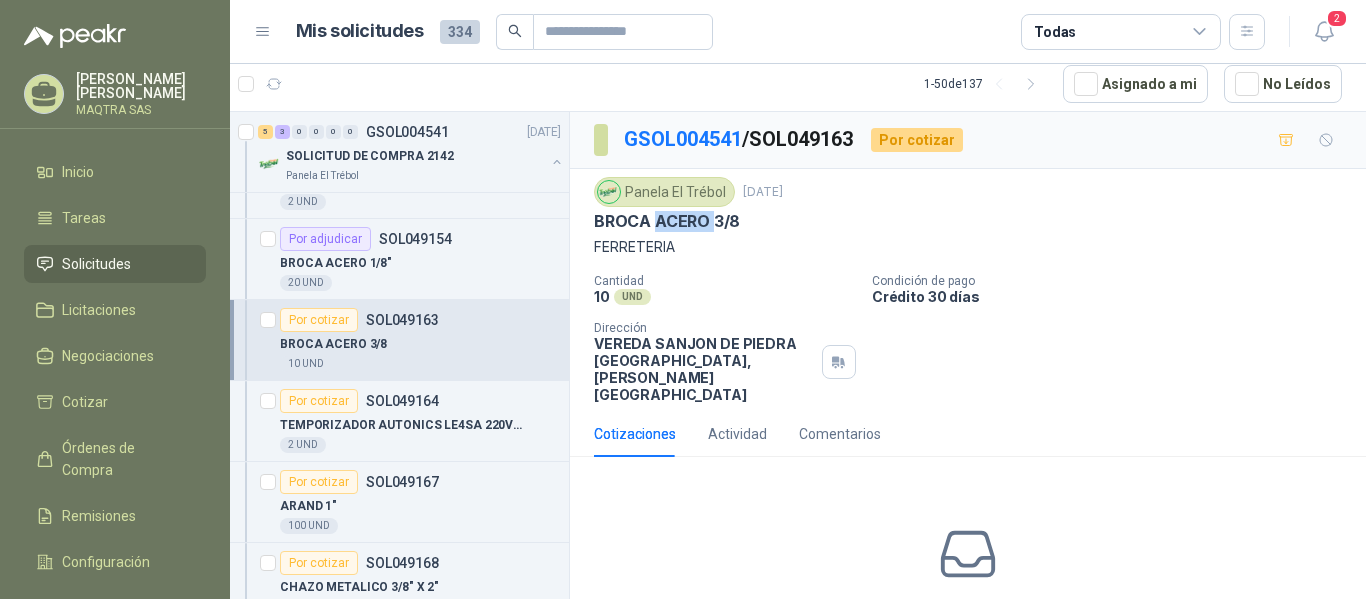 click on "BROCA ACERO 3/8" at bounding box center (667, 221) 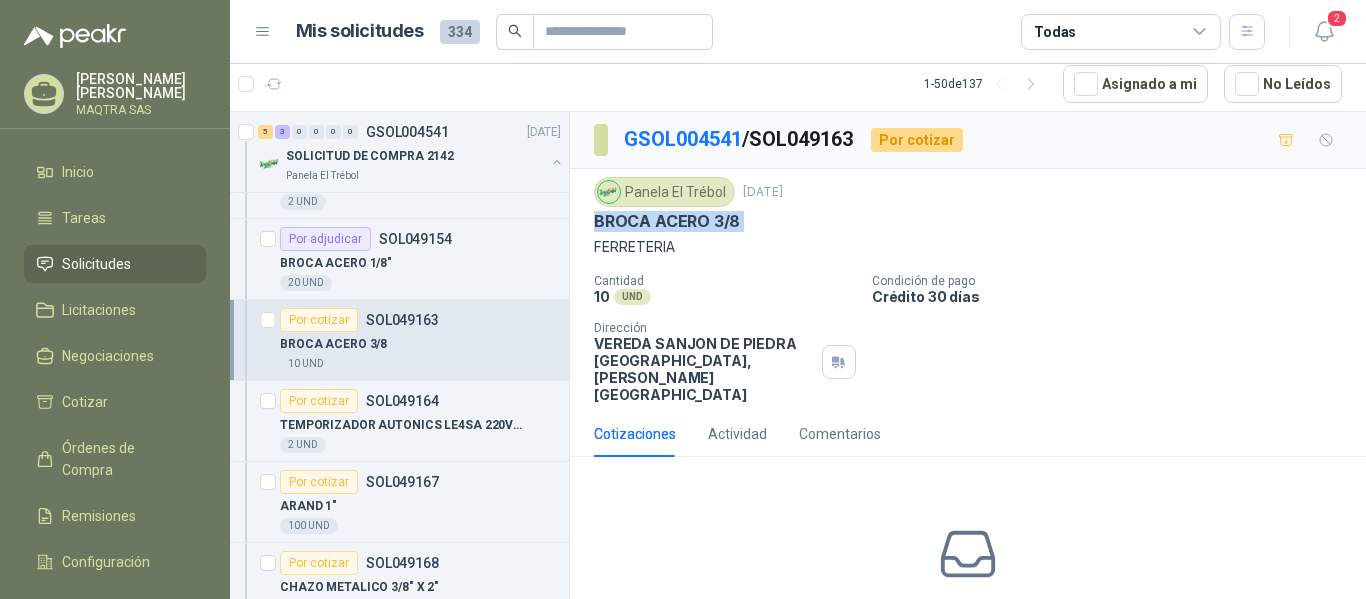 click on "BROCA ACERO 3/8" at bounding box center (667, 221) 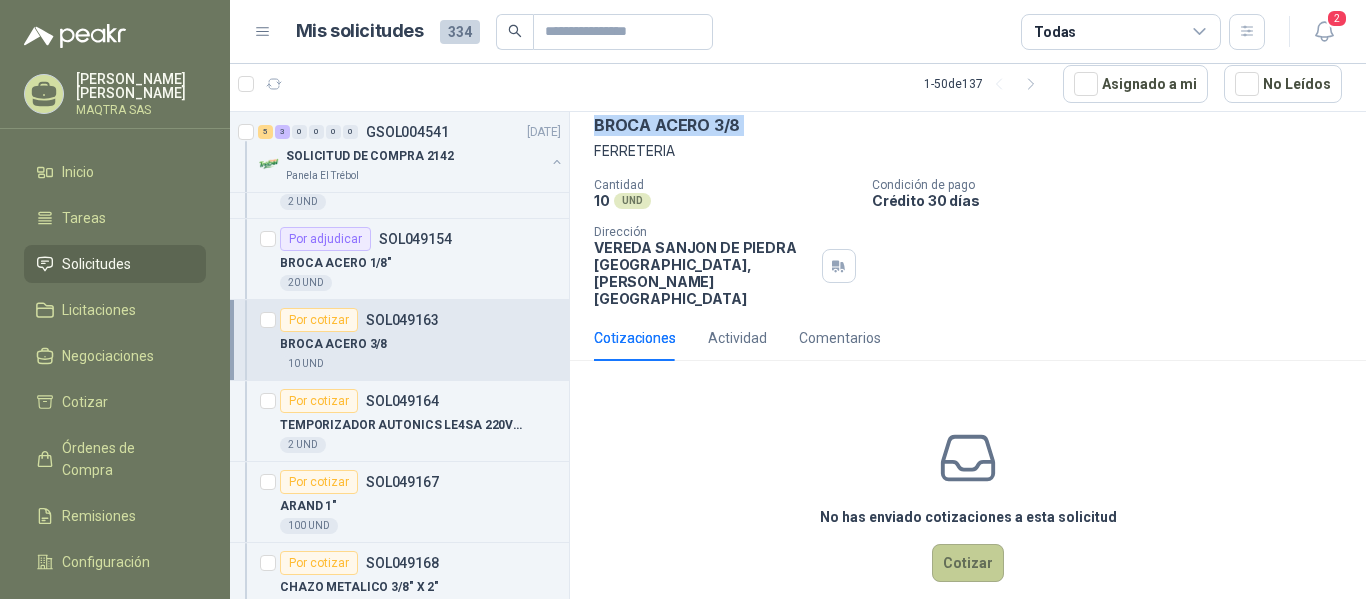 click on "Cotizar" at bounding box center (968, 563) 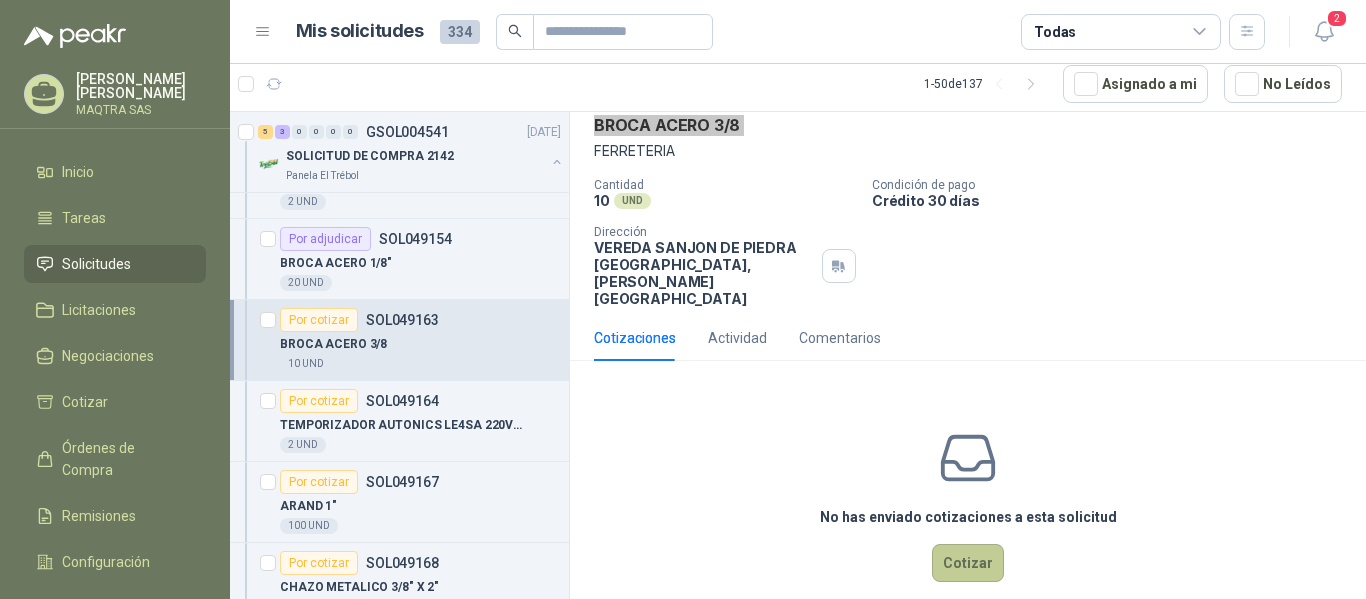 scroll, scrollTop: 83, scrollLeft: 0, axis: vertical 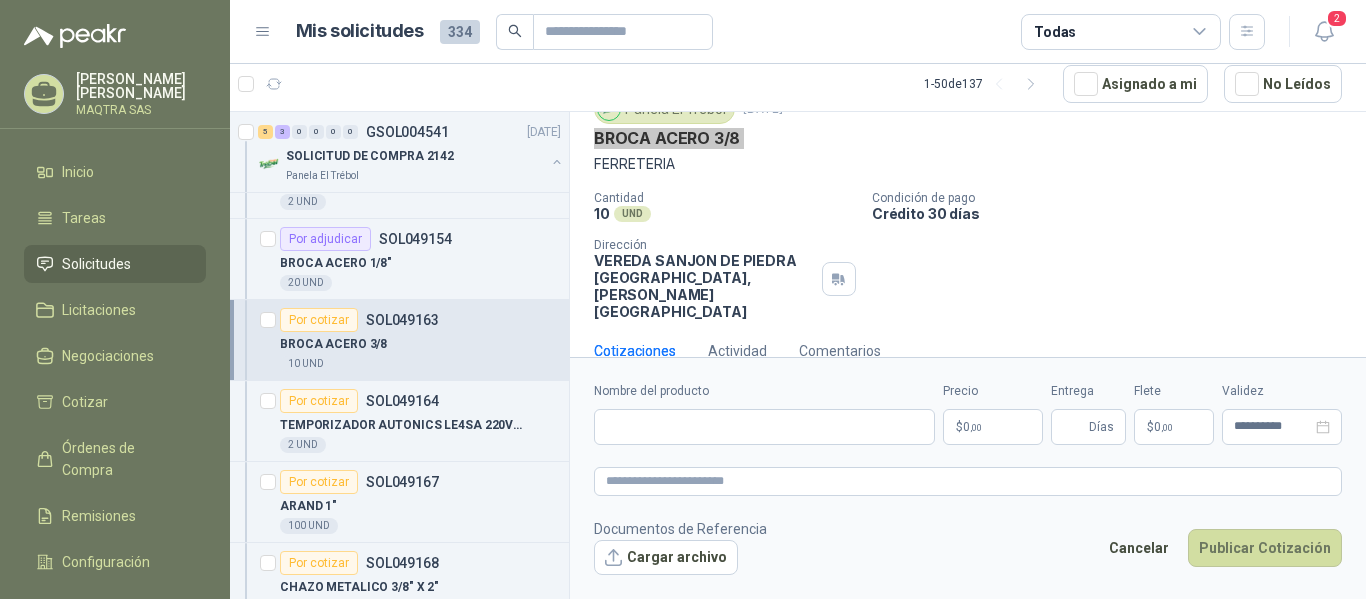 type 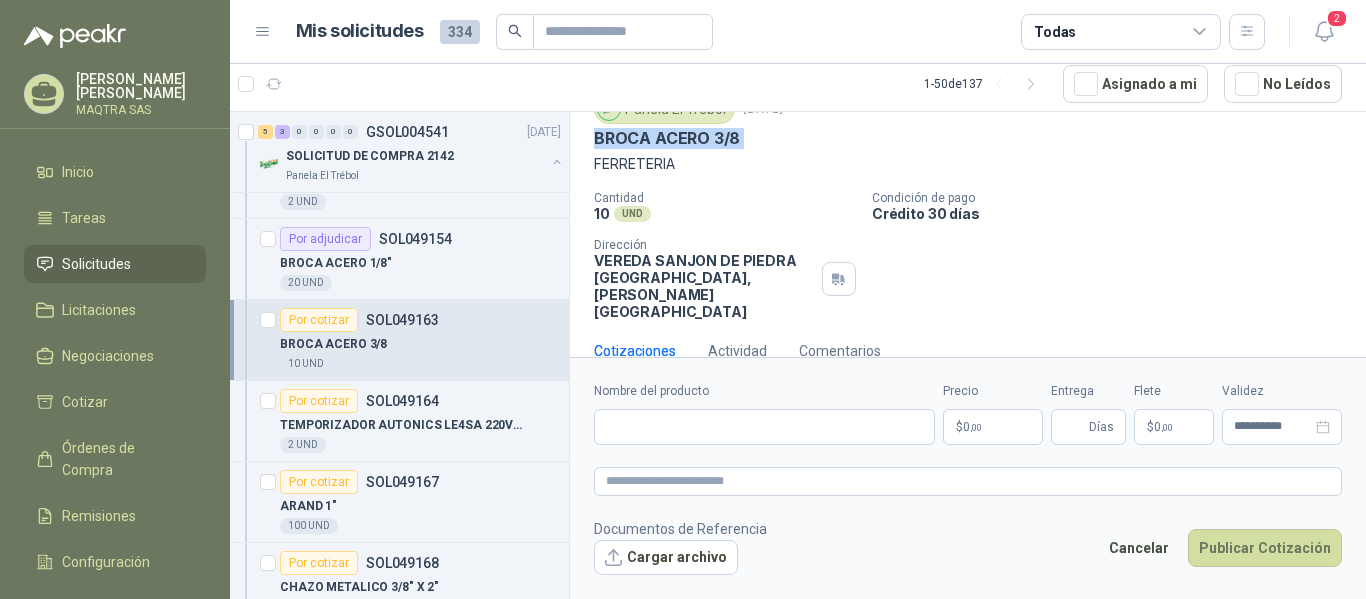 scroll, scrollTop: 82, scrollLeft: 0, axis: vertical 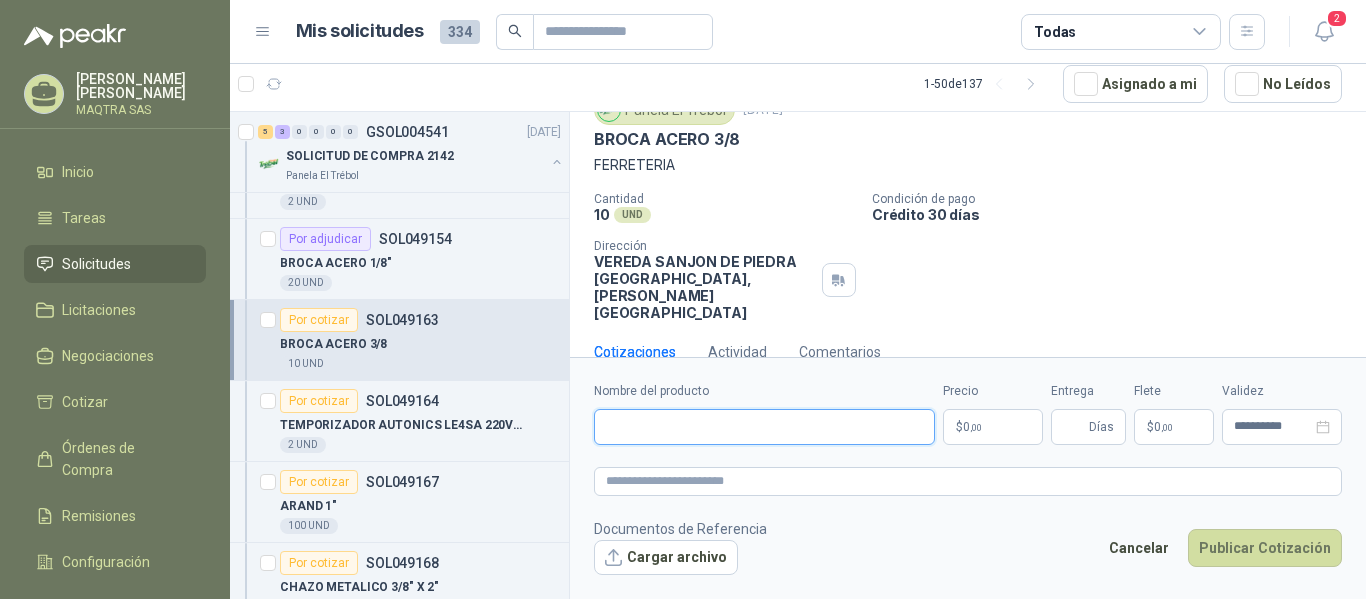 click on "Nombre del producto" at bounding box center (764, 427) 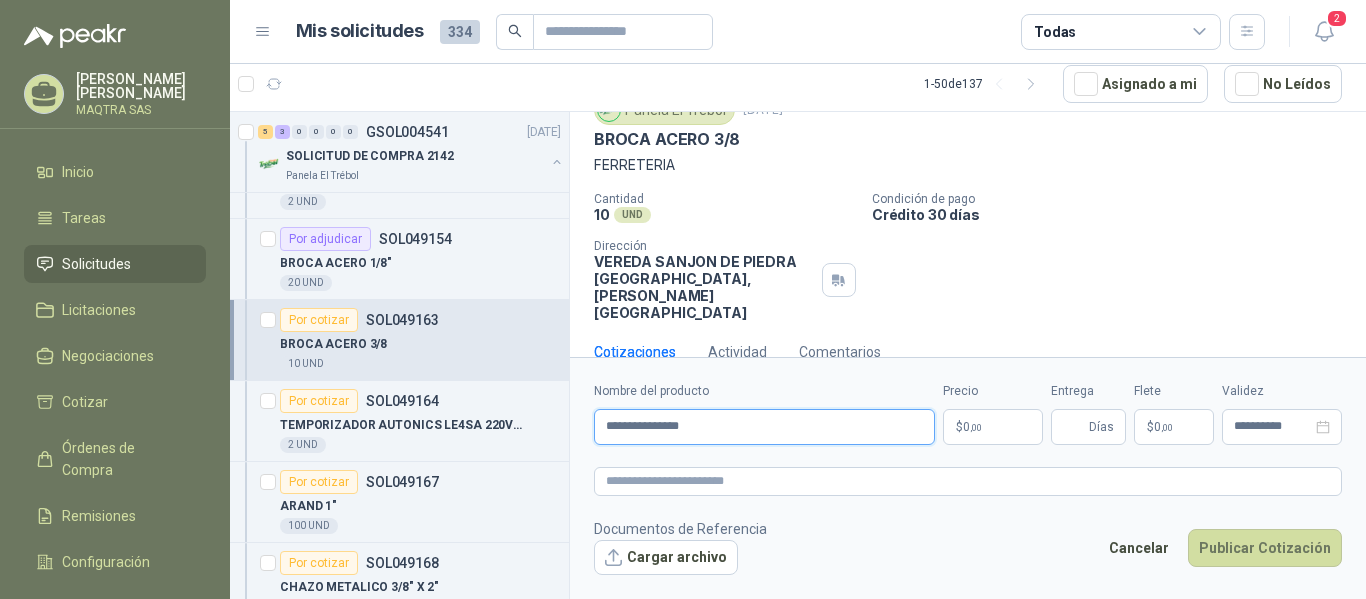 type on "**********" 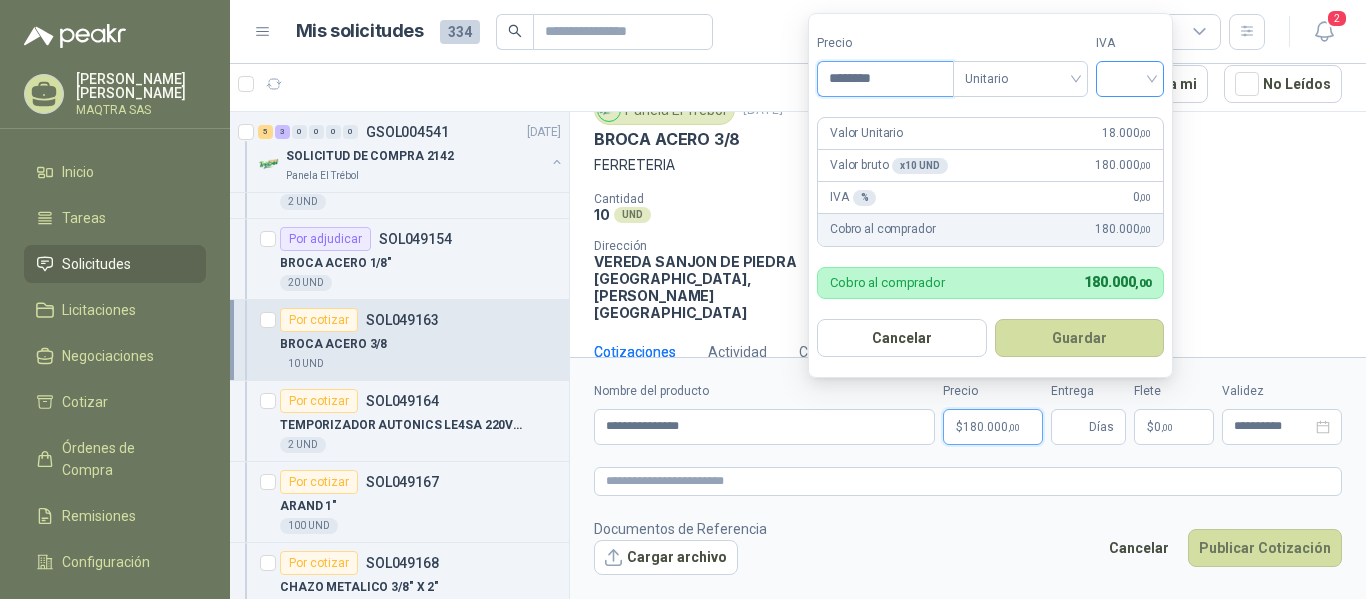 type on "********" 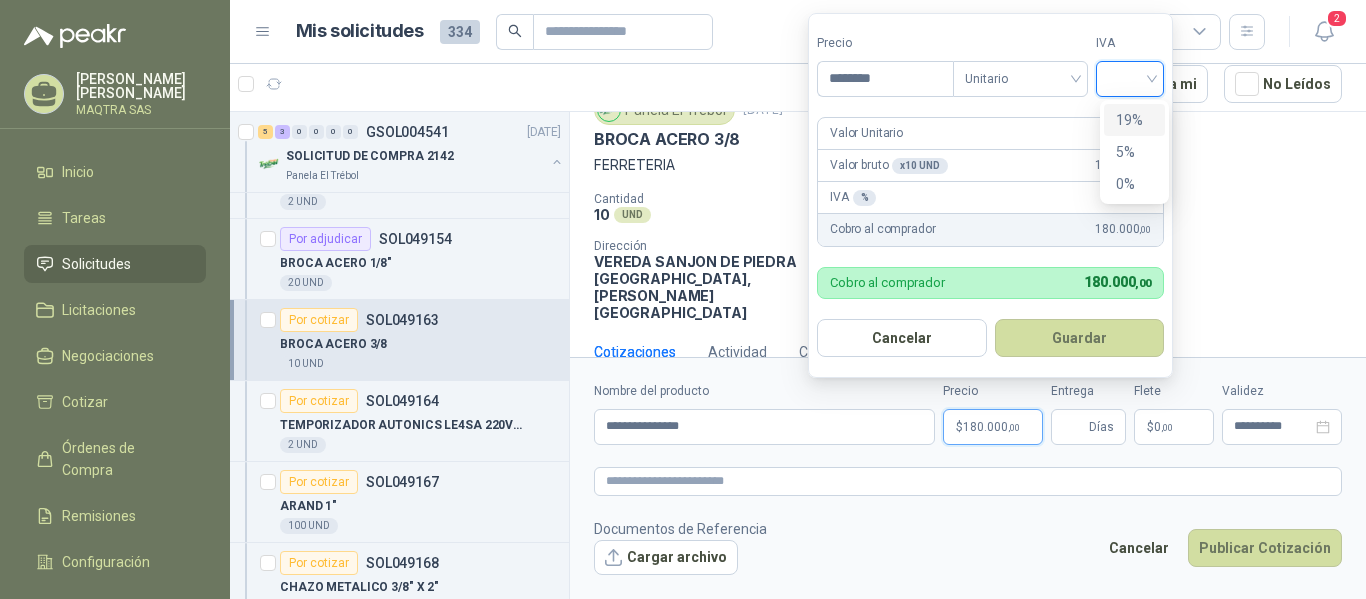click at bounding box center (1130, 77) 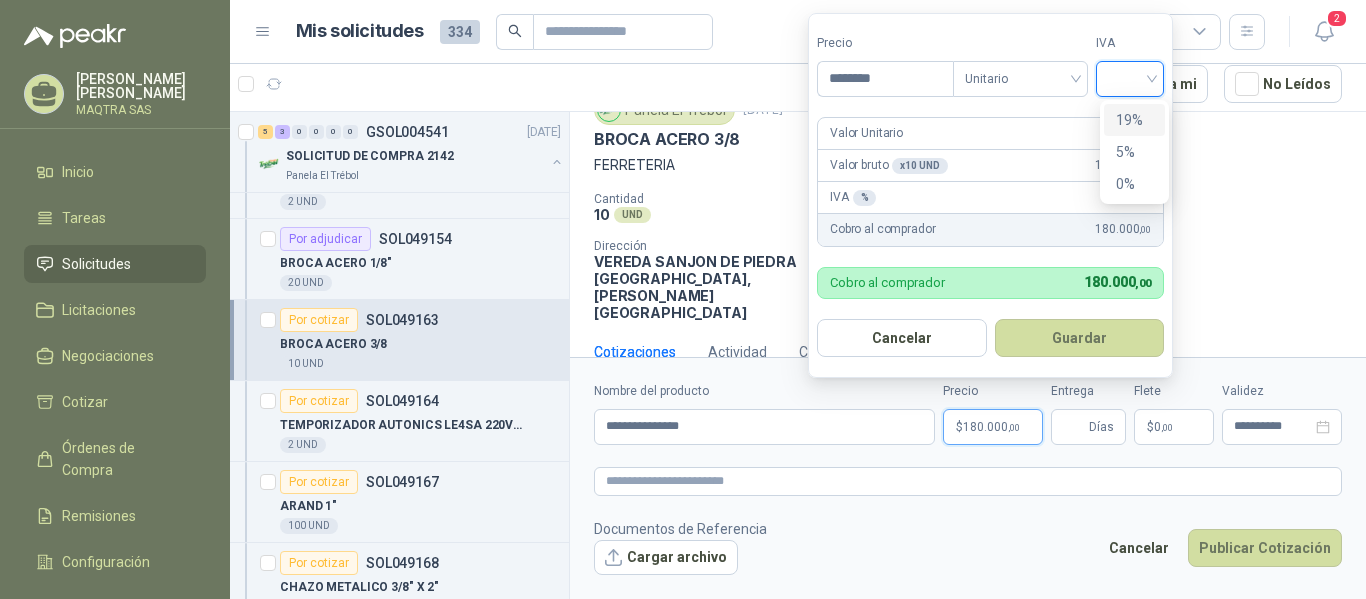 click on "19%" at bounding box center (1134, 120) 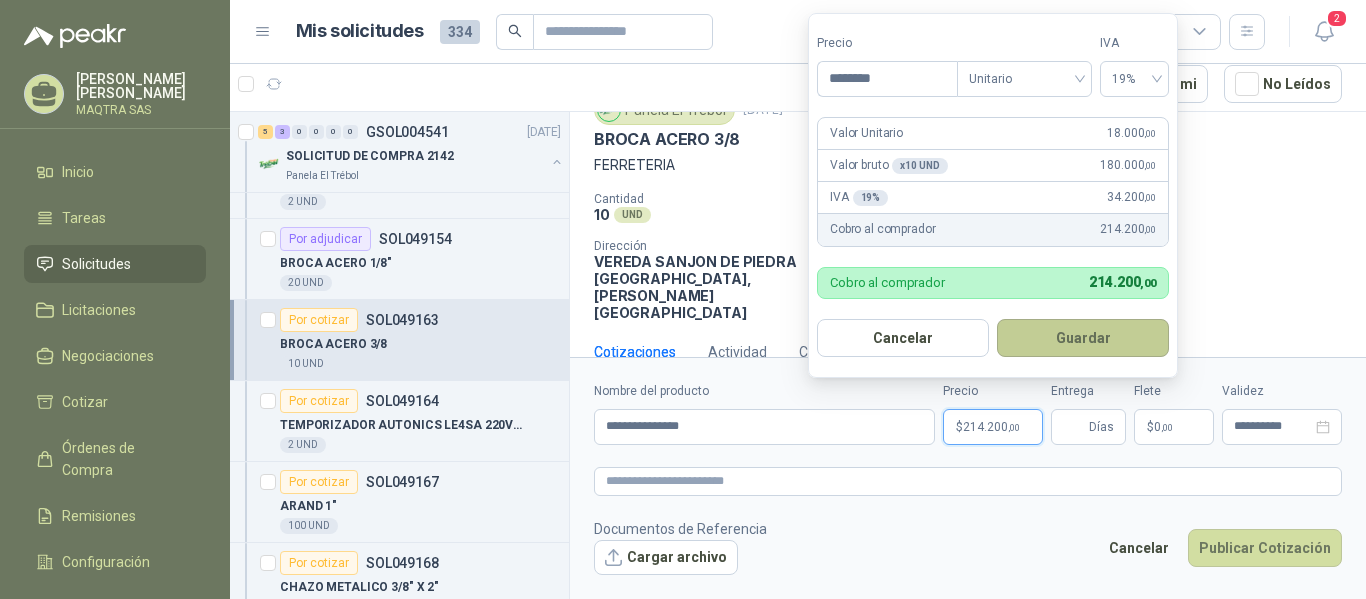 click on "Guardar" at bounding box center [1083, 338] 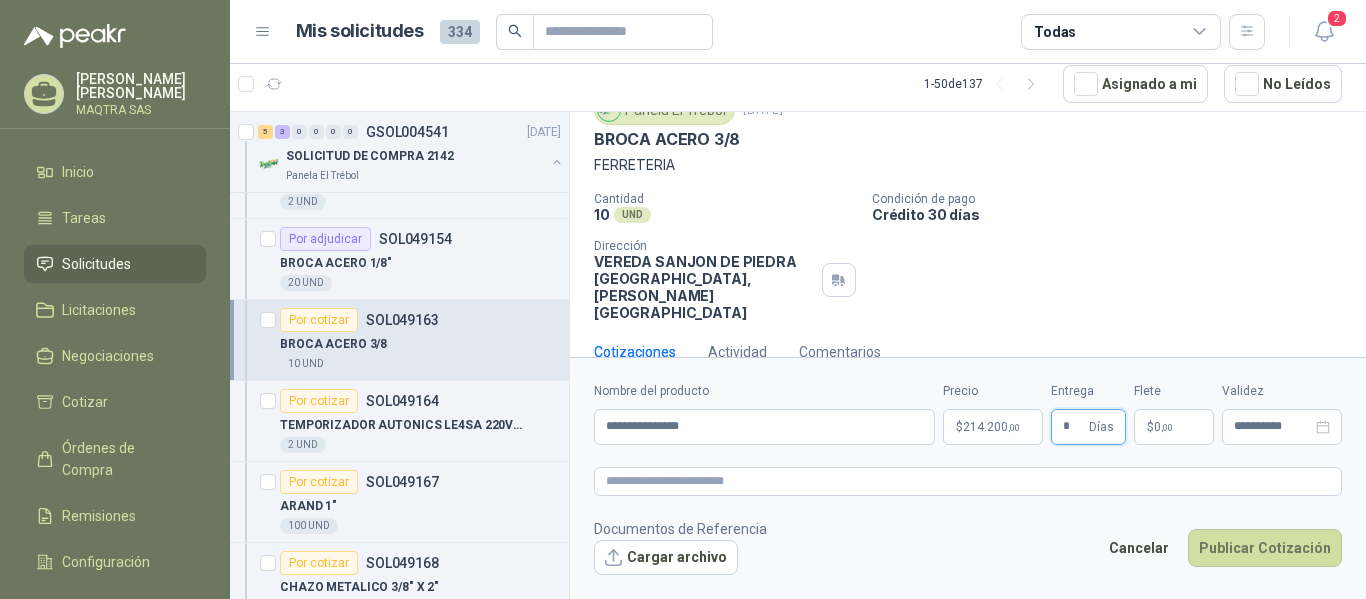 type on "*" 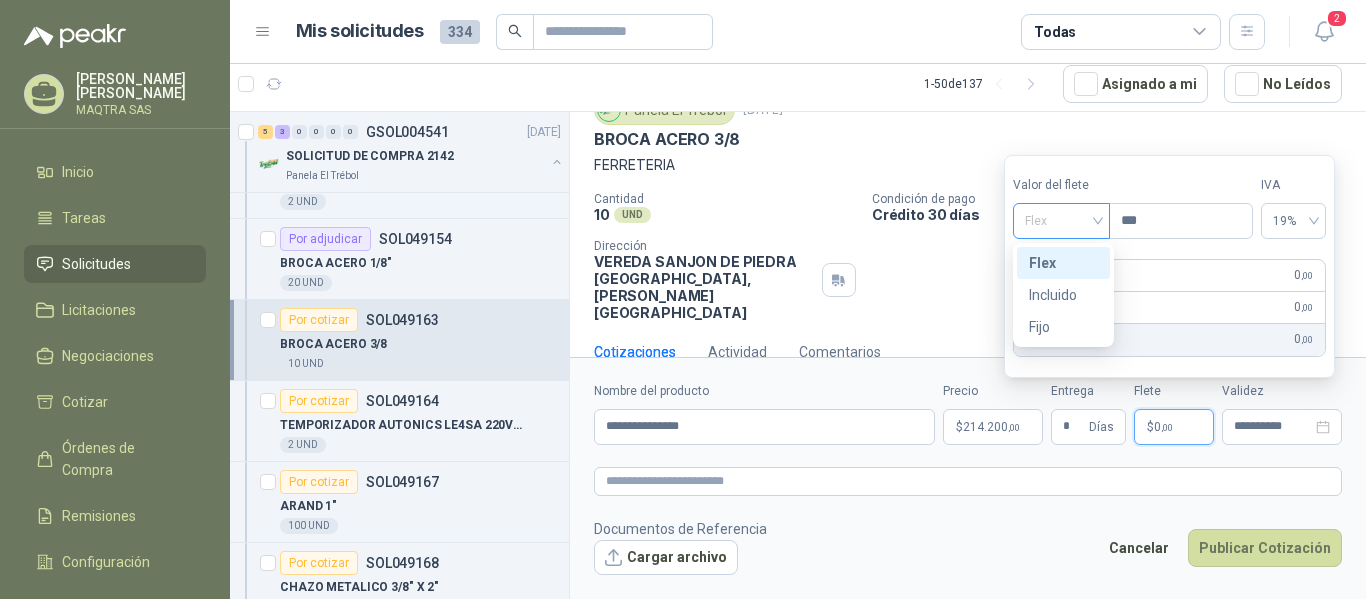 click on "Flex" at bounding box center [1061, 221] 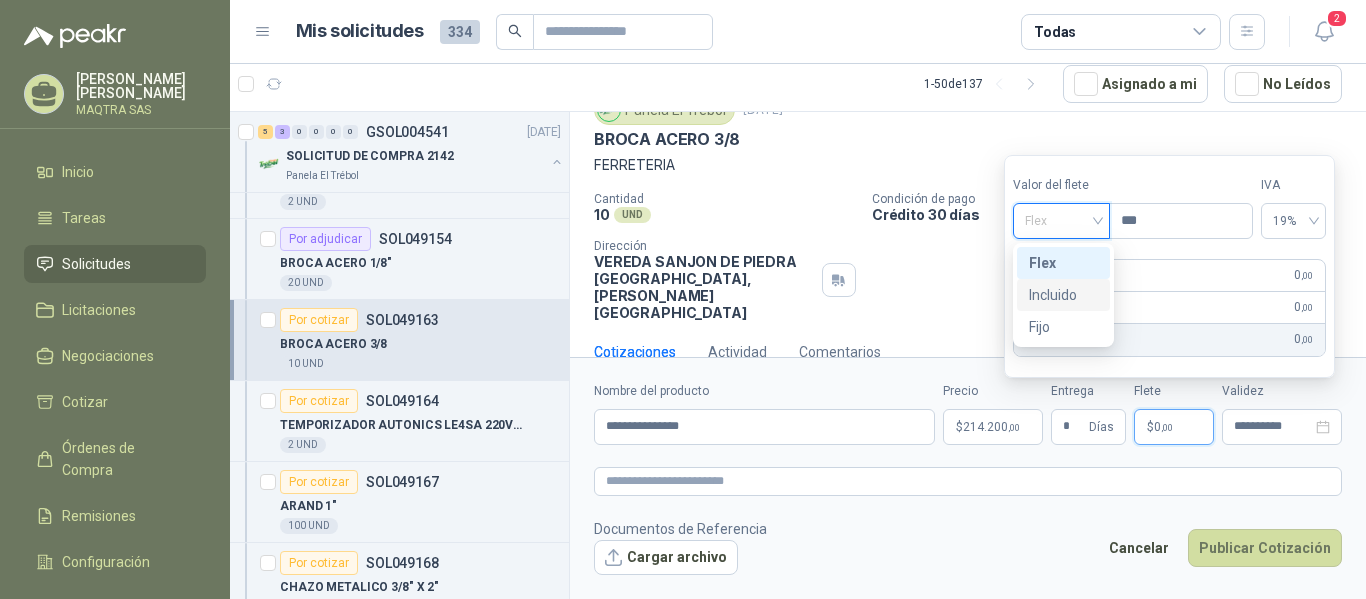 click on "Incluido" at bounding box center (1063, 295) 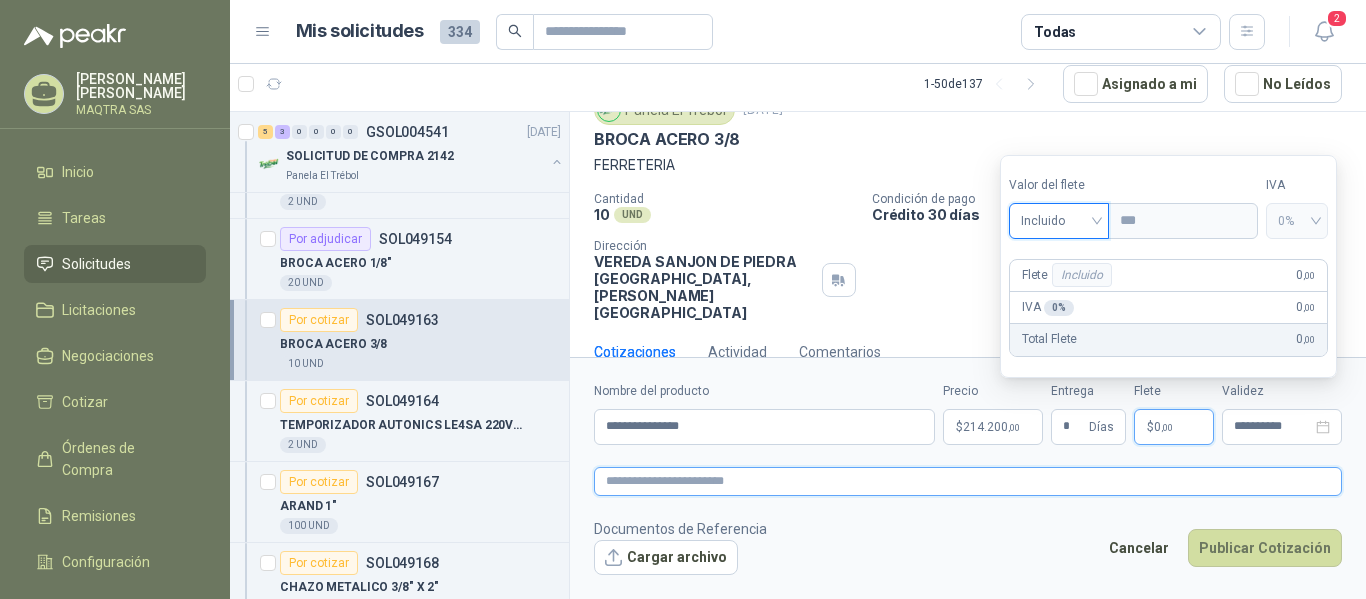 click at bounding box center [968, 481] 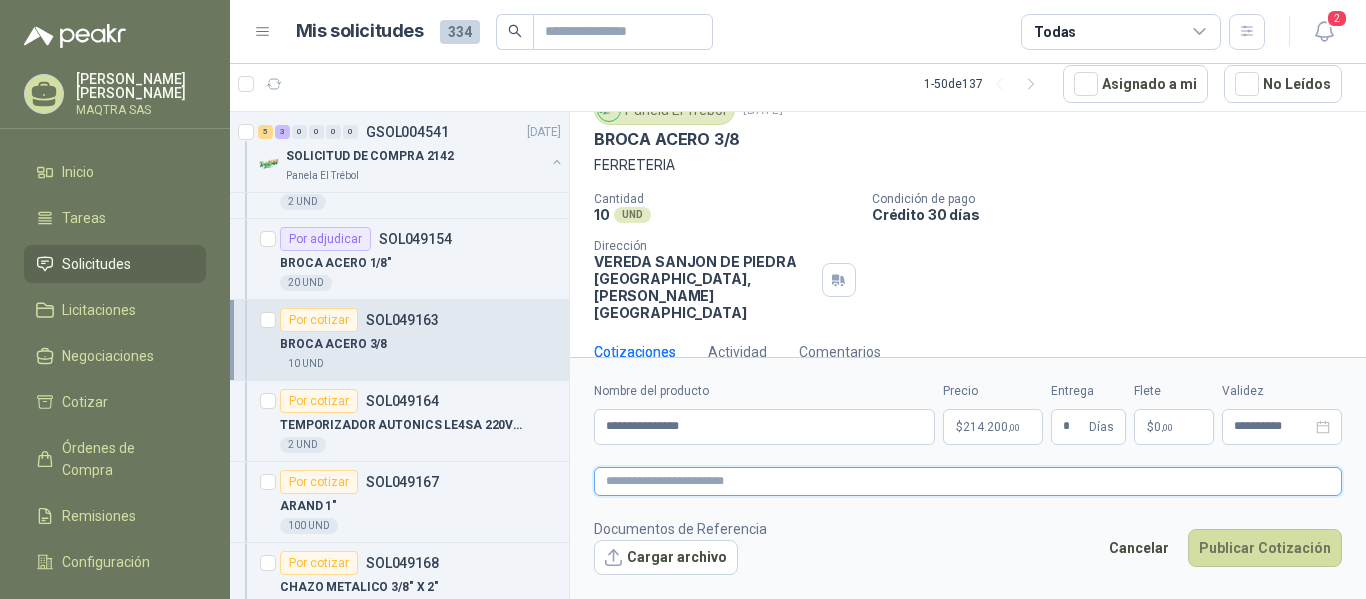 type 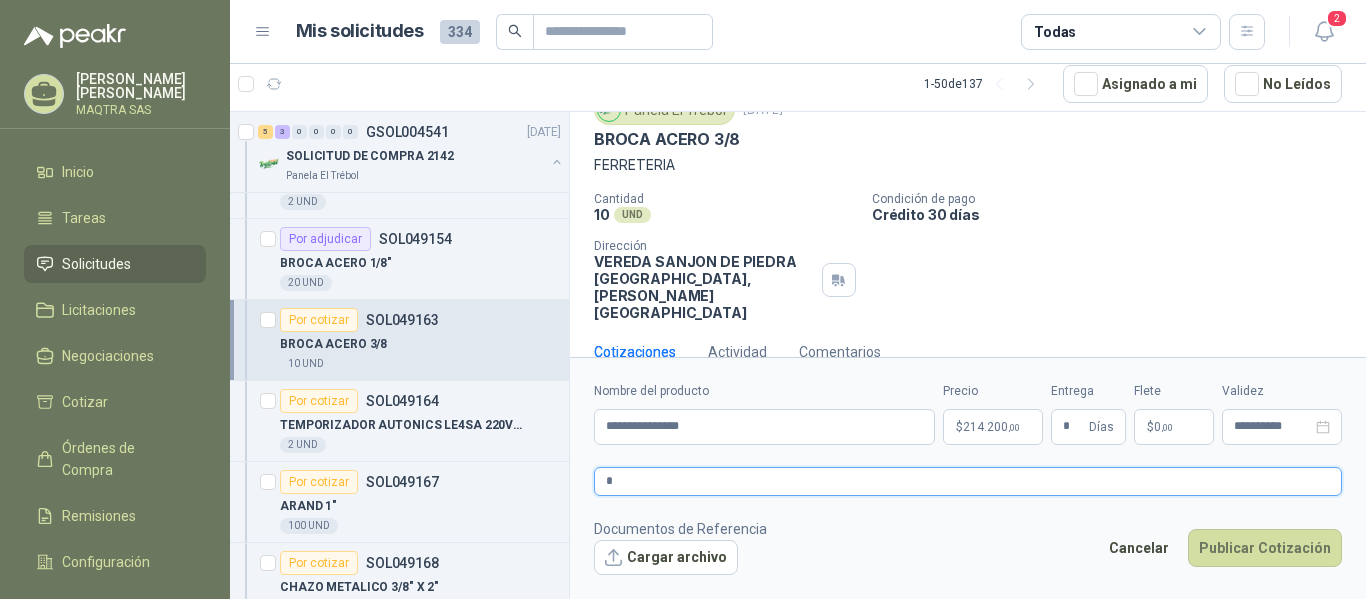 type 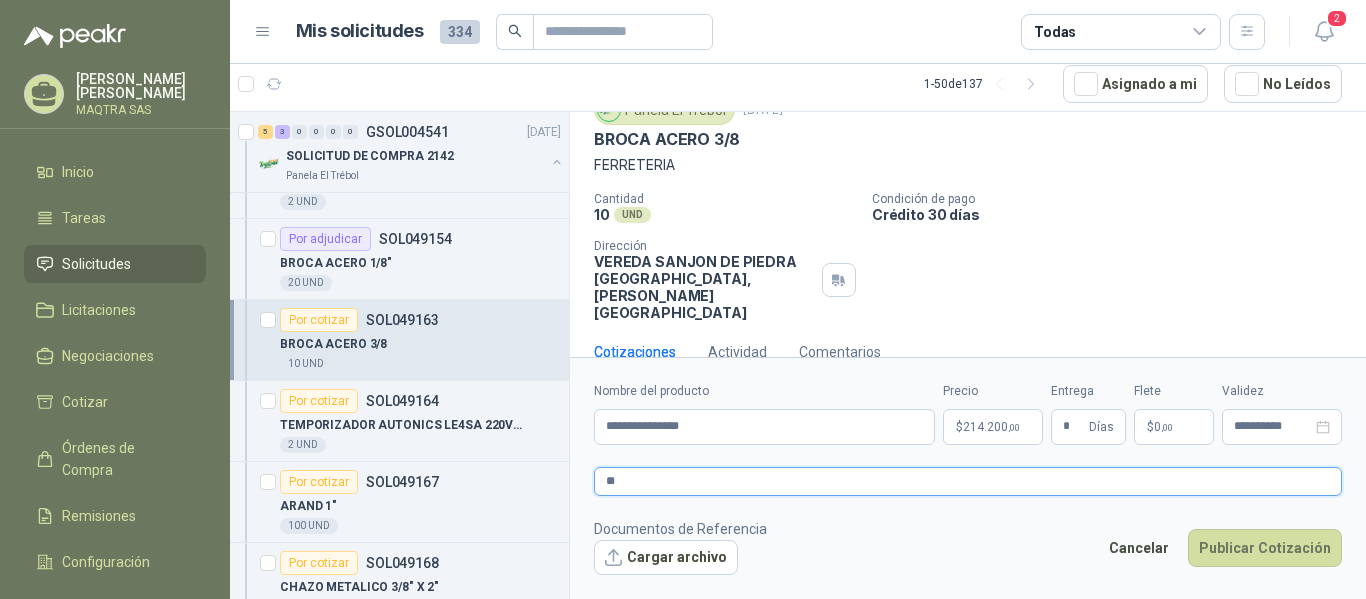 type 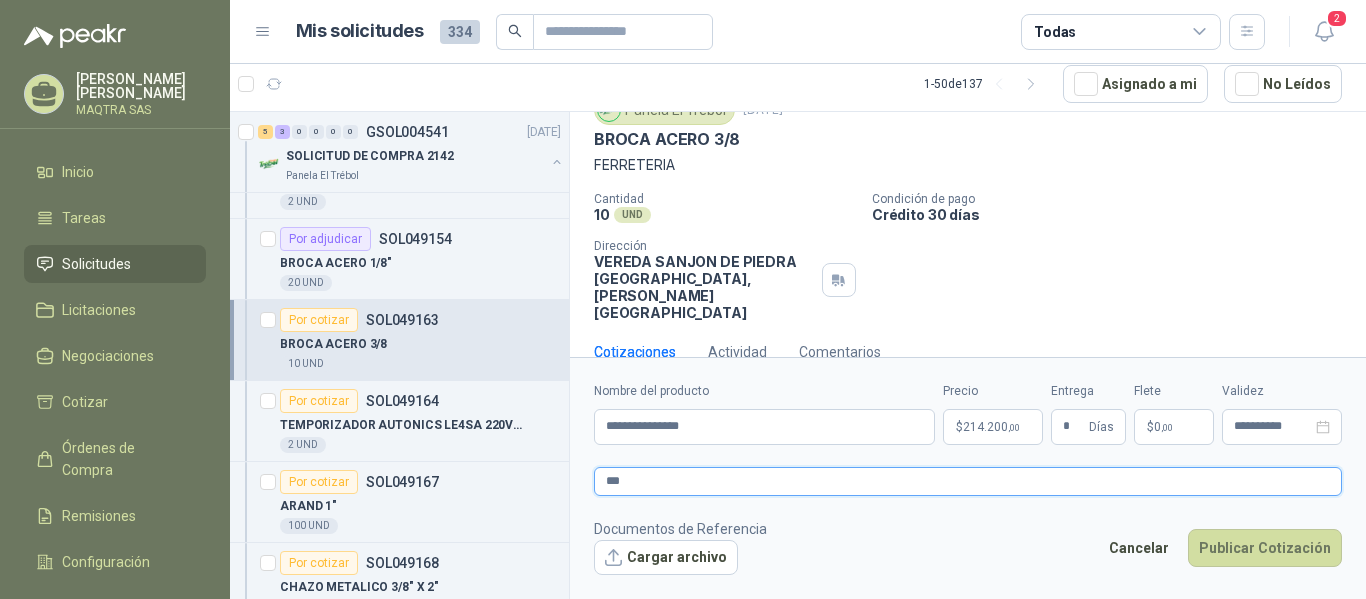 type 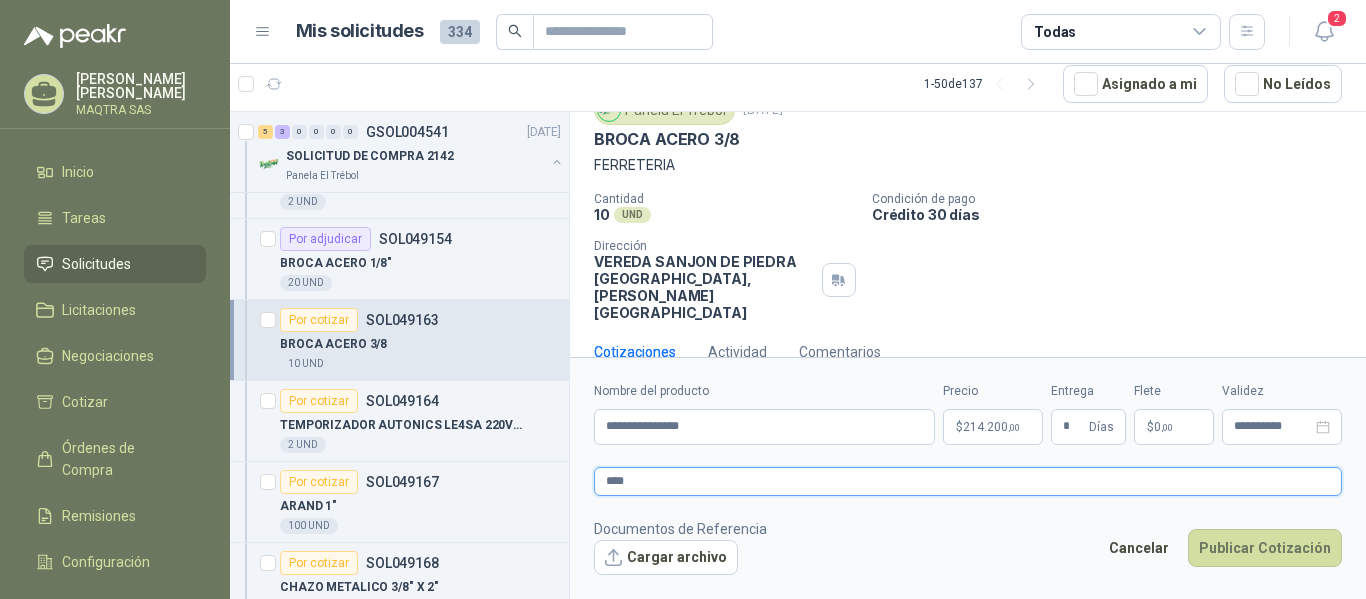type 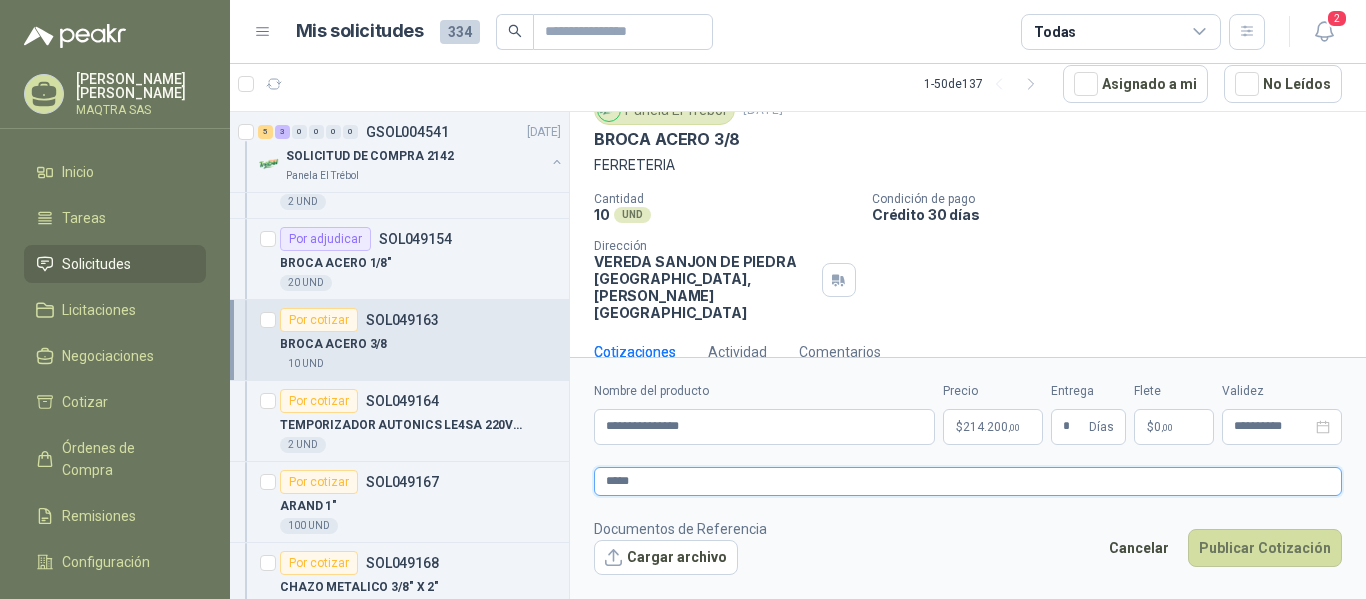 type 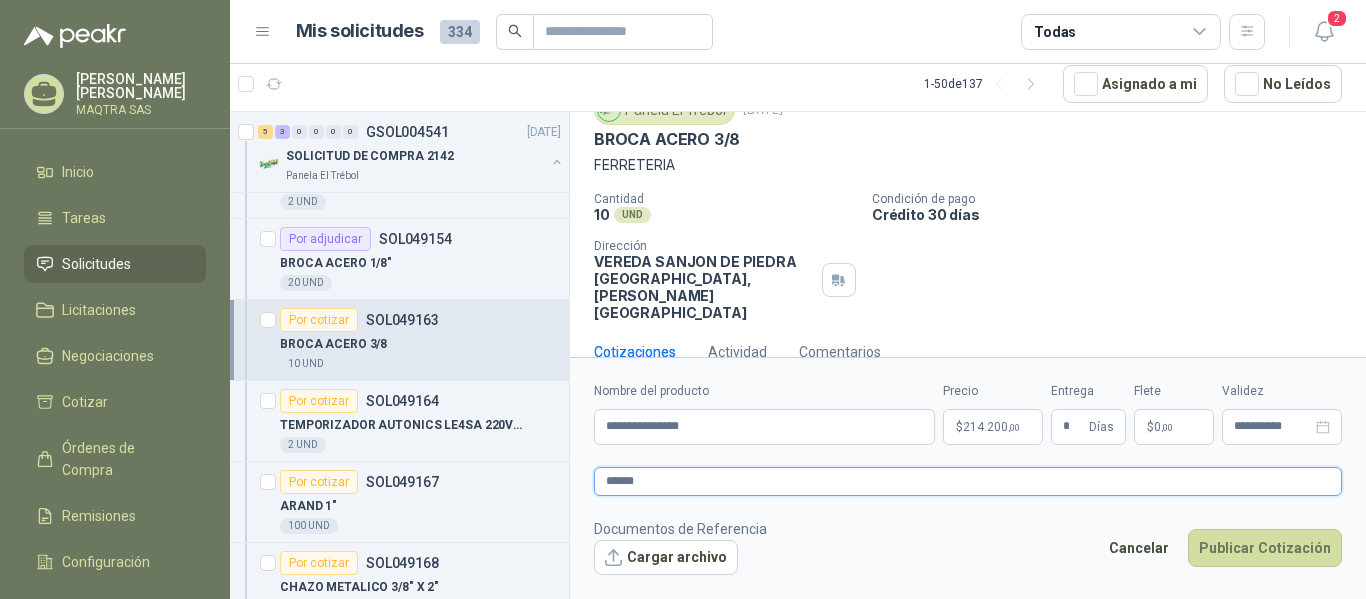 type 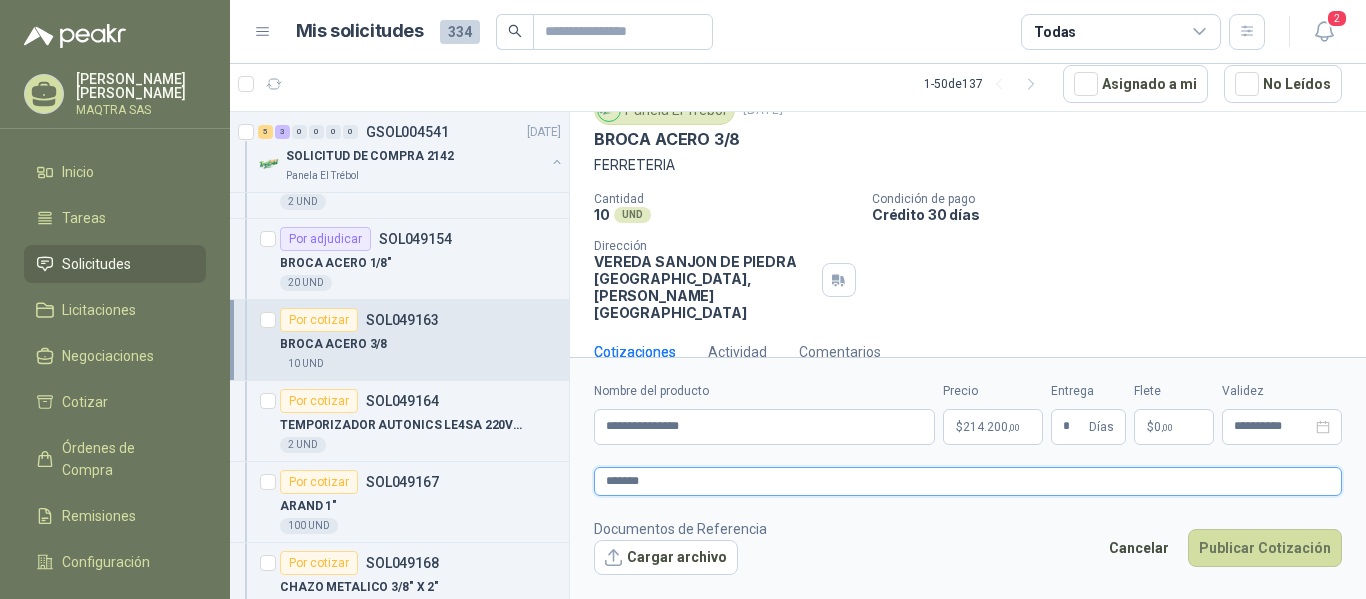 type 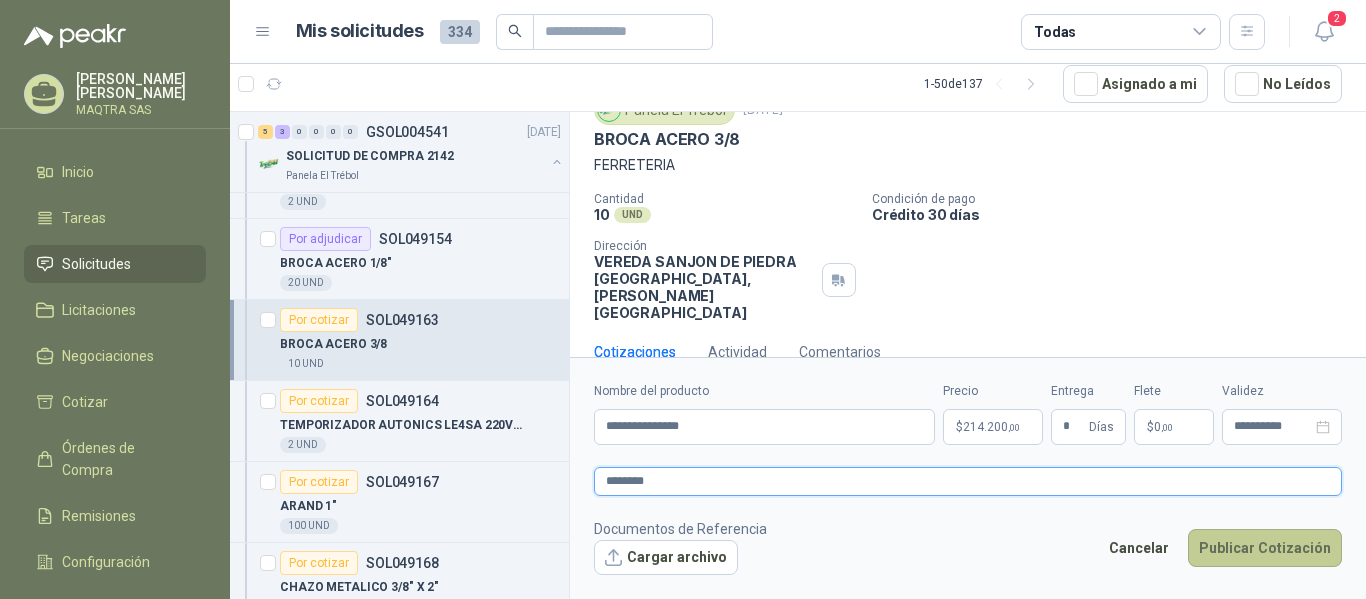 type on "********" 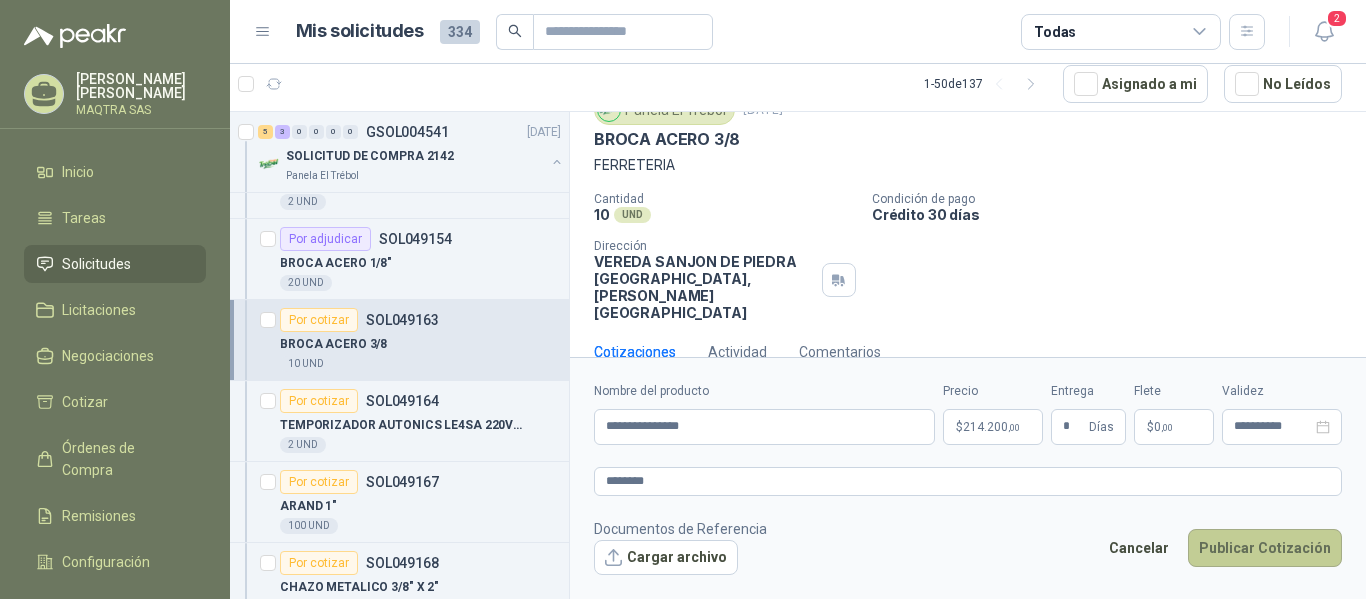 click on "Publicar Cotización" at bounding box center [1265, 548] 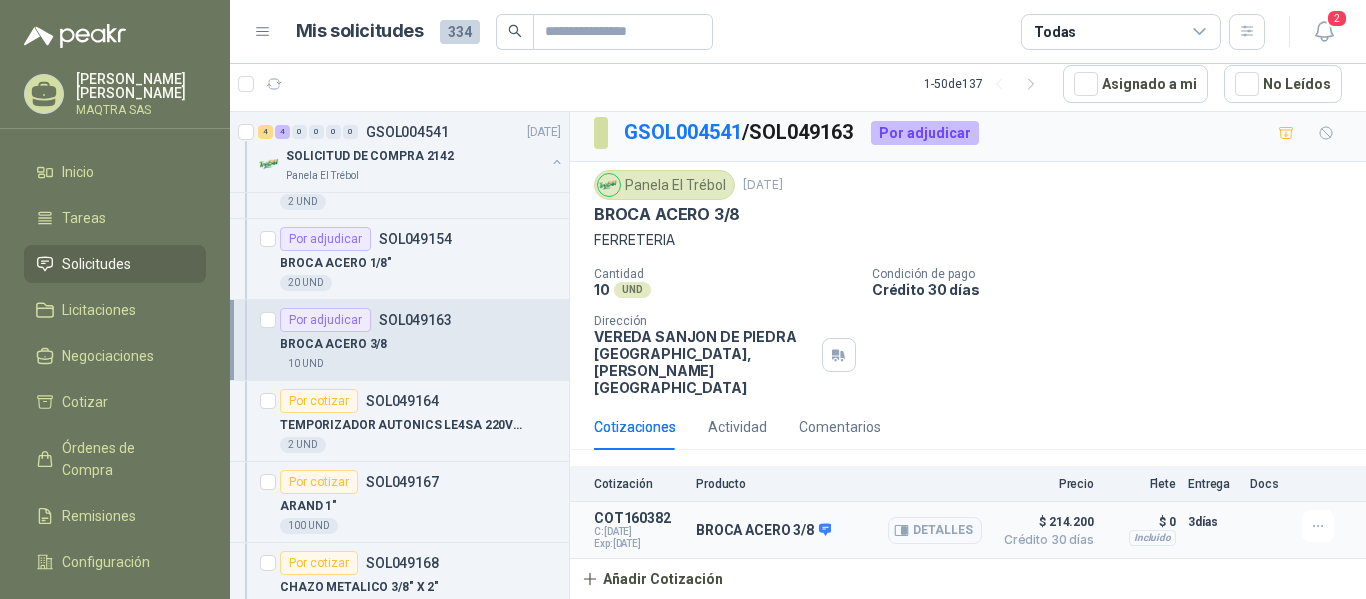 scroll, scrollTop: 0, scrollLeft: 0, axis: both 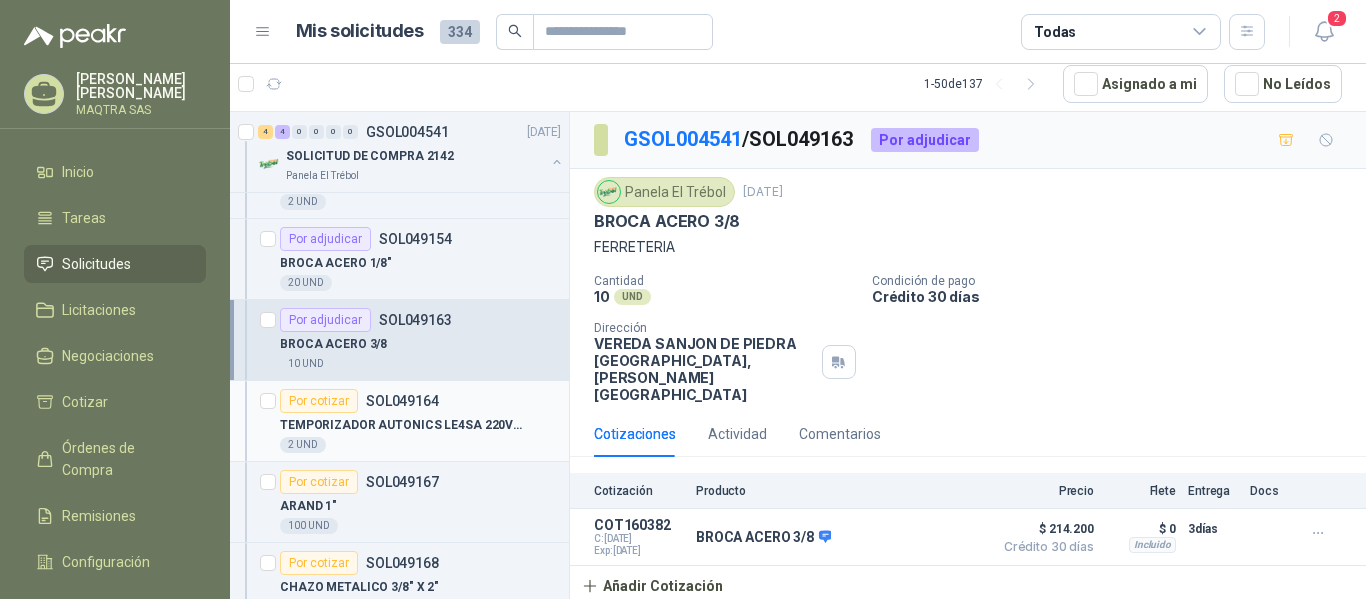 click on "TEMPORIZADOR AUTONICS LE4SA 220VAC" at bounding box center (404, 425) 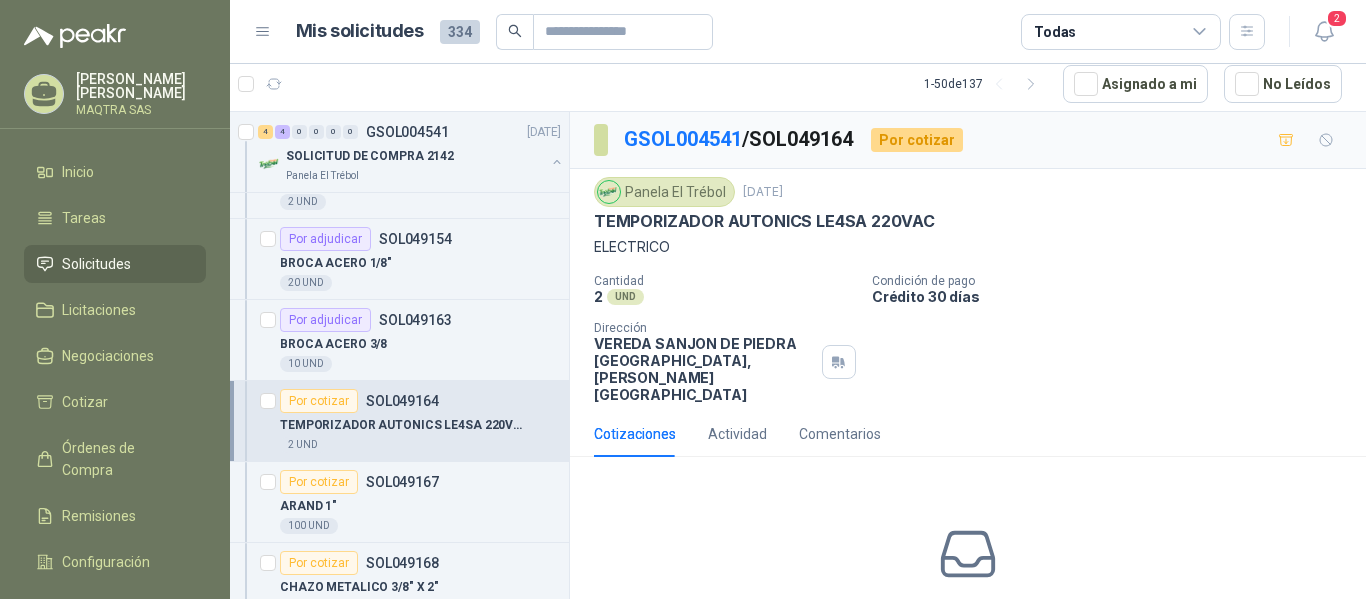 click on "TEMPORIZADOR AUTONICS LE4SA 220VAC" at bounding box center [764, 221] 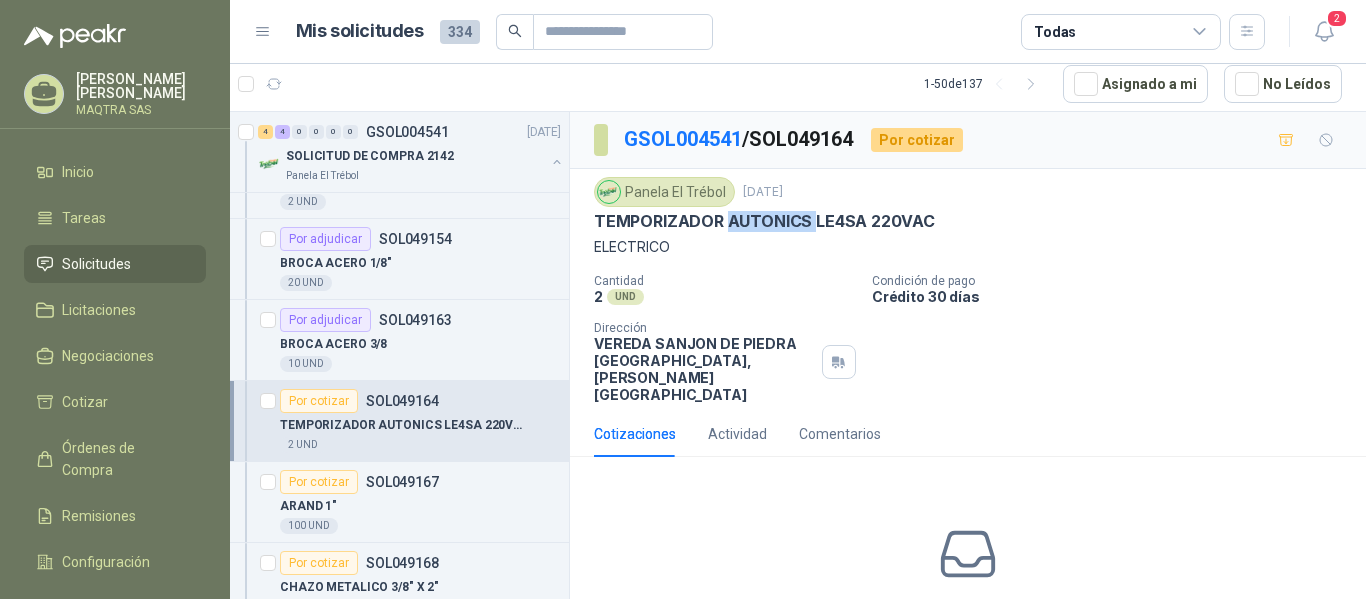 click on "TEMPORIZADOR AUTONICS LE4SA 220VAC" at bounding box center (764, 221) 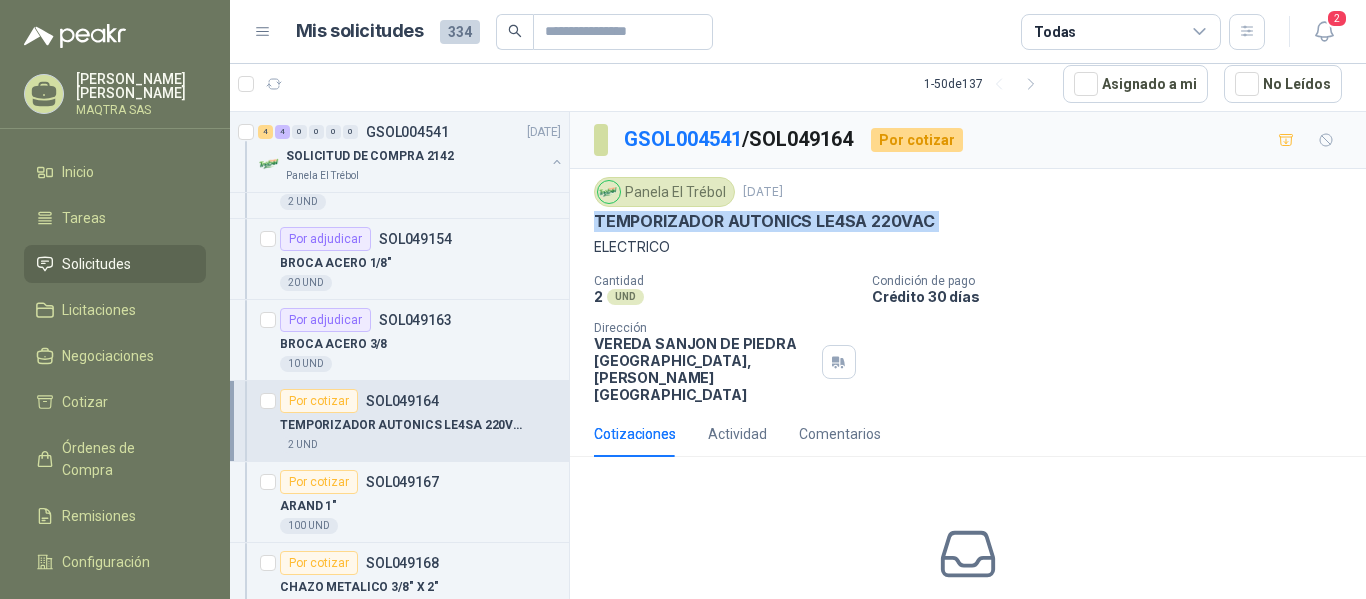 click on "TEMPORIZADOR AUTONICS LE4SA 220VAC" at bounding box center (764, 221) 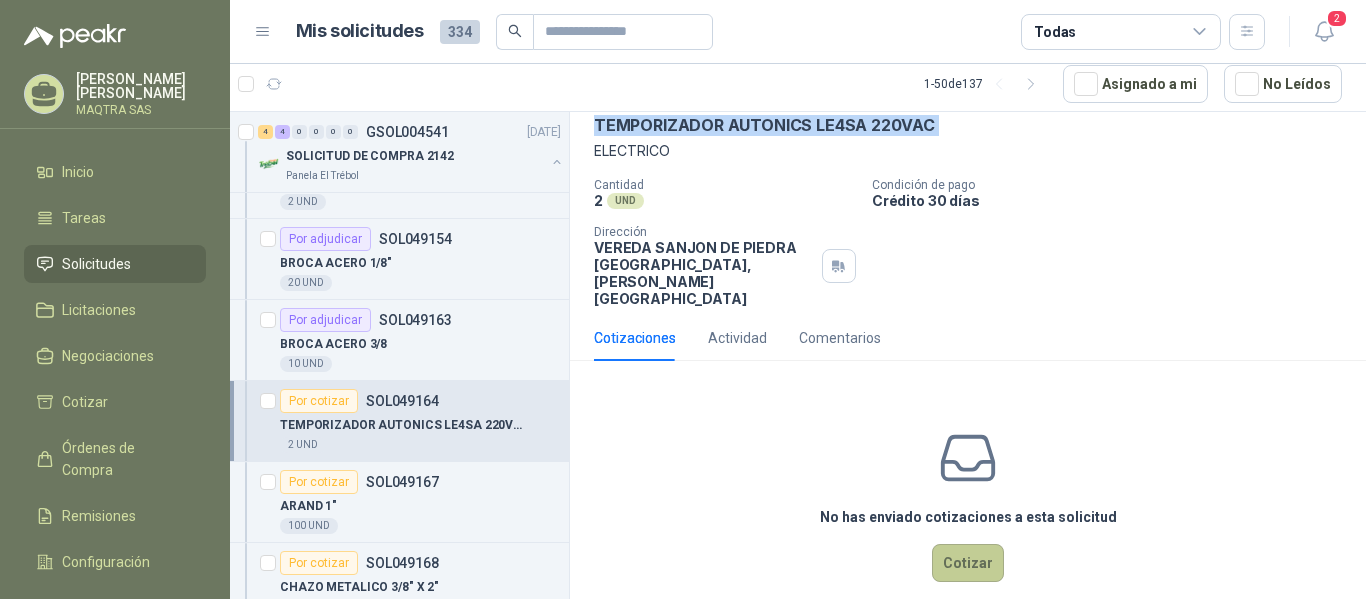 click on "Cotizar" at bounding box center (968, 563) 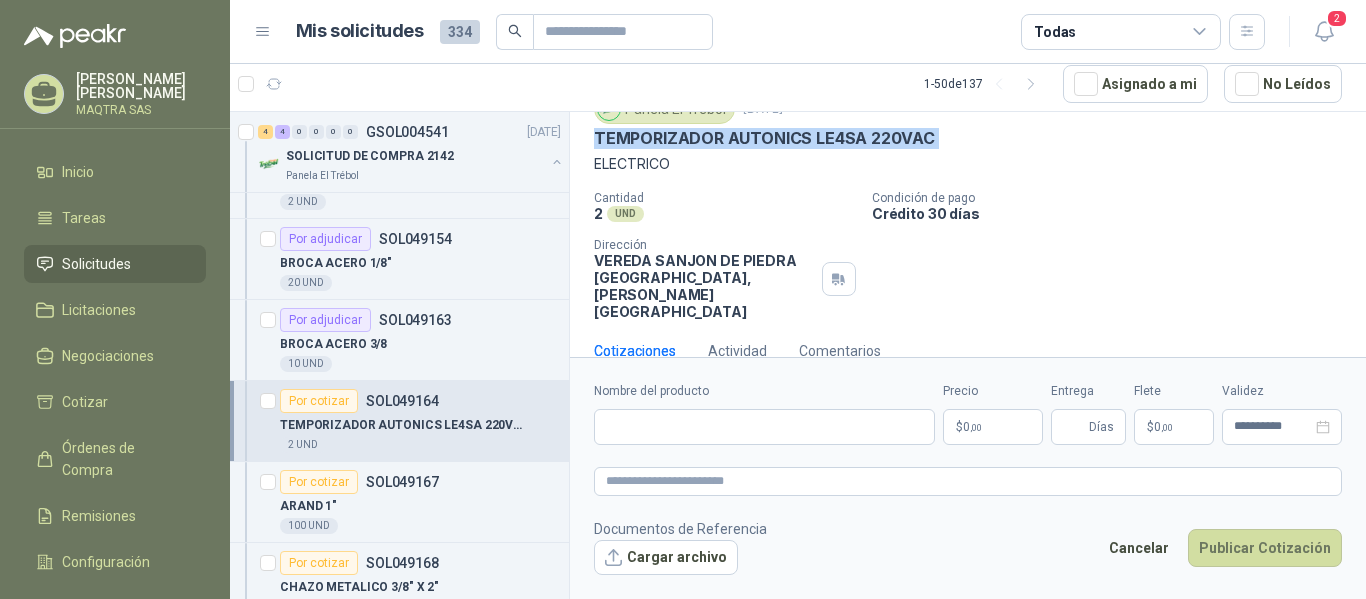 type 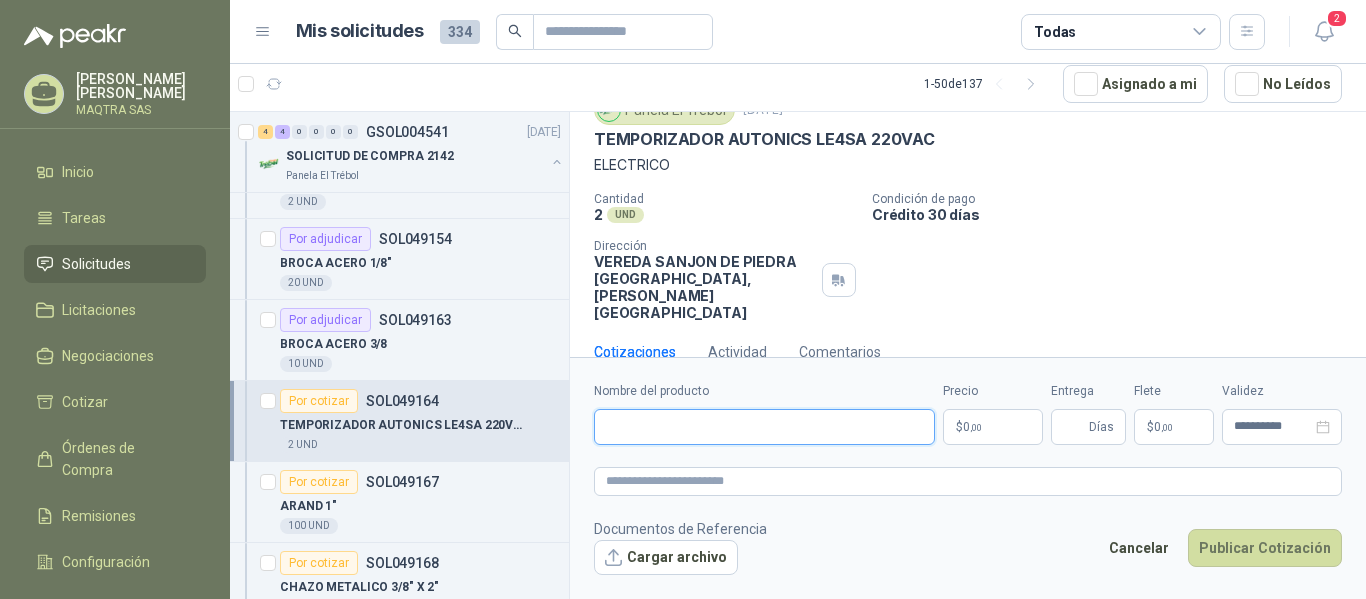 click on "Nombre del producto" at bounding box center (764, 427) 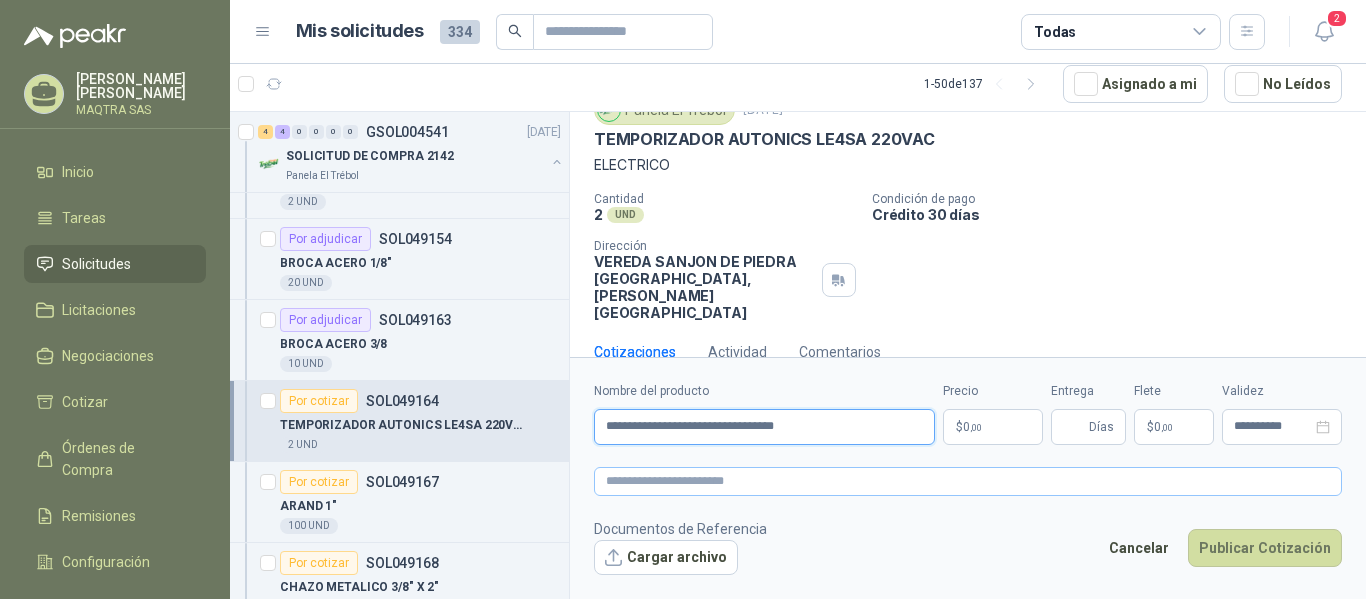 type on "**********" 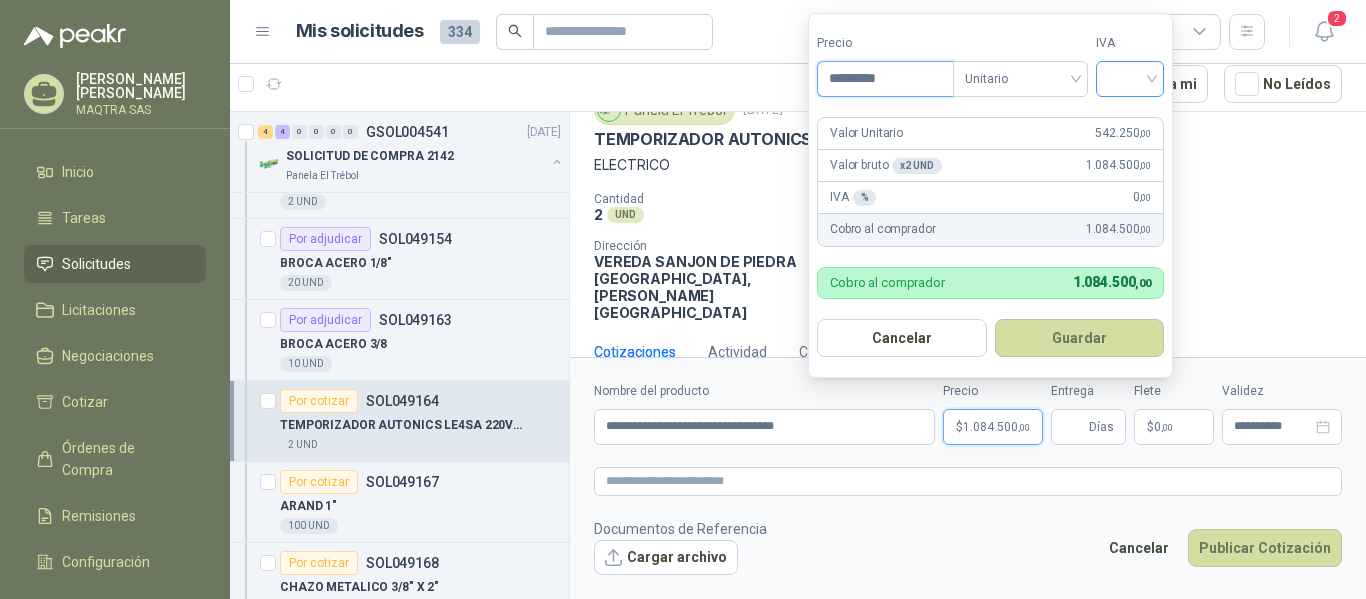 type on "*********" 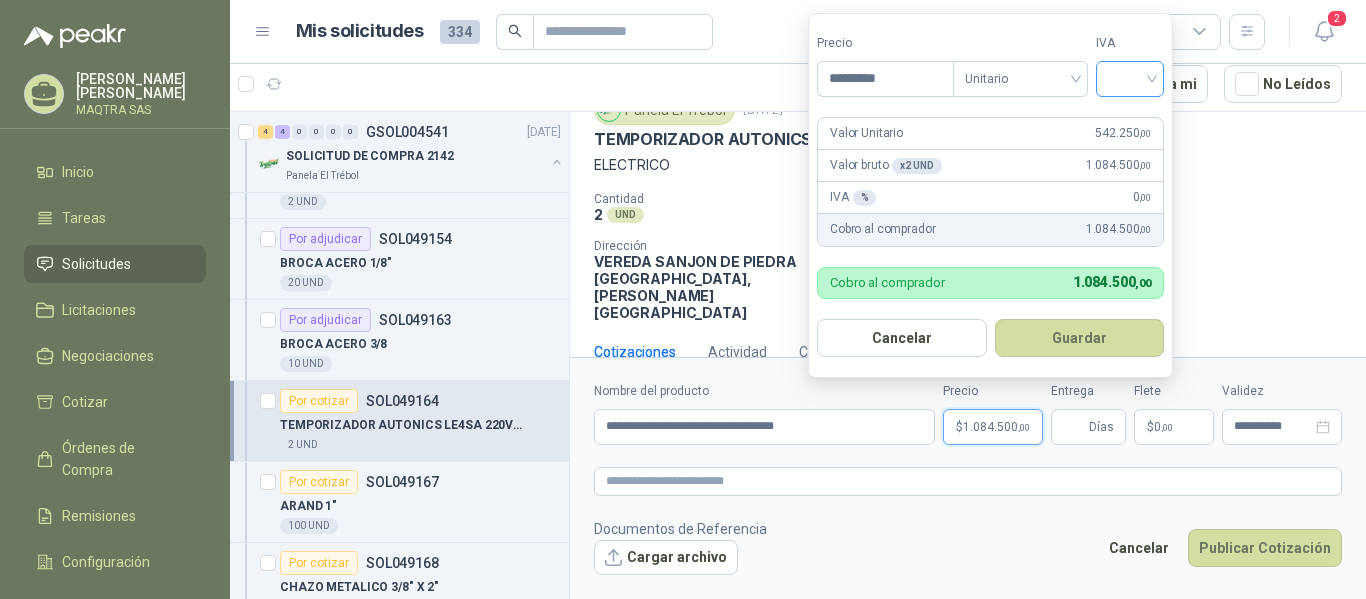 click at bounding box center (1130, 77) 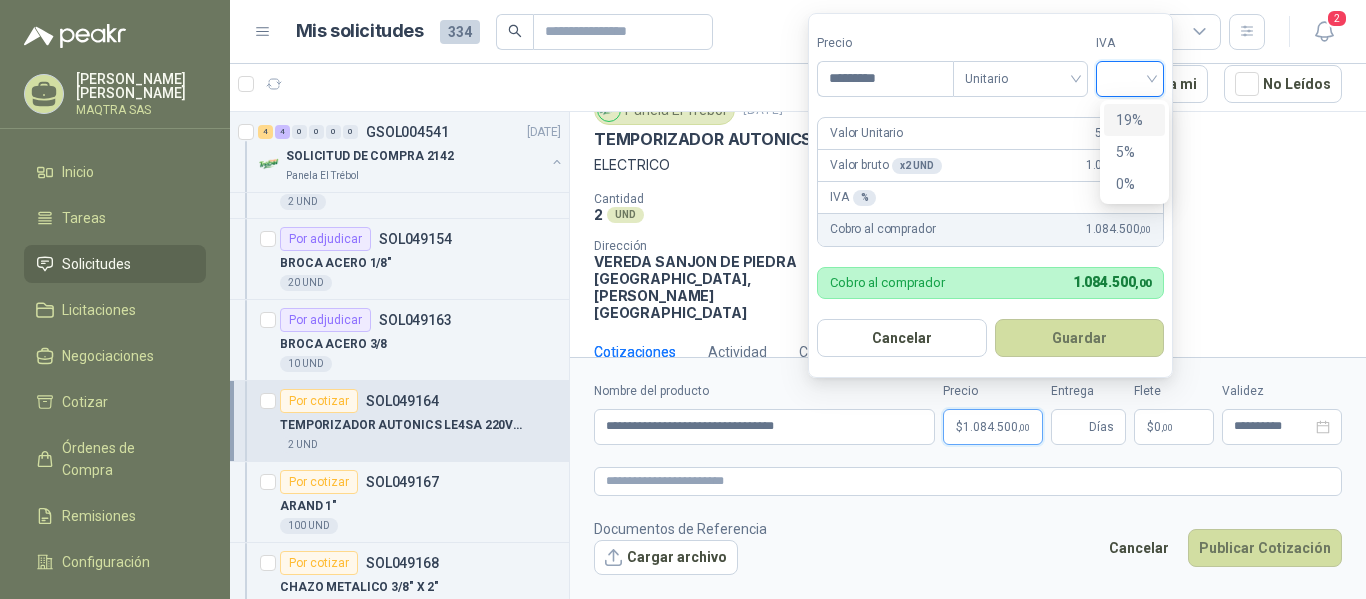 click on "19%" at bounding box center (1134, 120) 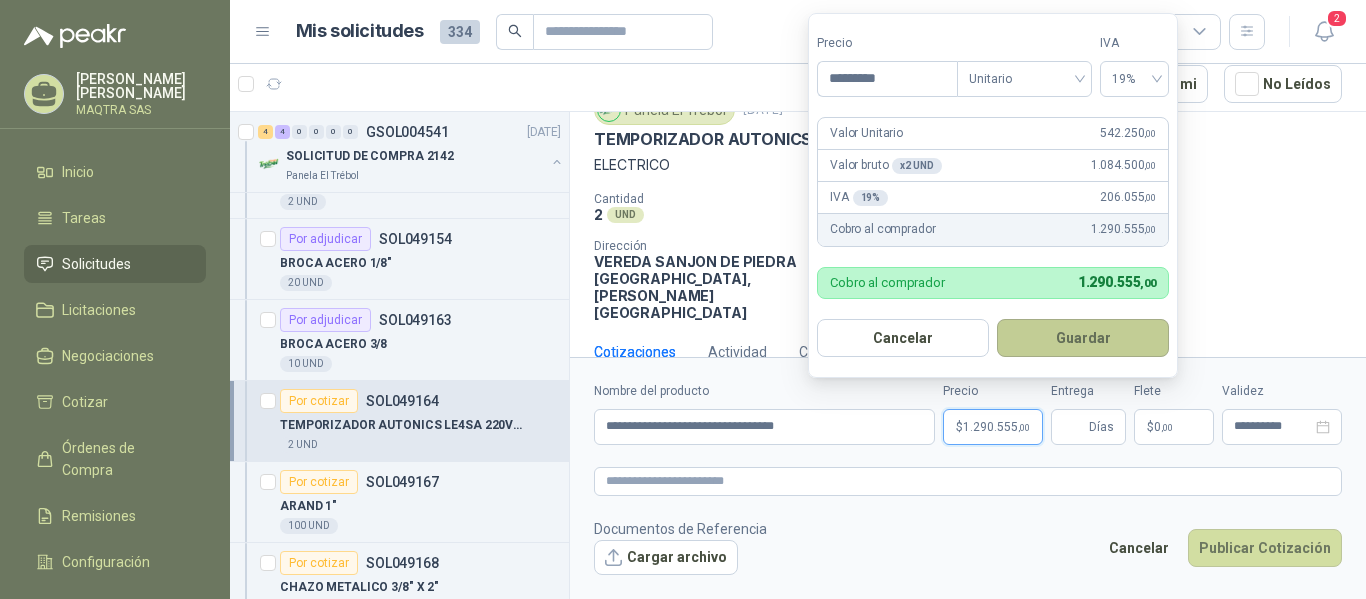 click on "Guardar" at bounding box center (1083, 338) 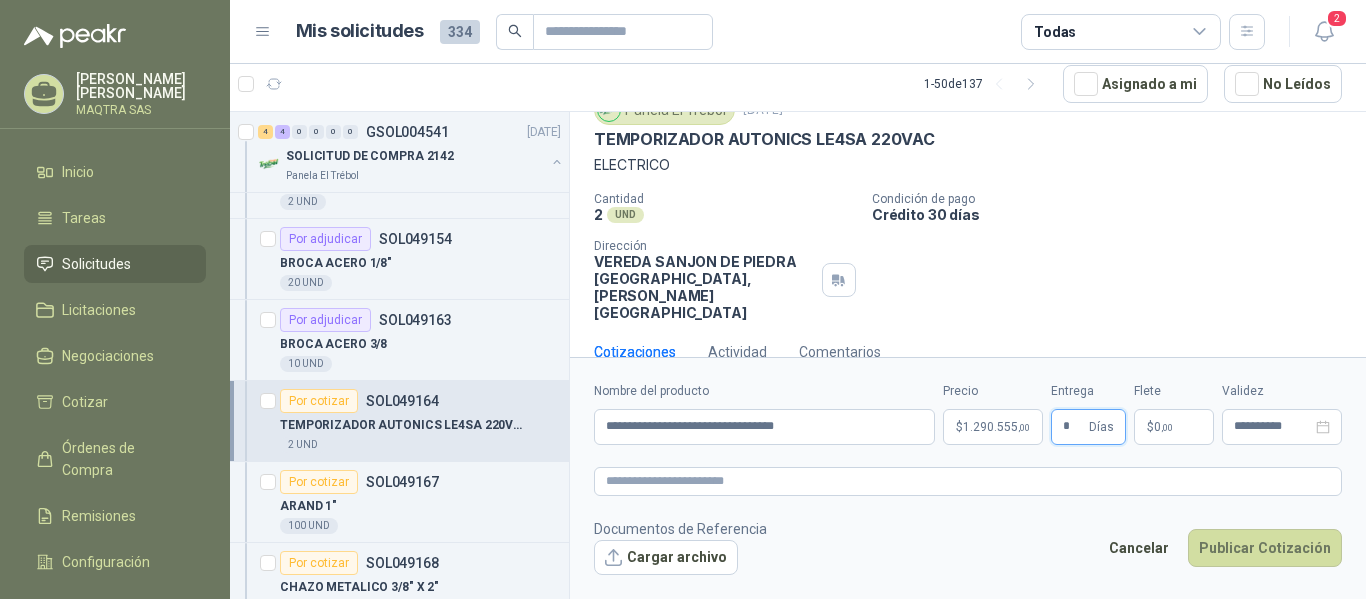 type on "*" 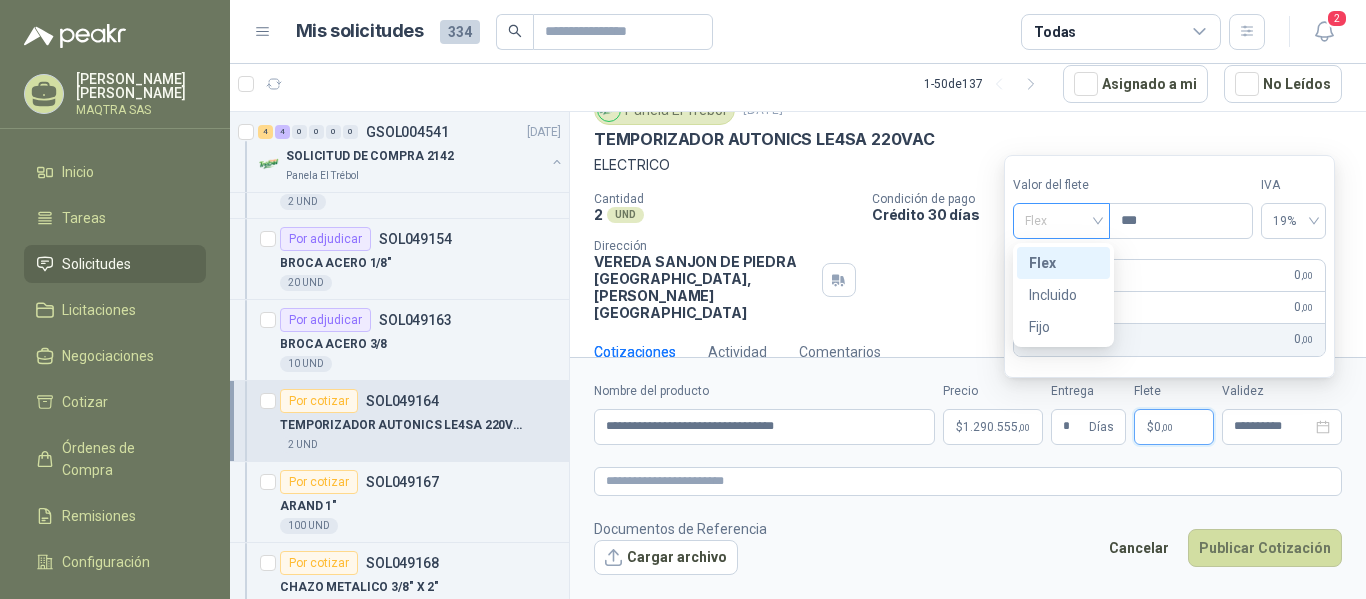 click on "Flex" at bounding box center (1061, 221) 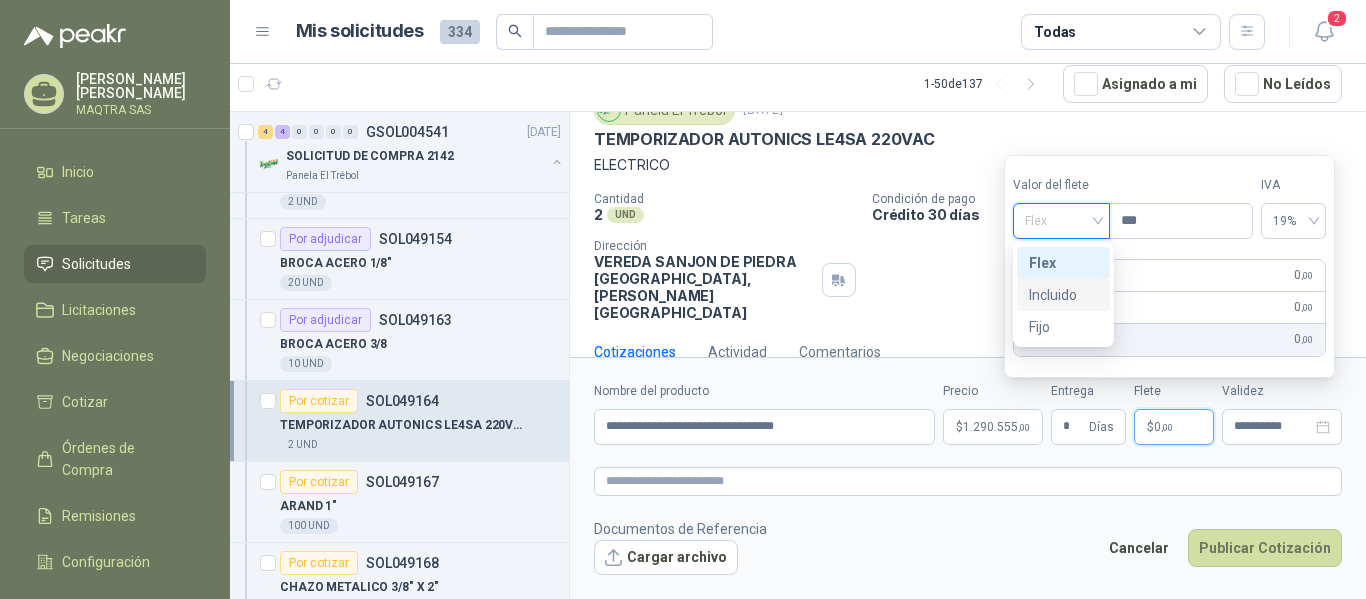click on "Incluido" at bounding box center [1063, 295] 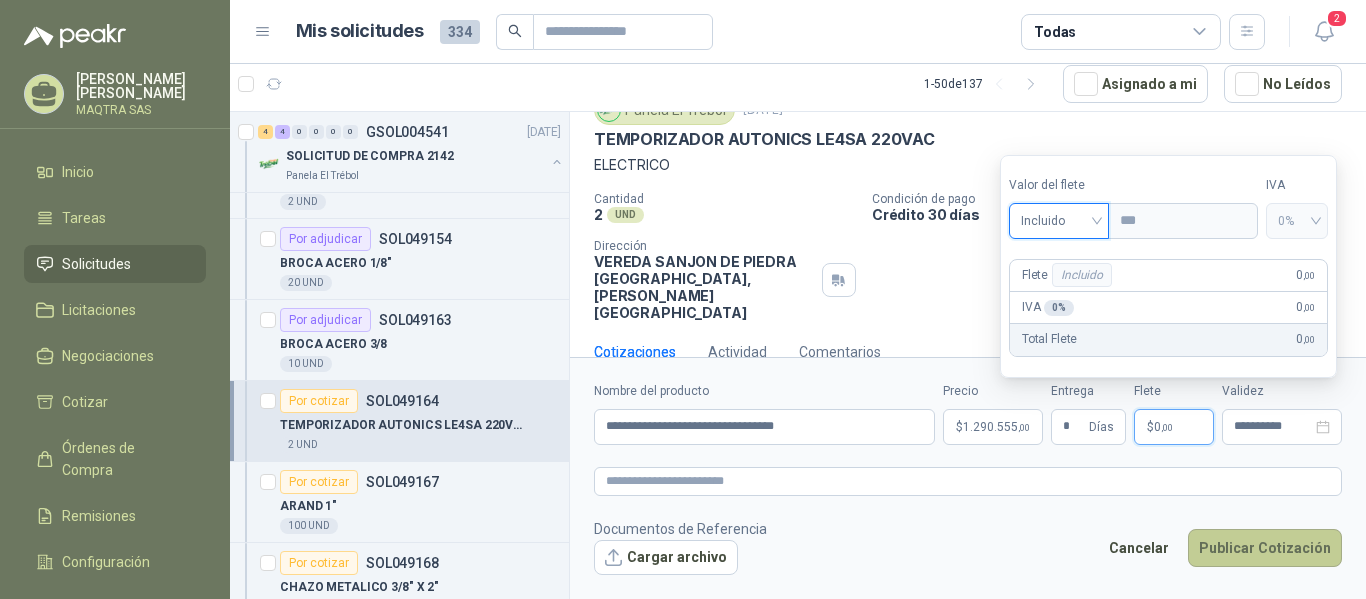 click on "Publicar Cotización" at bounding box center [1265, 548] 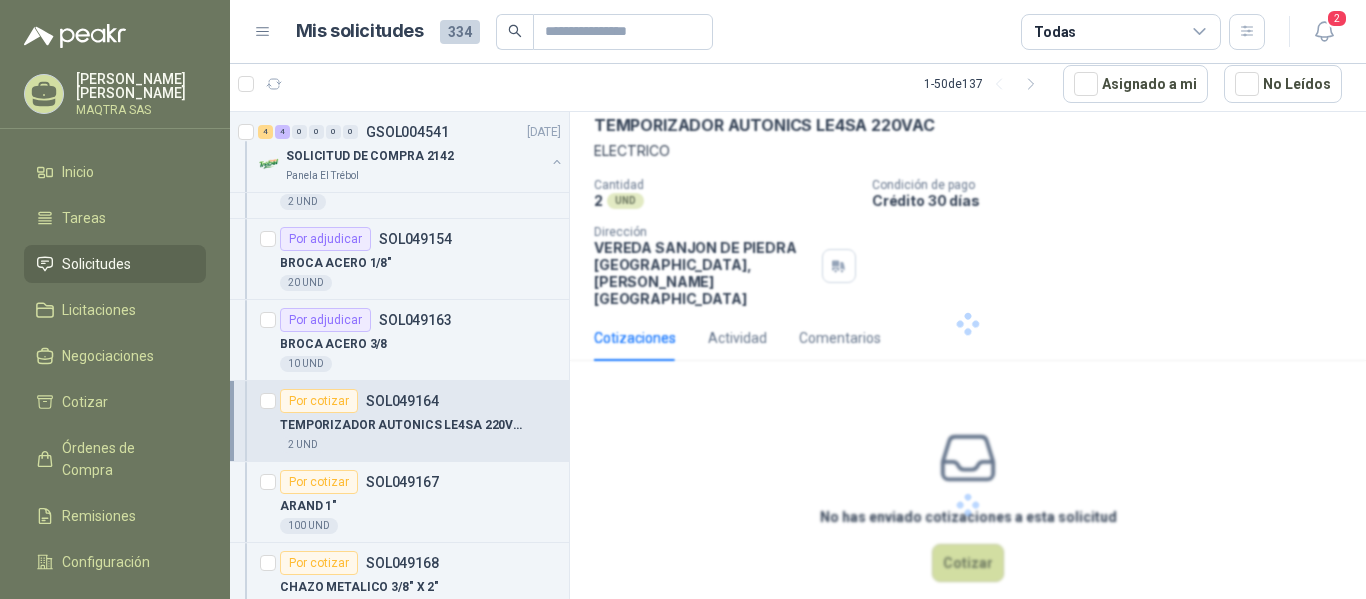 scroll, scrollTop: 0, scrollLeft: 0, axis: both 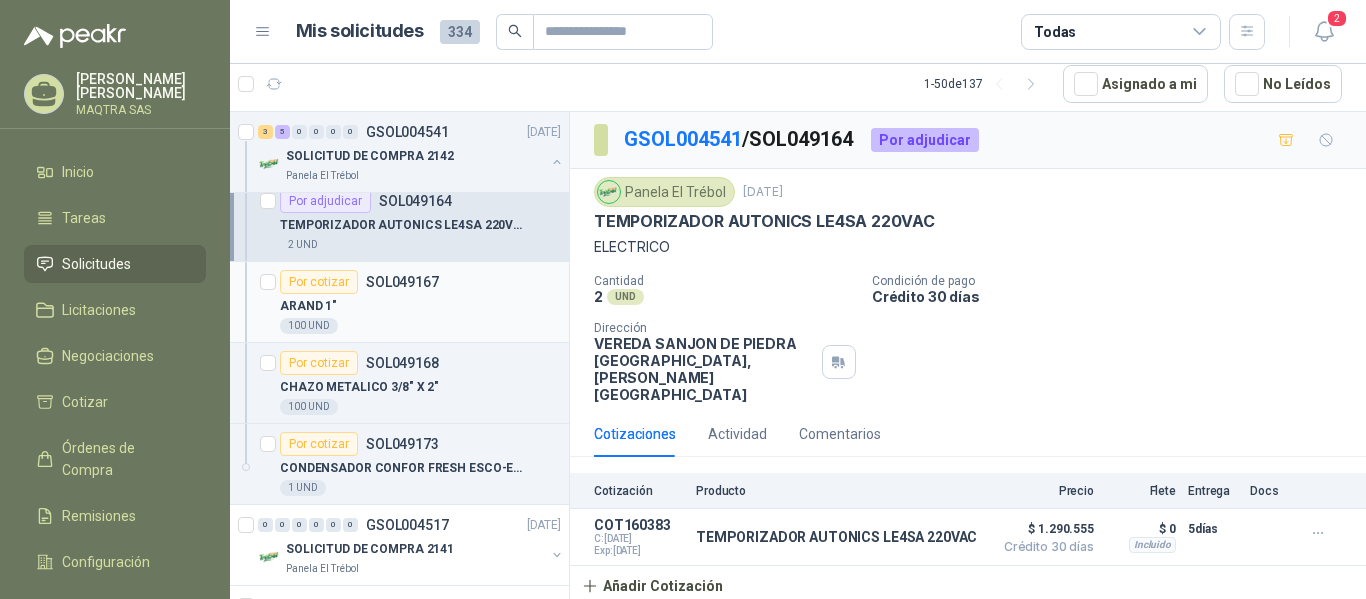 click on "ARAND 1"" at bounding box center [420, 306] 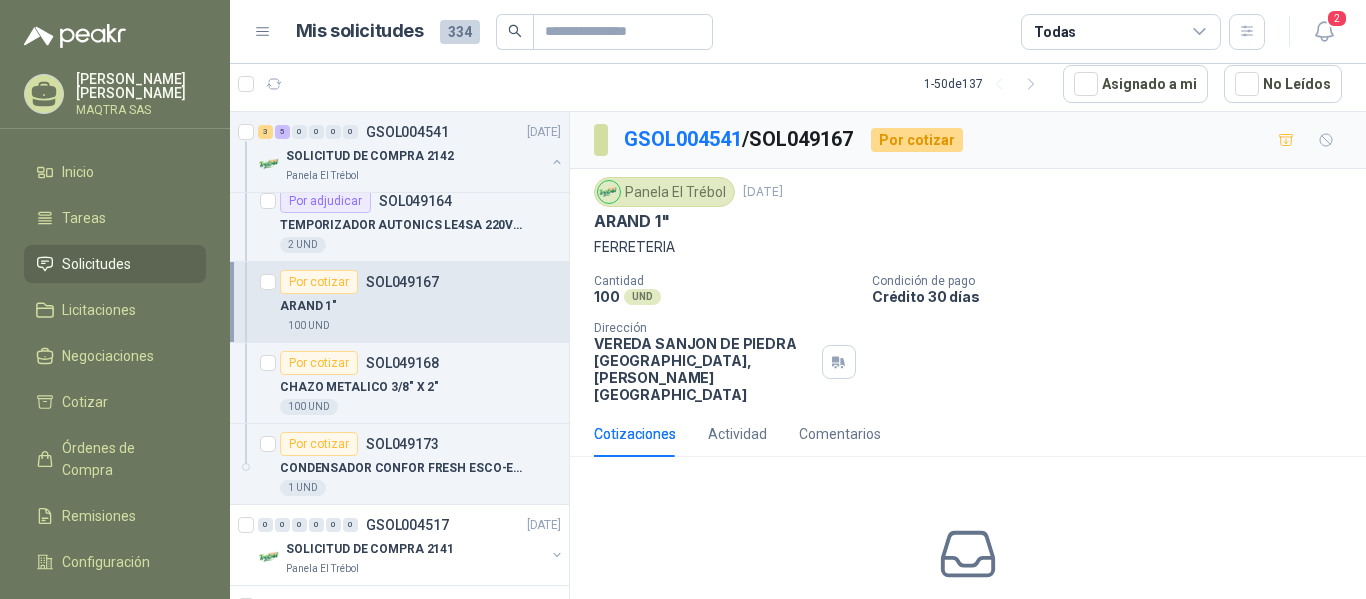 click on "ARAND 1"" at bounding box center (632, 221) 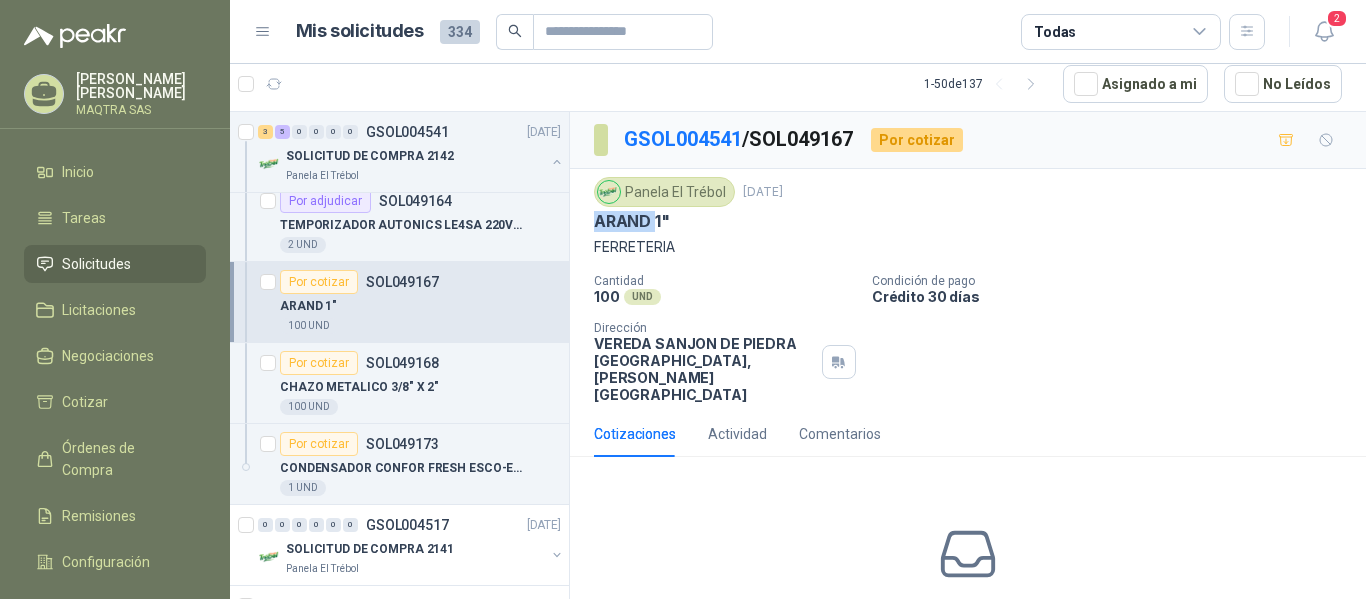 click on "ARAND 1"" at bounding box center [632, 221] 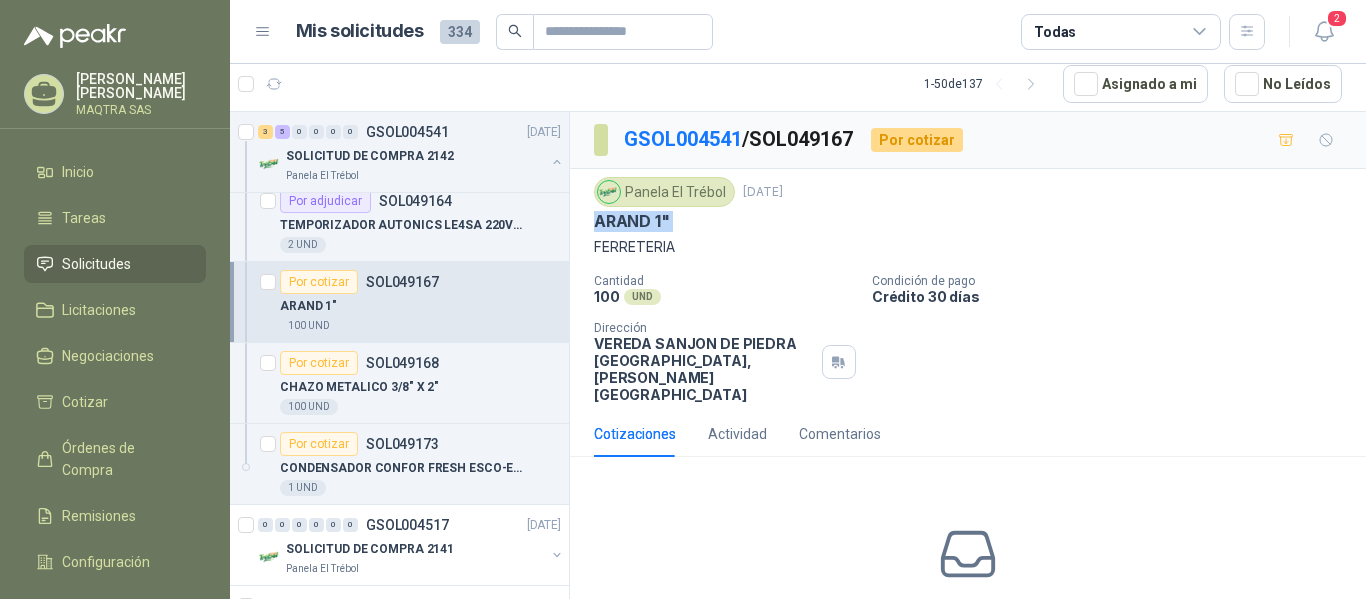 click on "ARAND 1"" at bounding box center [632, 221] 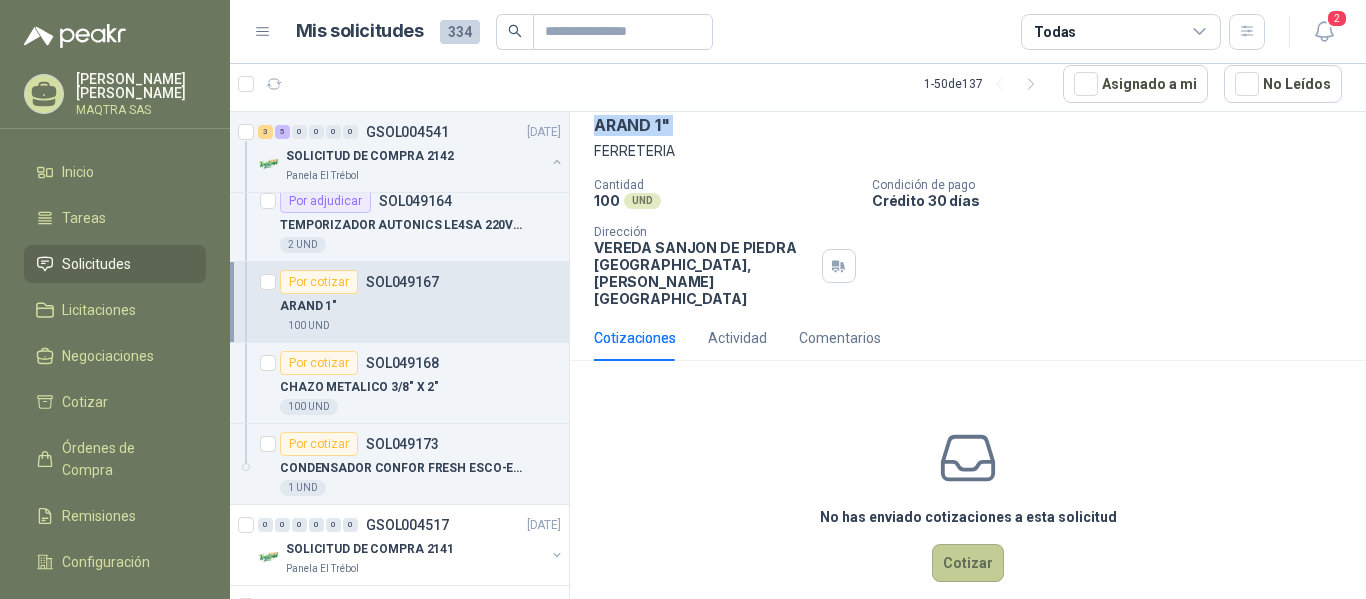 click on "Cotizar" at bounding box center [968, 563] 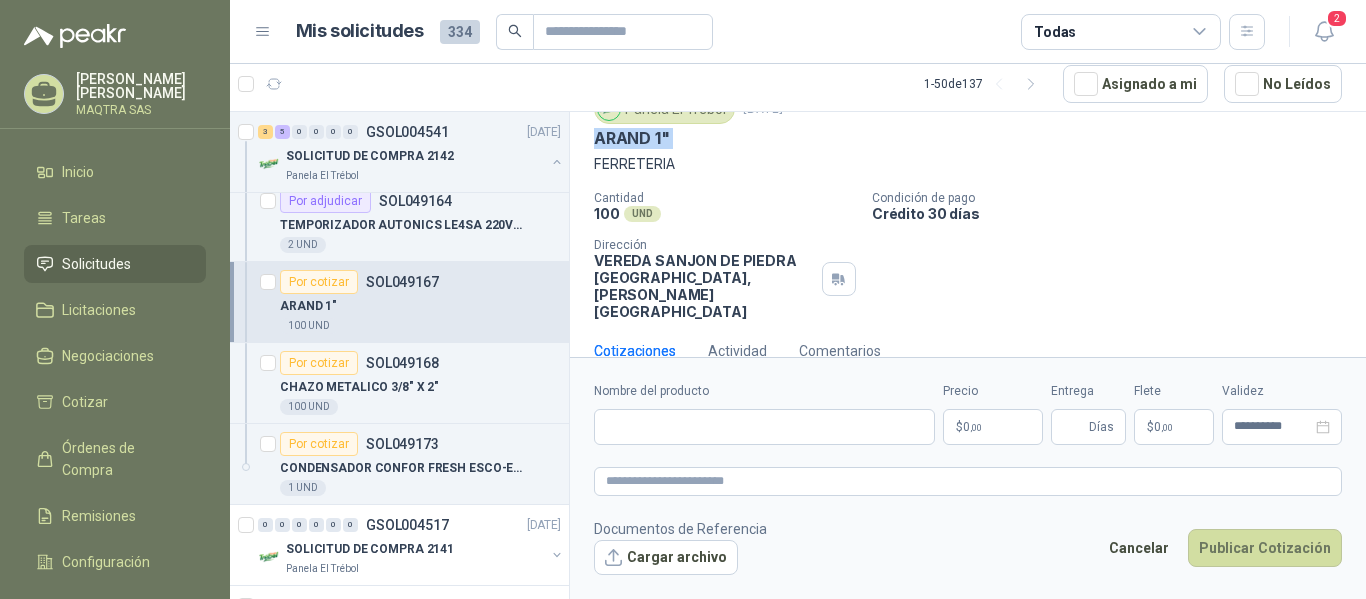 type 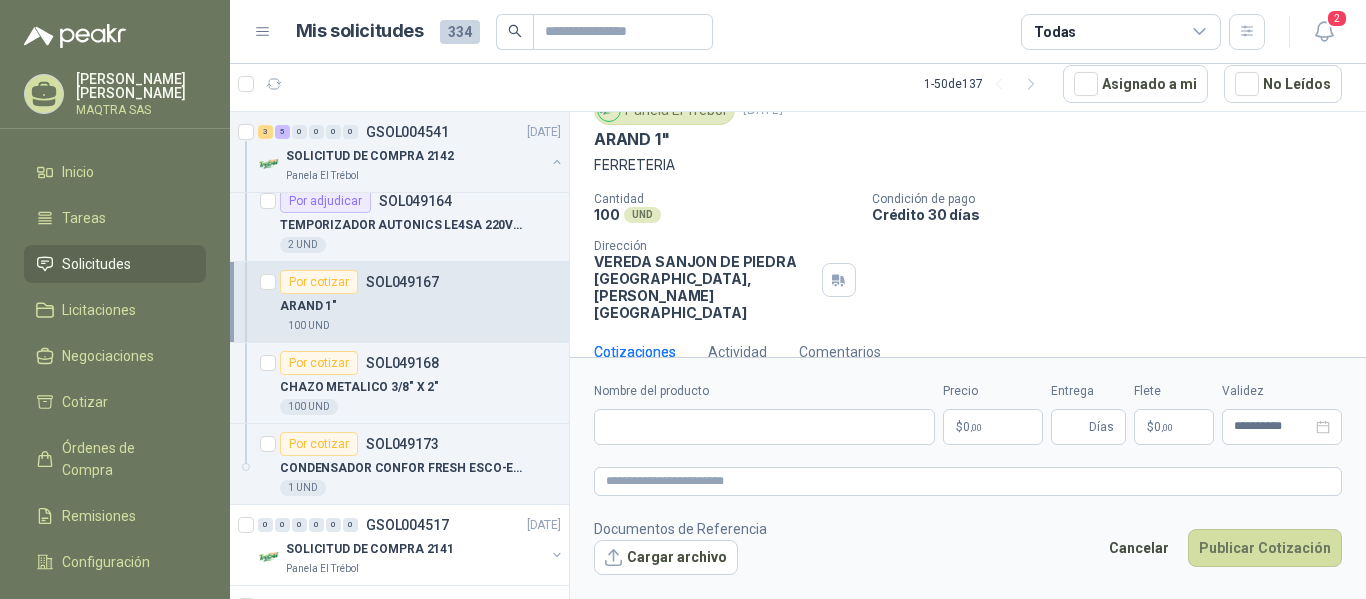 click on "Nombre del producto" at bounding box center (764, 413) 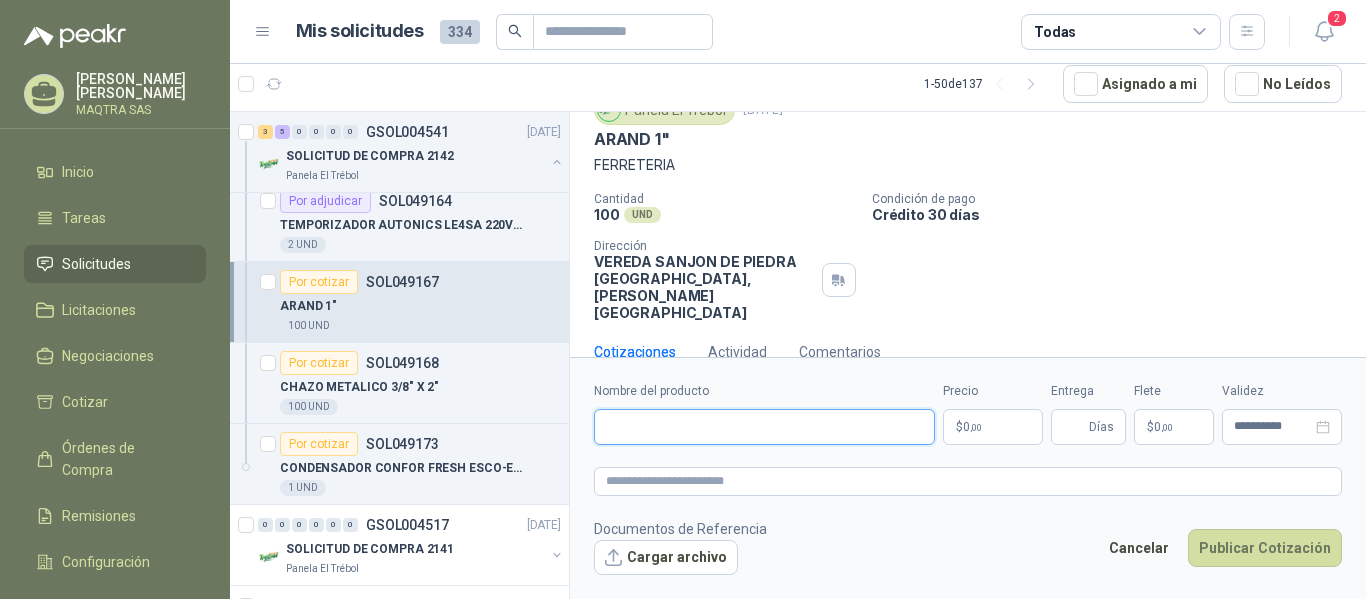 click on "Nombre del producto" at bounding box center [764, 427] 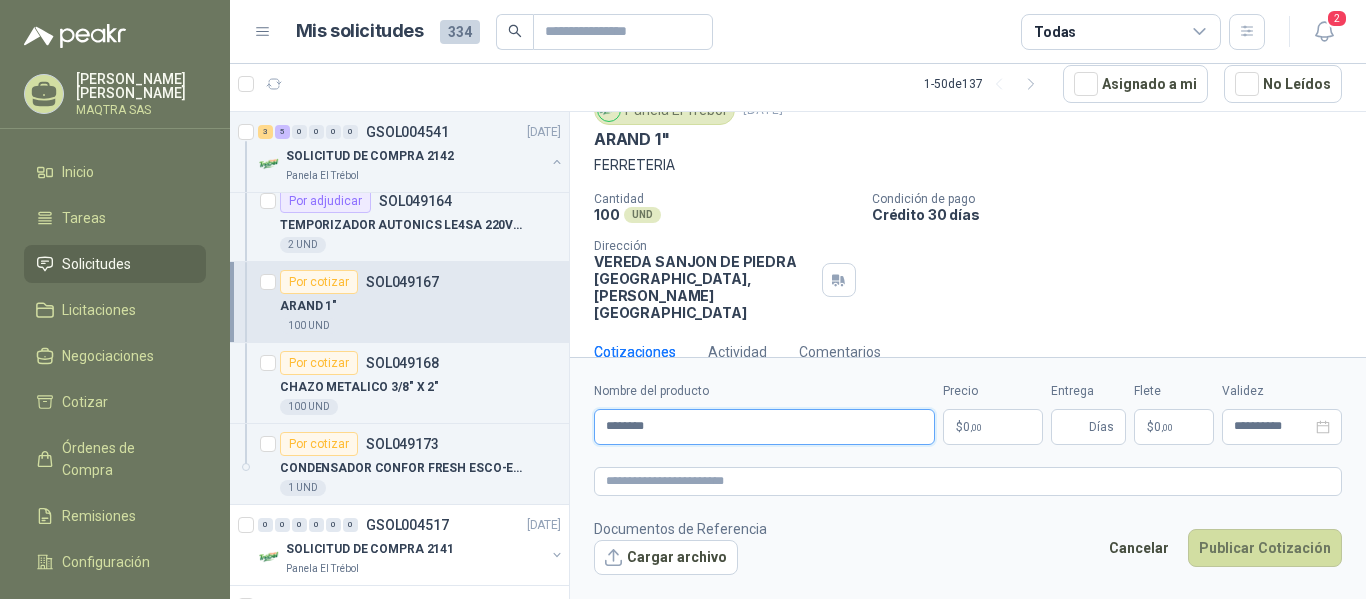 type on "********" 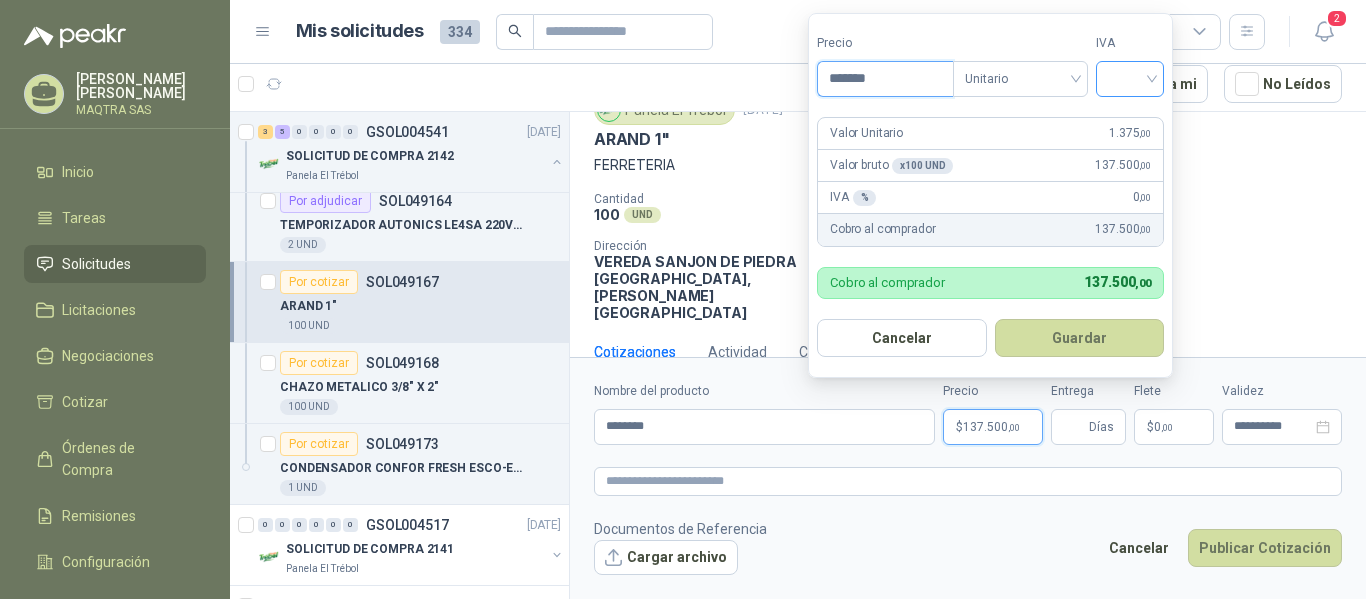 type on "*******" 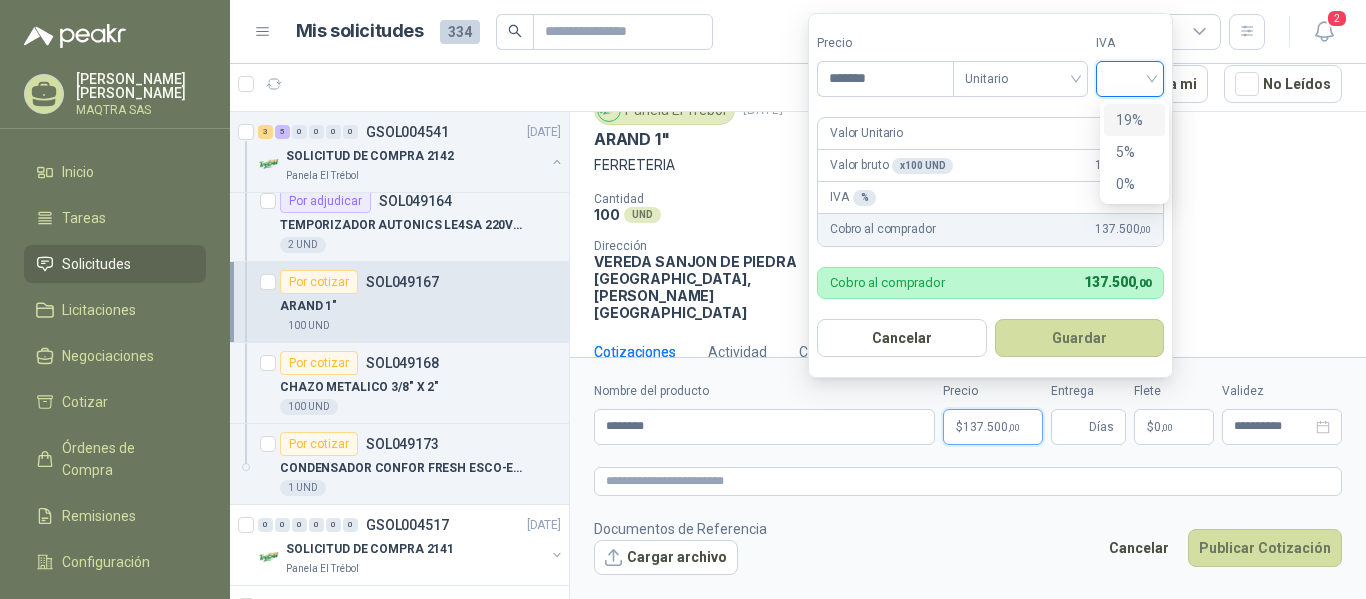 click at bounding box center (1130, 77) 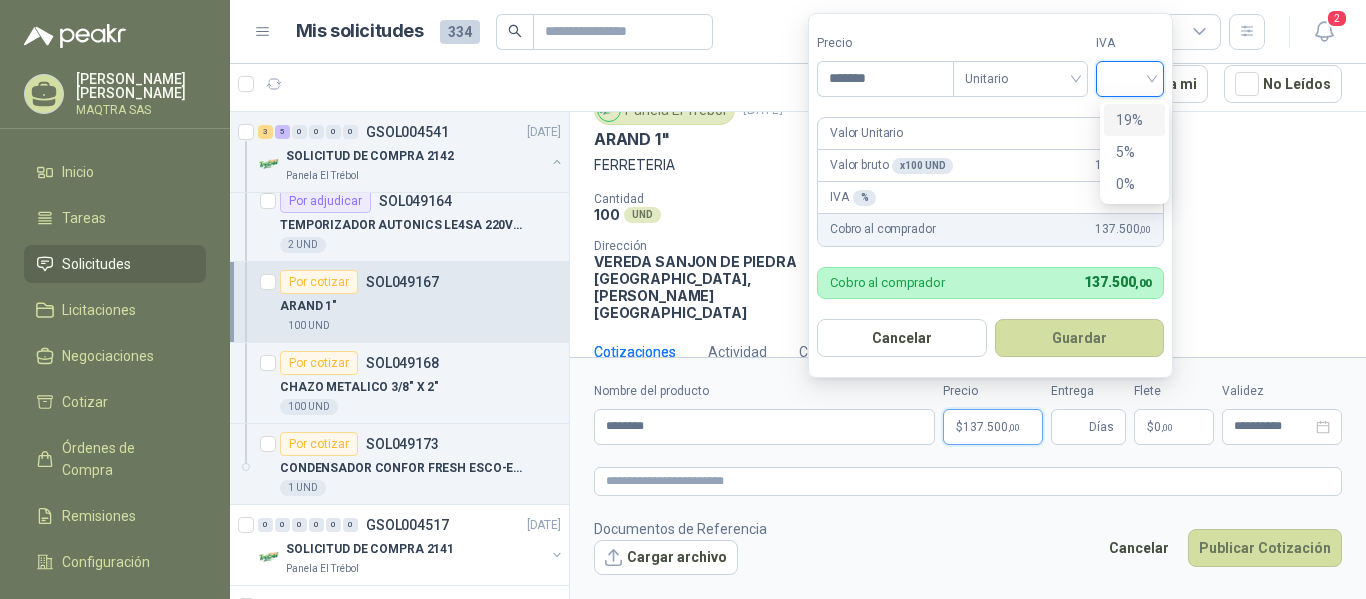 click on "19%" at bounding box center [1134, 120] 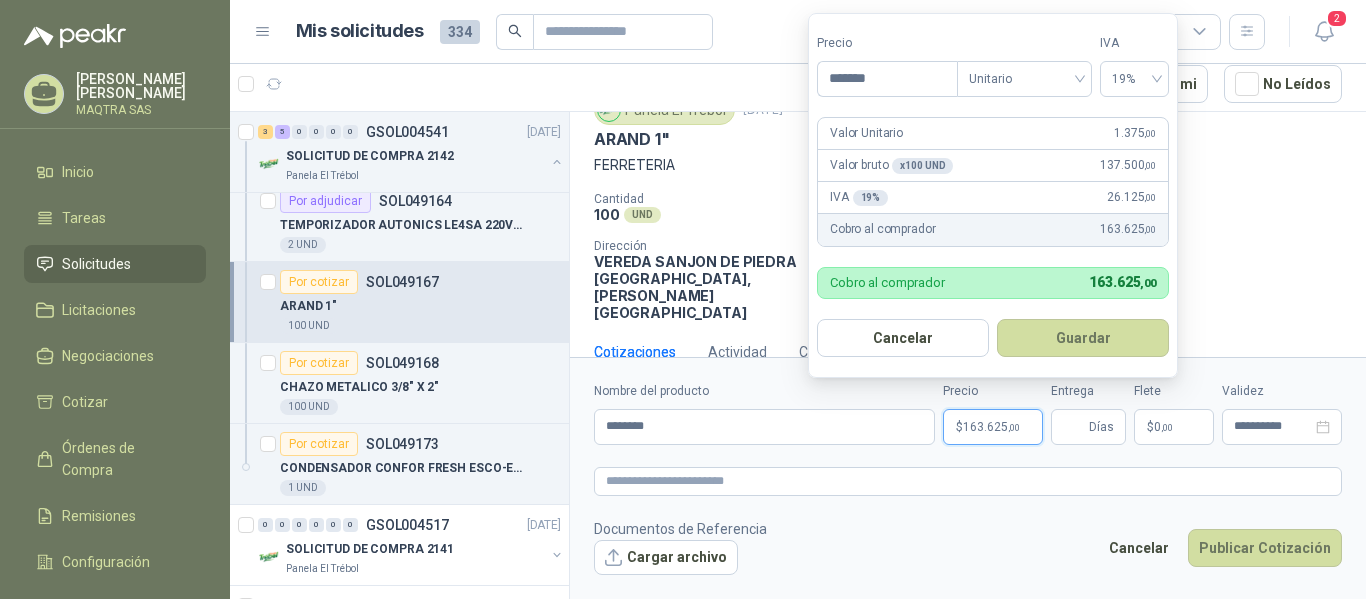 drag, startPoint x: 1056, startPoint y: 336, endPoint x: 1048, endPoint y: 323, distance: 15.264338 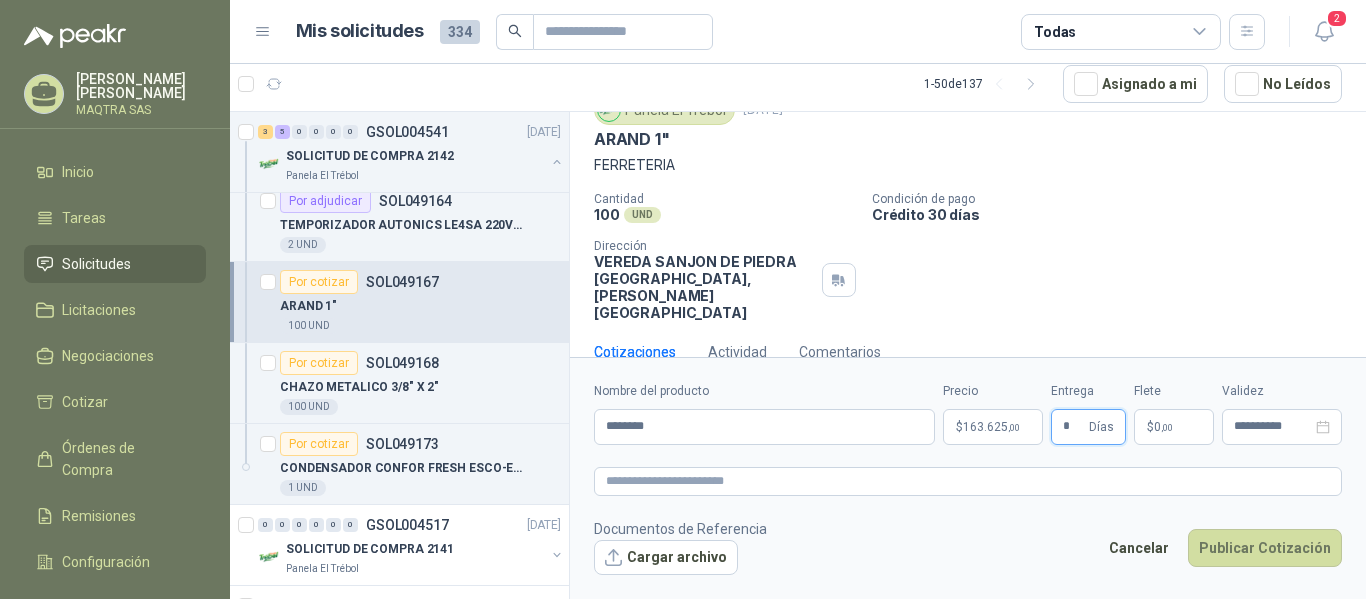 type on "*" 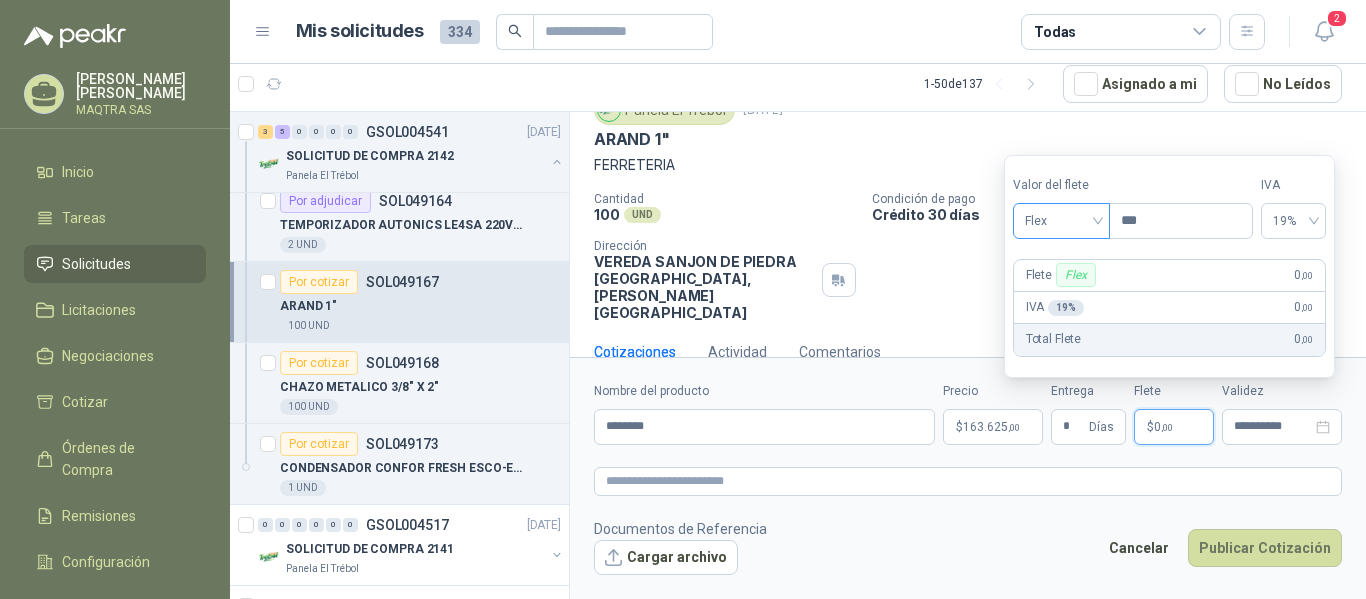 click on "Flex" at bounding box center (1061, 221) 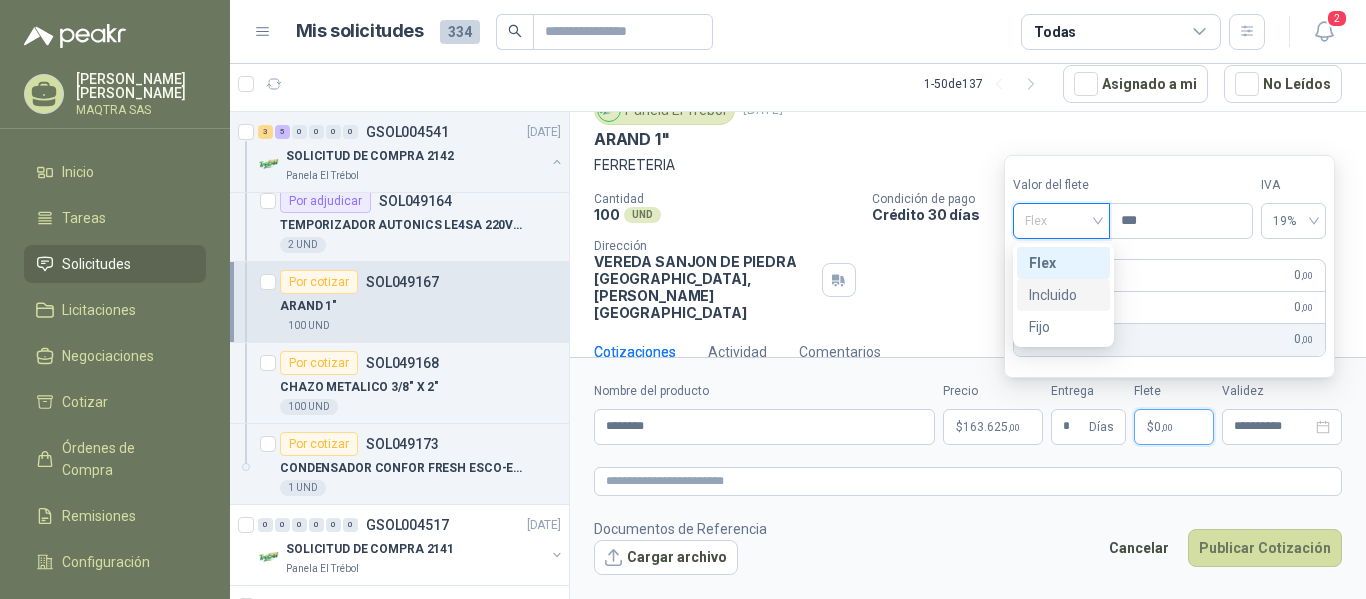 click on "Incluido" at bounding box center [1063, 295] 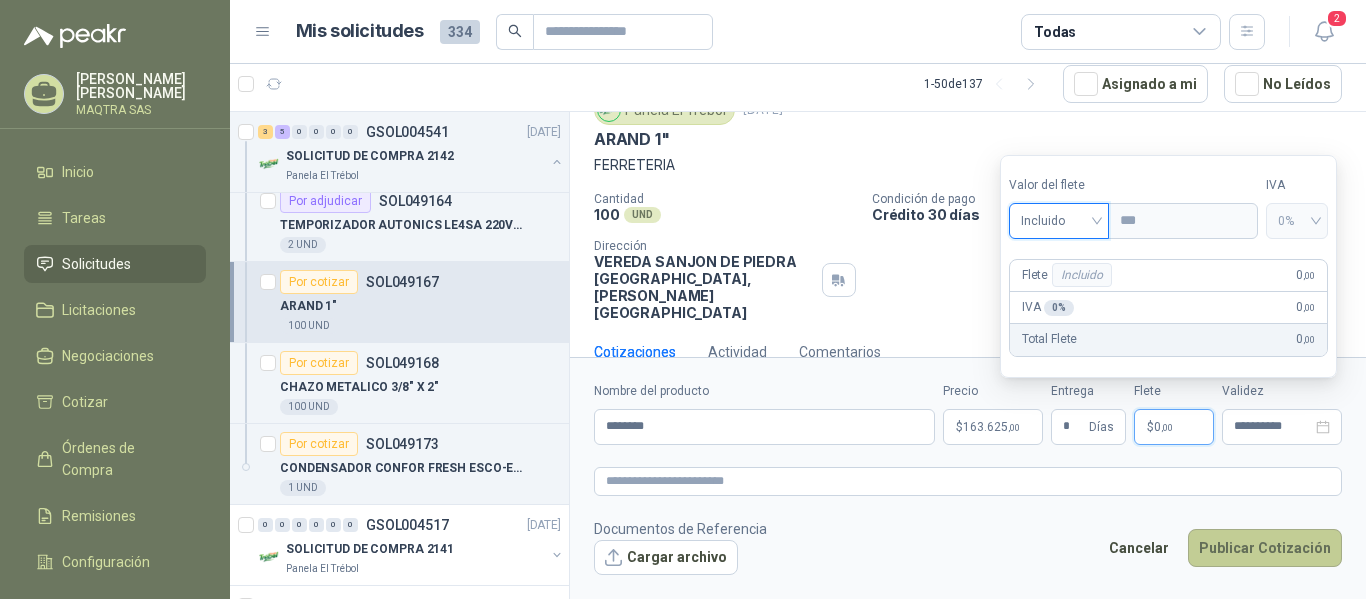 click on "Publicar Cotización" at bounding box center (1265, 548) 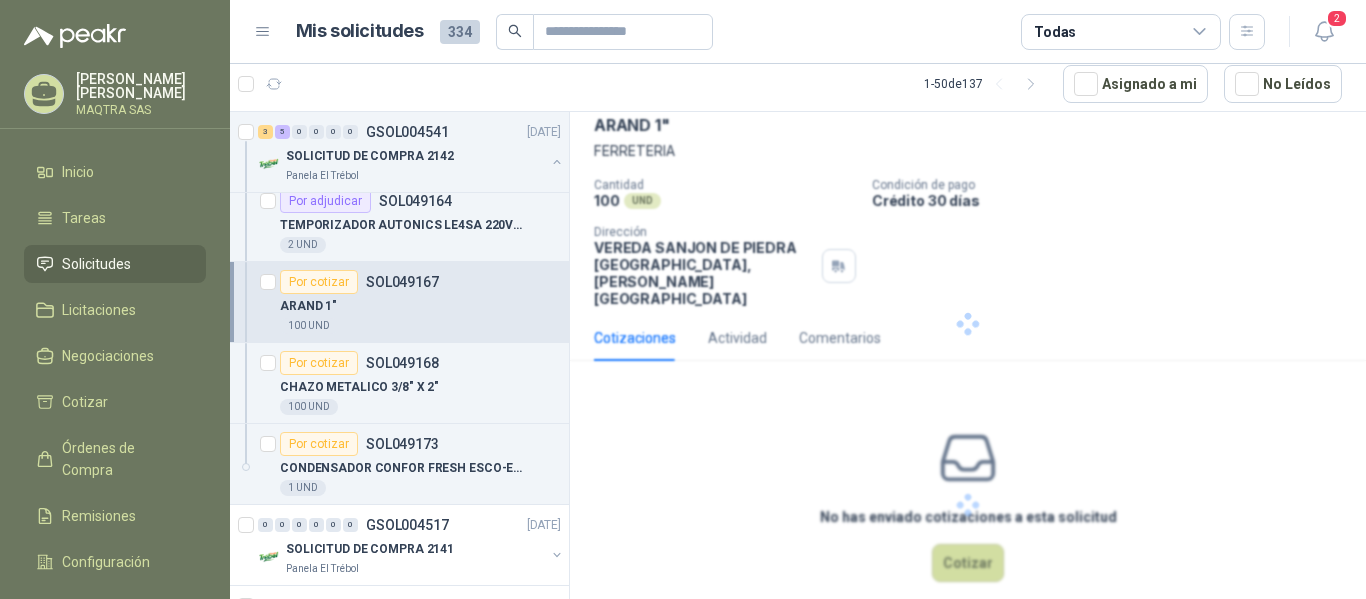 scroll, scrollTop: 0, scrollLeft: 0, axis: both 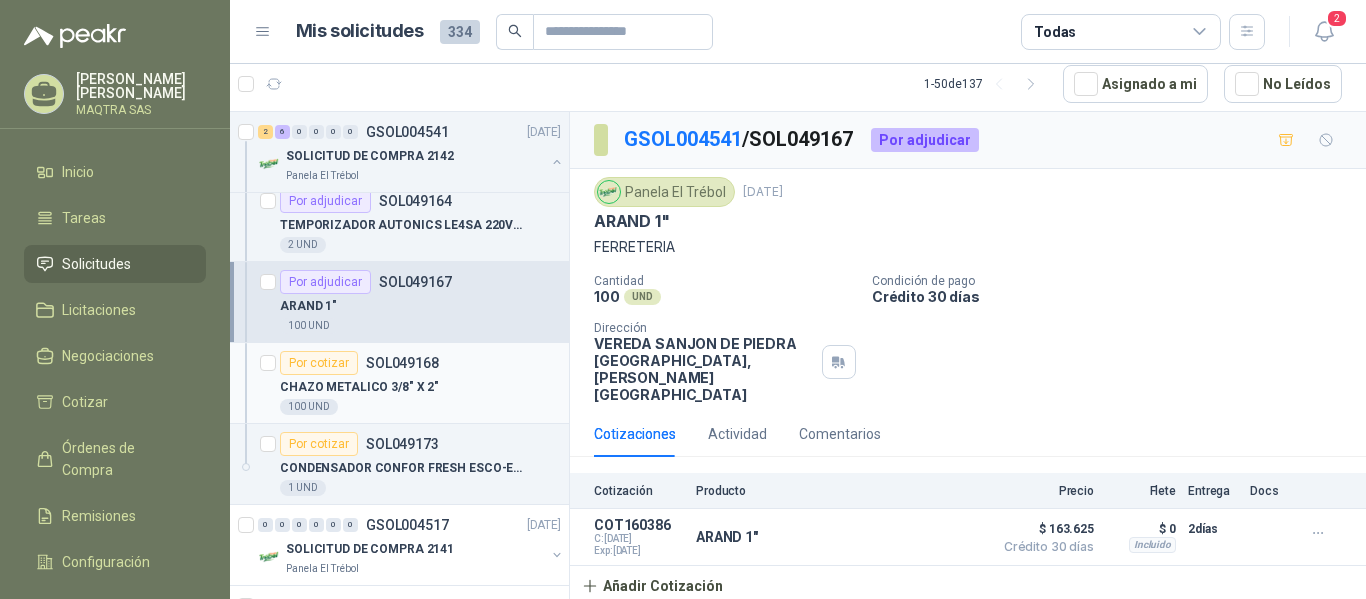 click on "CHAZO METALICO 3/8" X 2"" at bounding box center (420, 387) 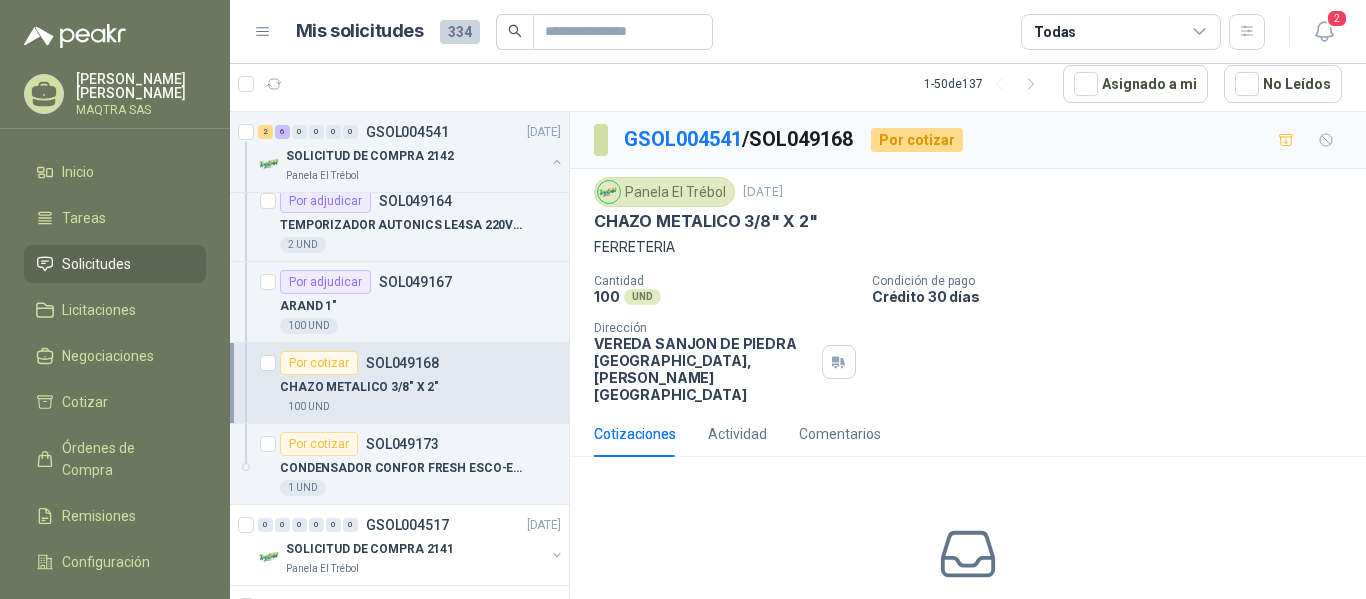 click on "CHAZO METALICO 3/8" X 2"" at bounding box center (706, 221) 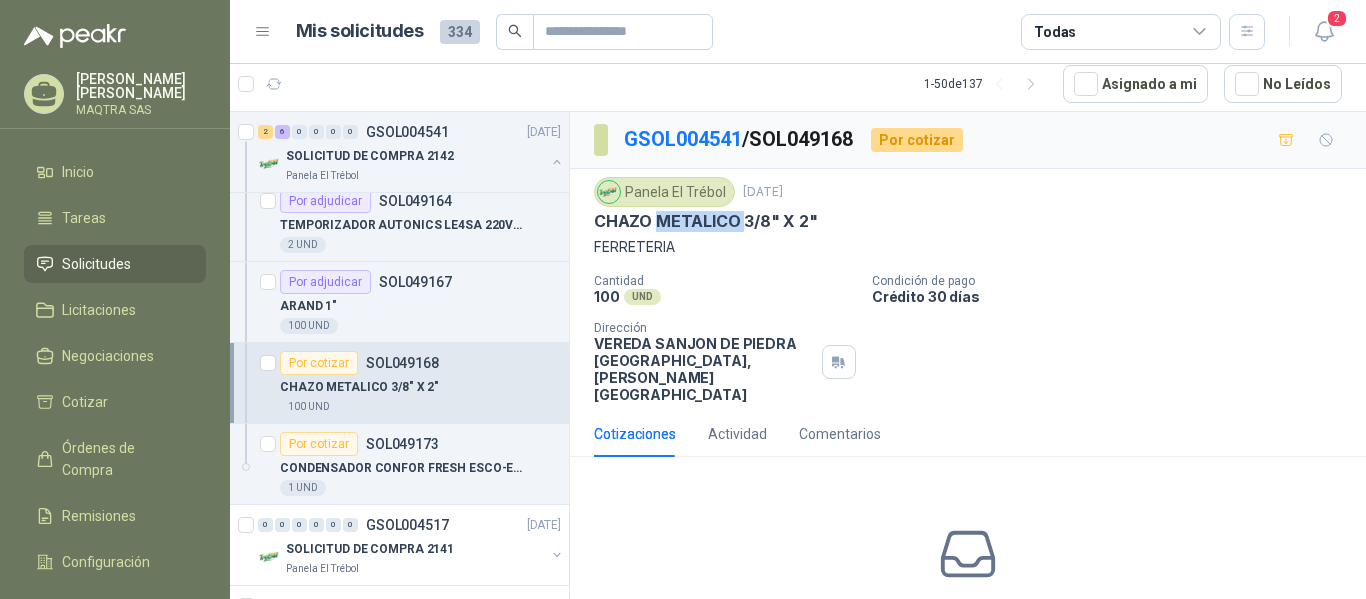 click on "CHAZO METALICO 3/8" X 2"" at bounding box center [706, 221] 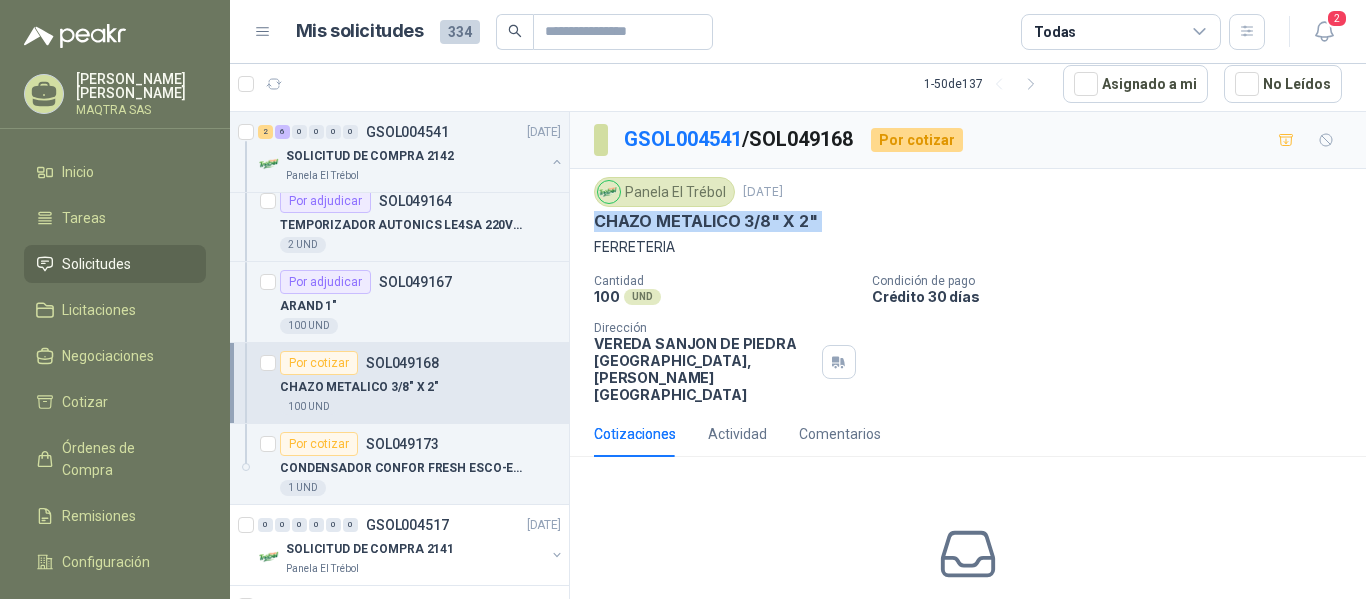 click on "CHAZO METALICO 3/8" X 2"" at bounding box center (706, 221) 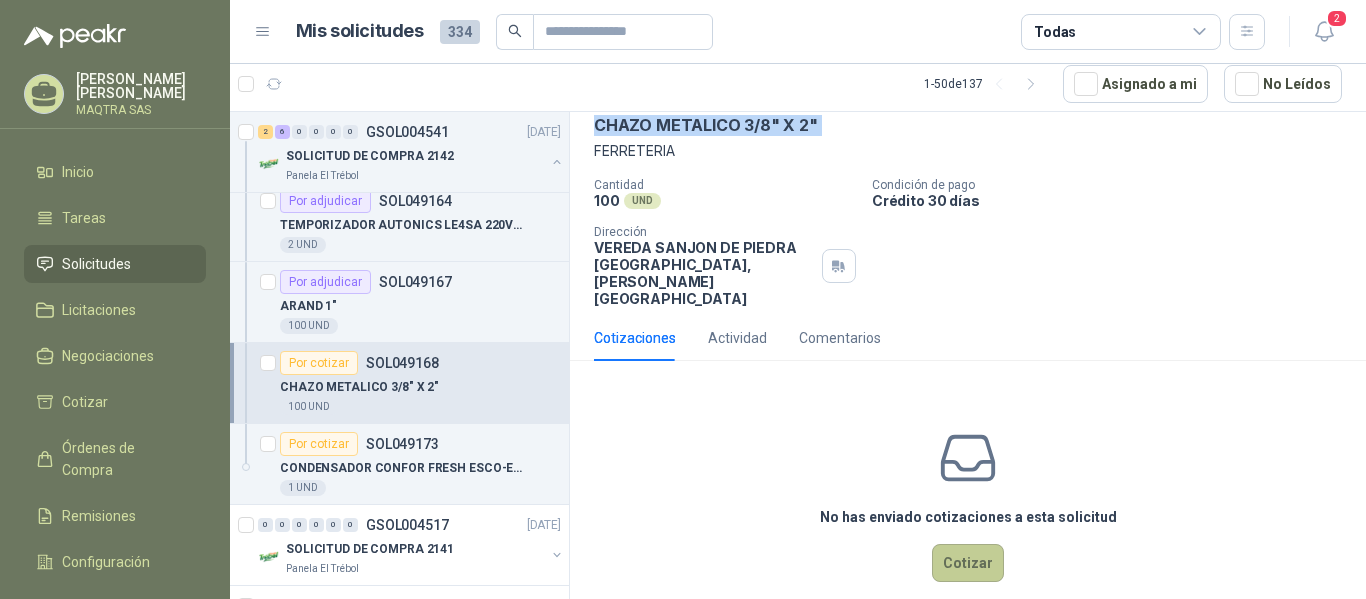 click on "Cotizar" at bounding box center [968, 563] 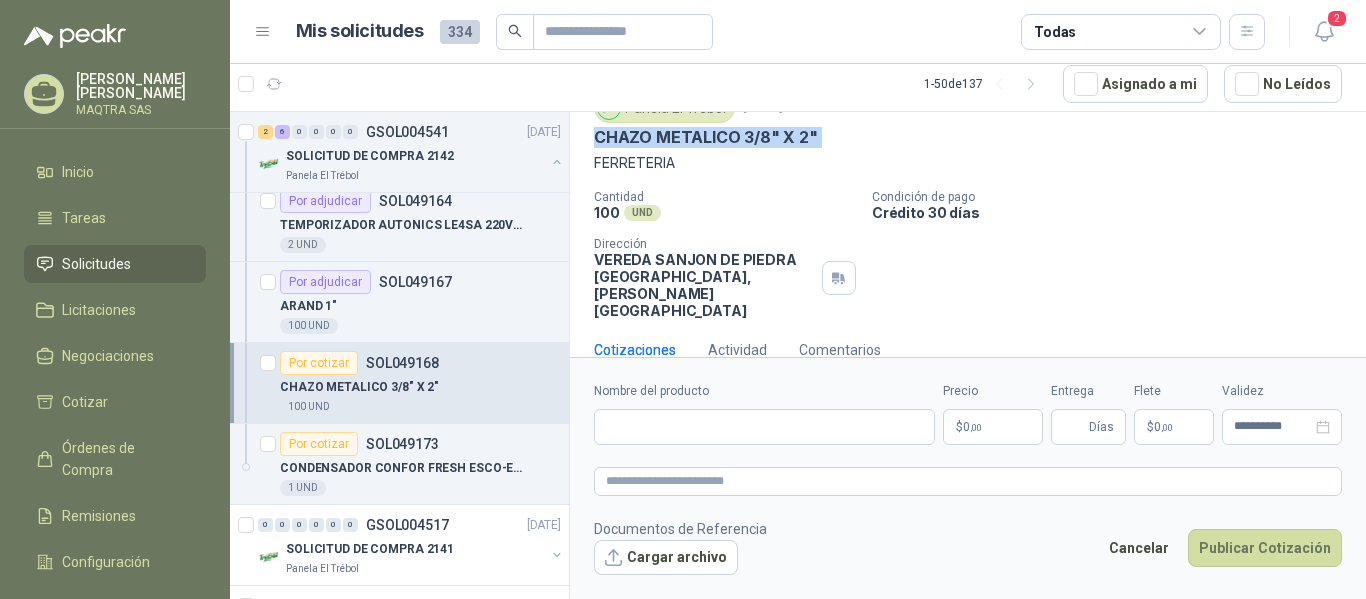 type 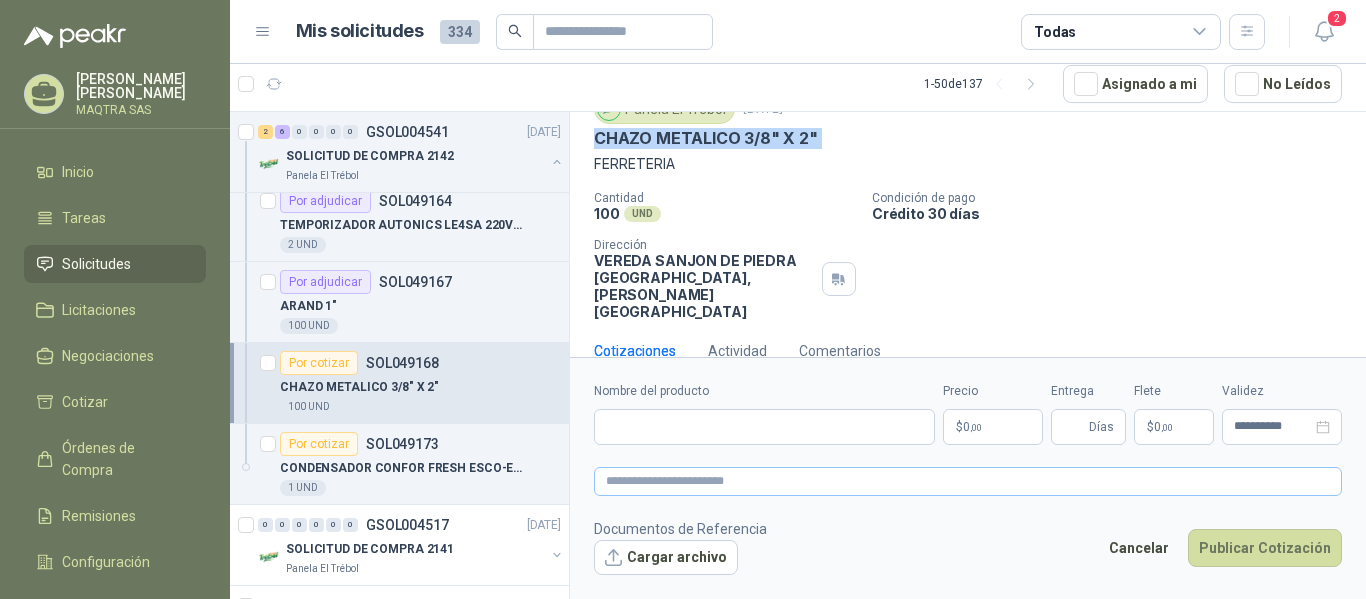 scroll, scrollTop: 82, scrollLeft: 0, axis: vertical 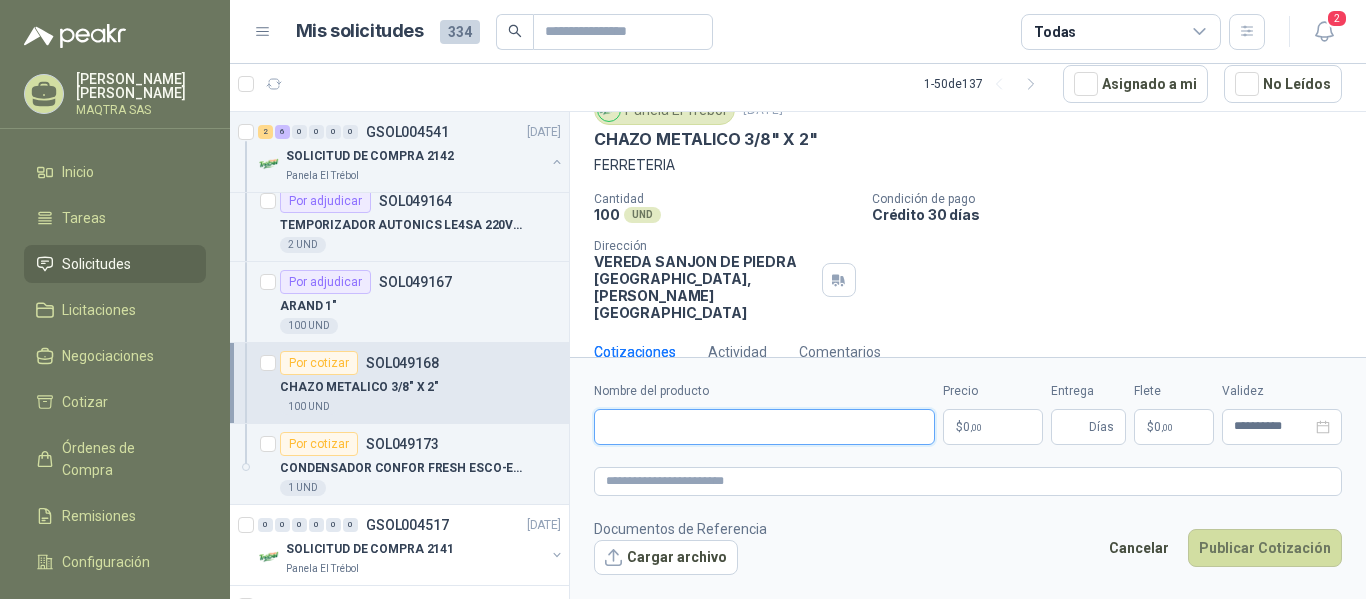 click on "Nombre del producto" at bounding box center [764, 427] 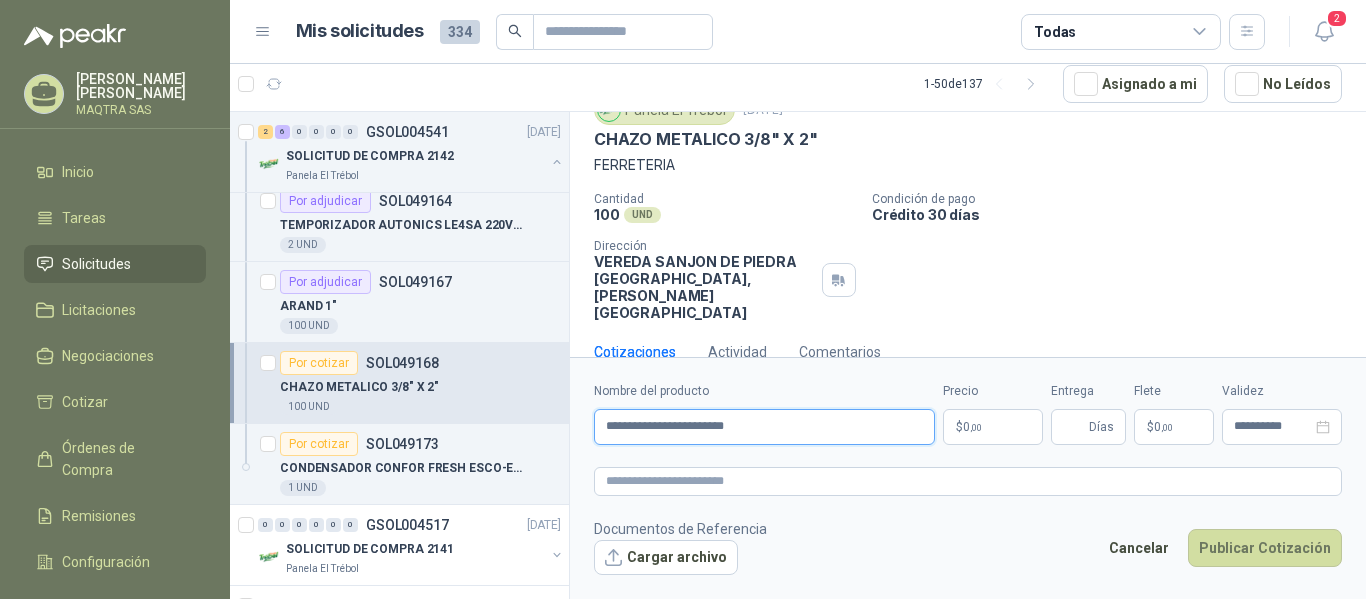 type on "**********" 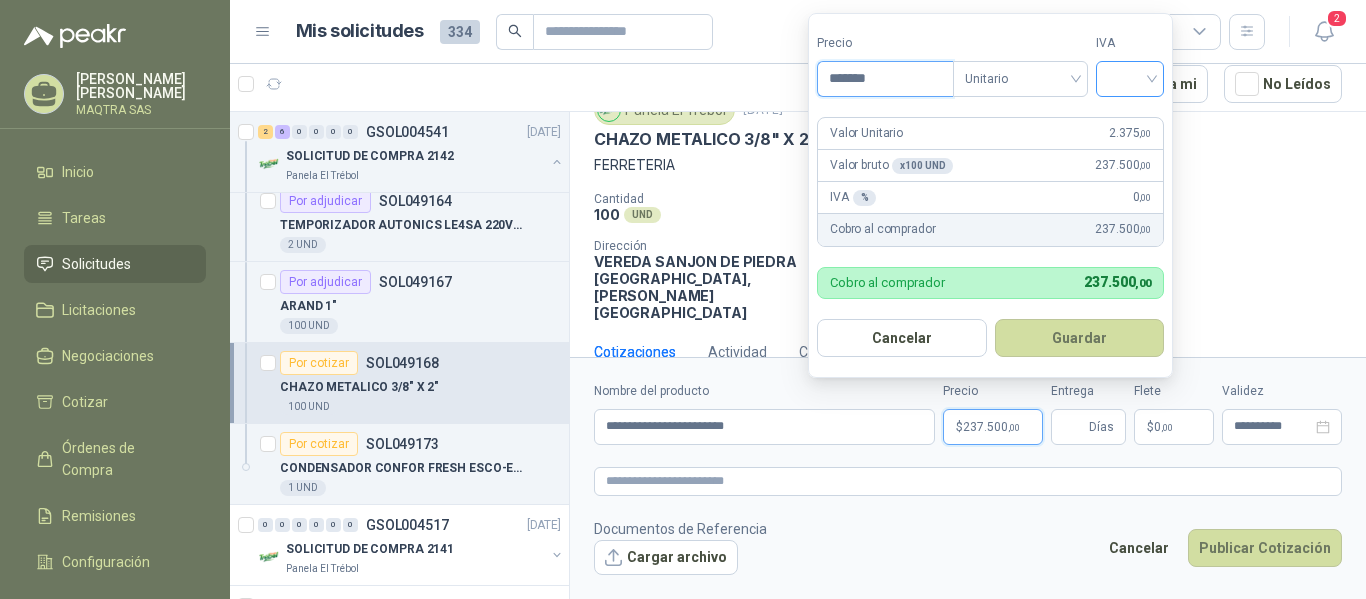 type on "*******" 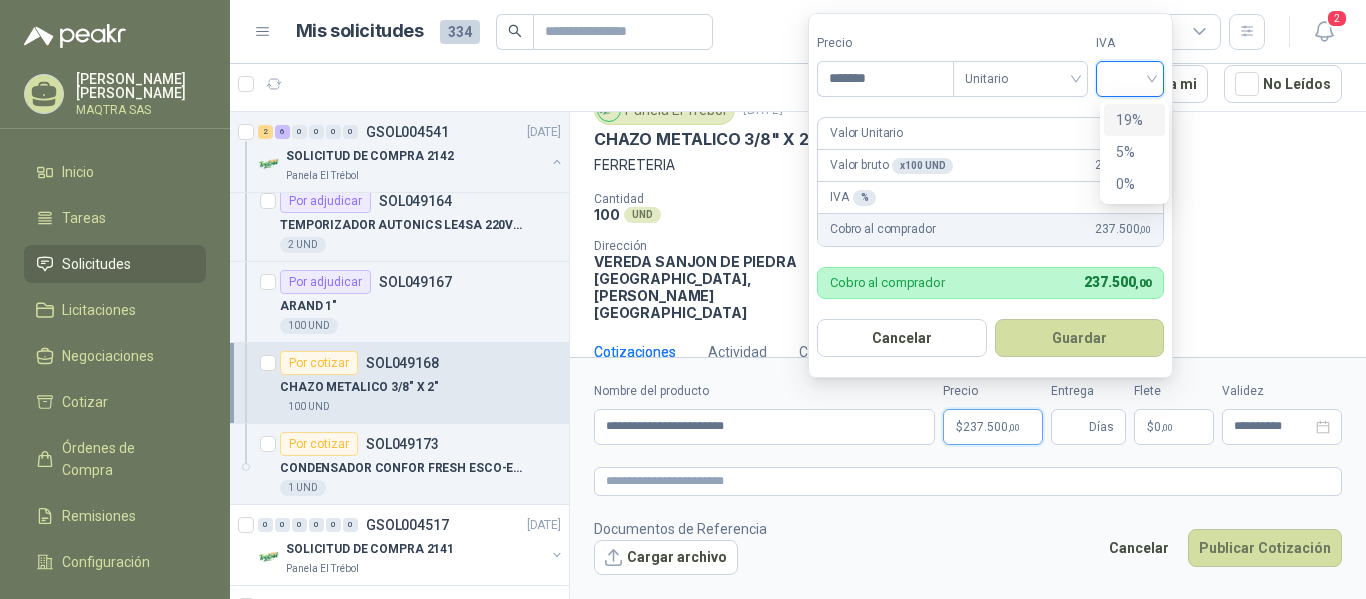 click at bounding box center (1130, 77) 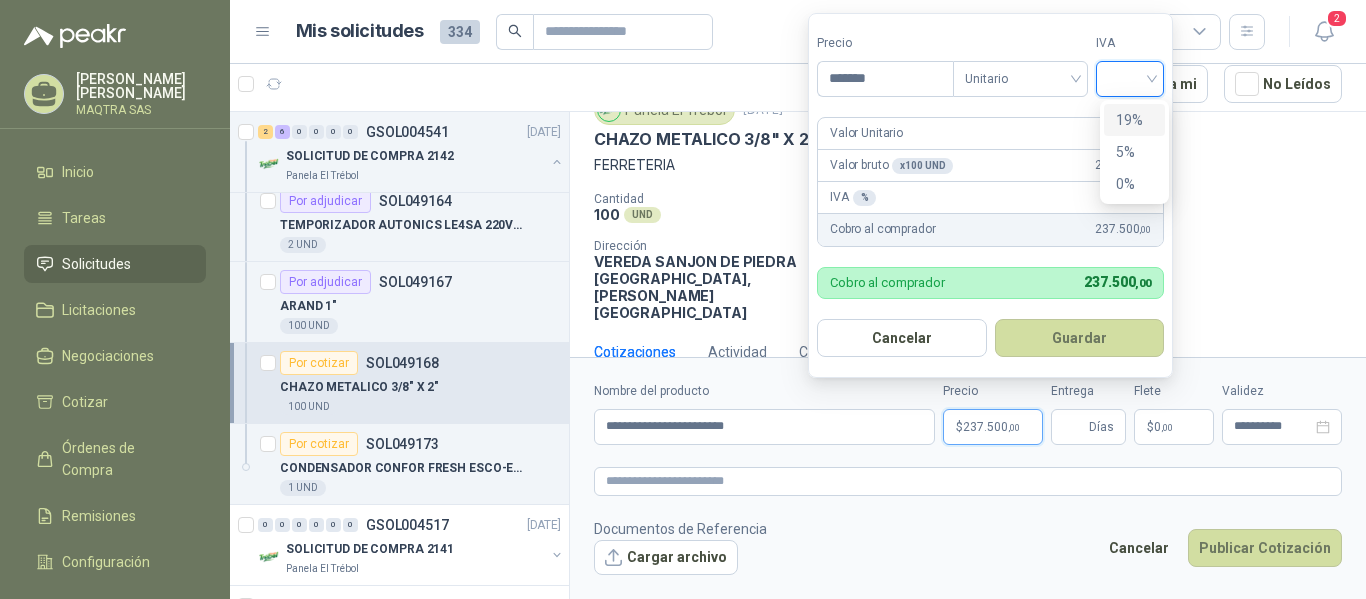 click on "19%" at bounding box center (1134, 120) 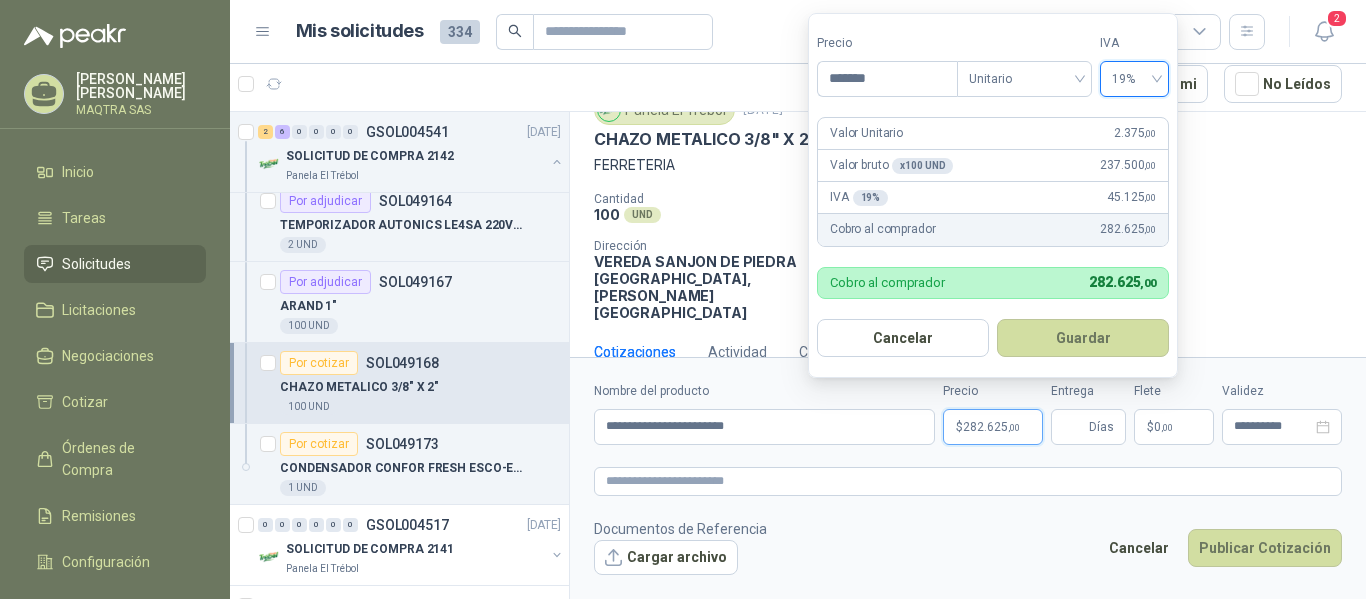 click on "Guardar" at bounding box center [1083, 338] 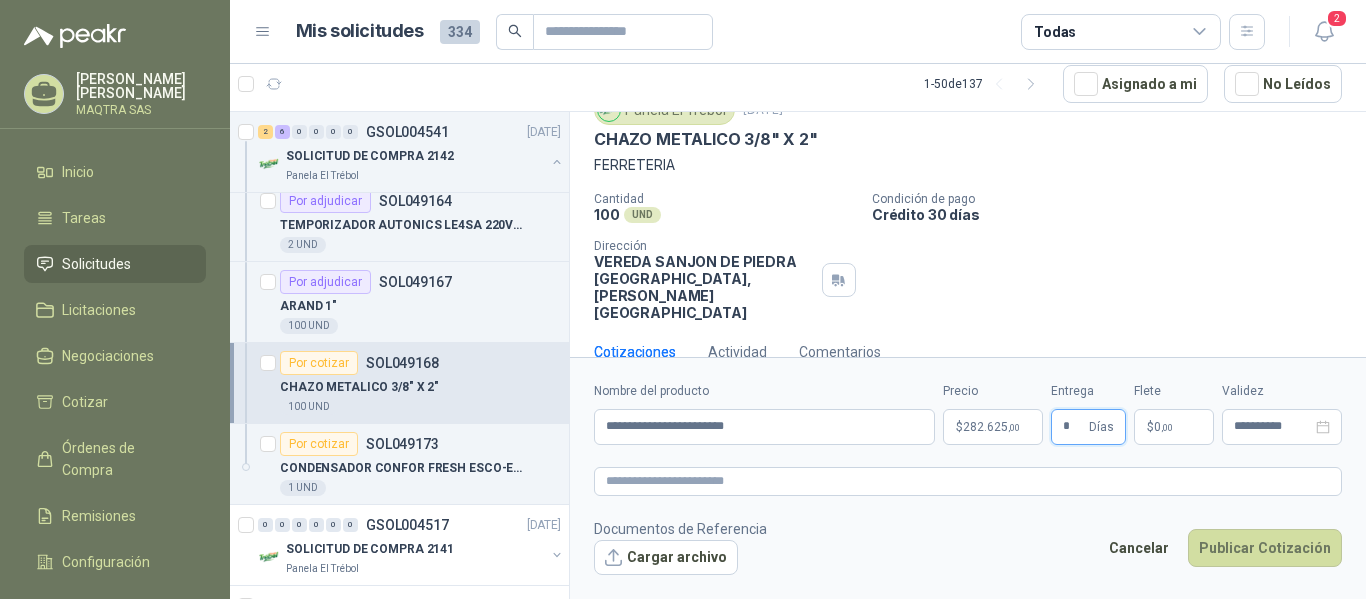 type on "*" 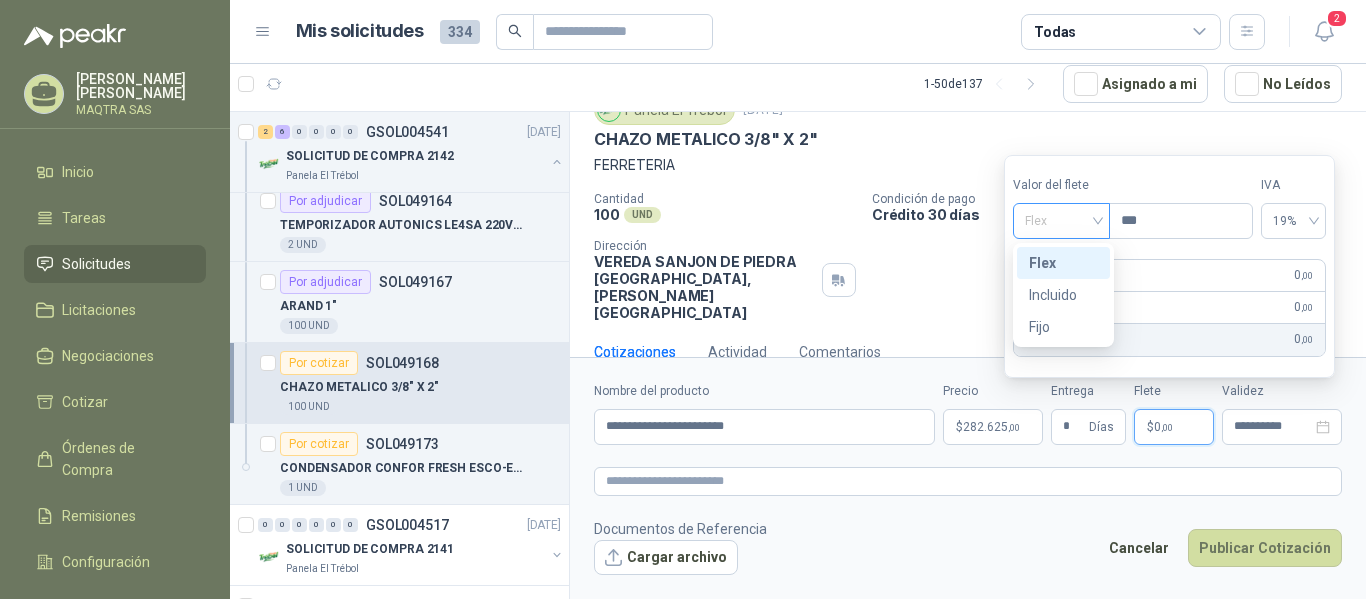 drag, startPoint x: 1065, startPoint y: 215, endPoint x: 1059, endPoint y: 236, distance: 21.84033 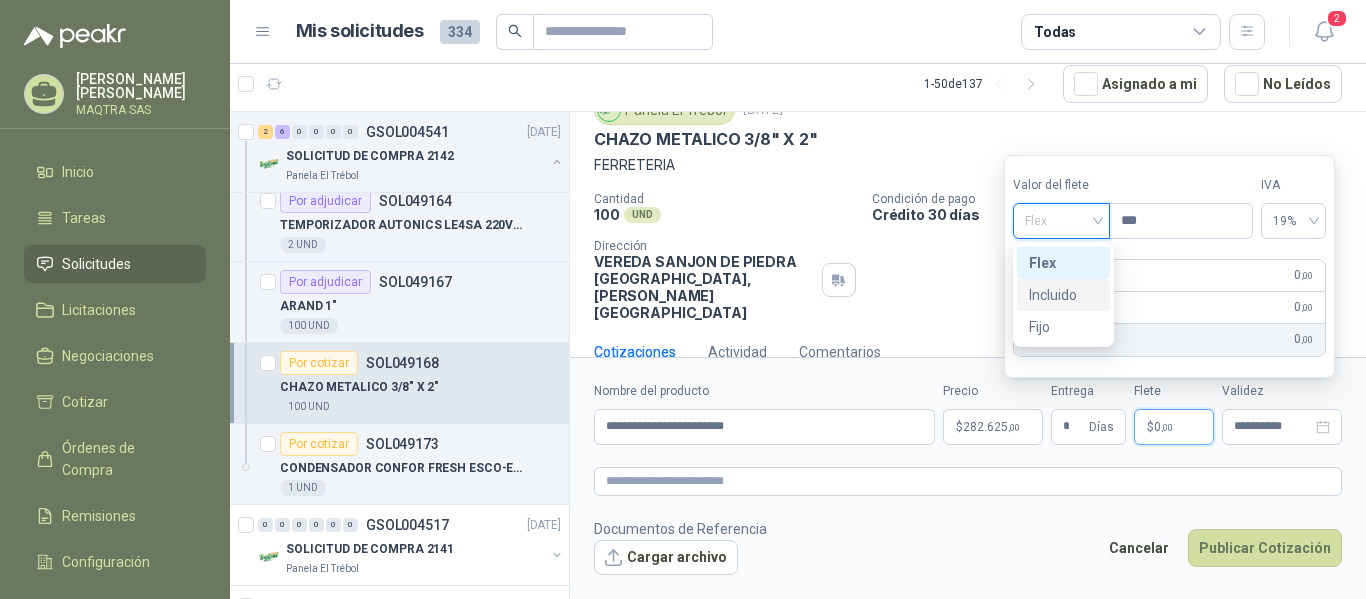 drag, startPoint x: 1064, startPoint y: 286, endPoint x: 1046, endPoint y: 289, distance: 18.248287 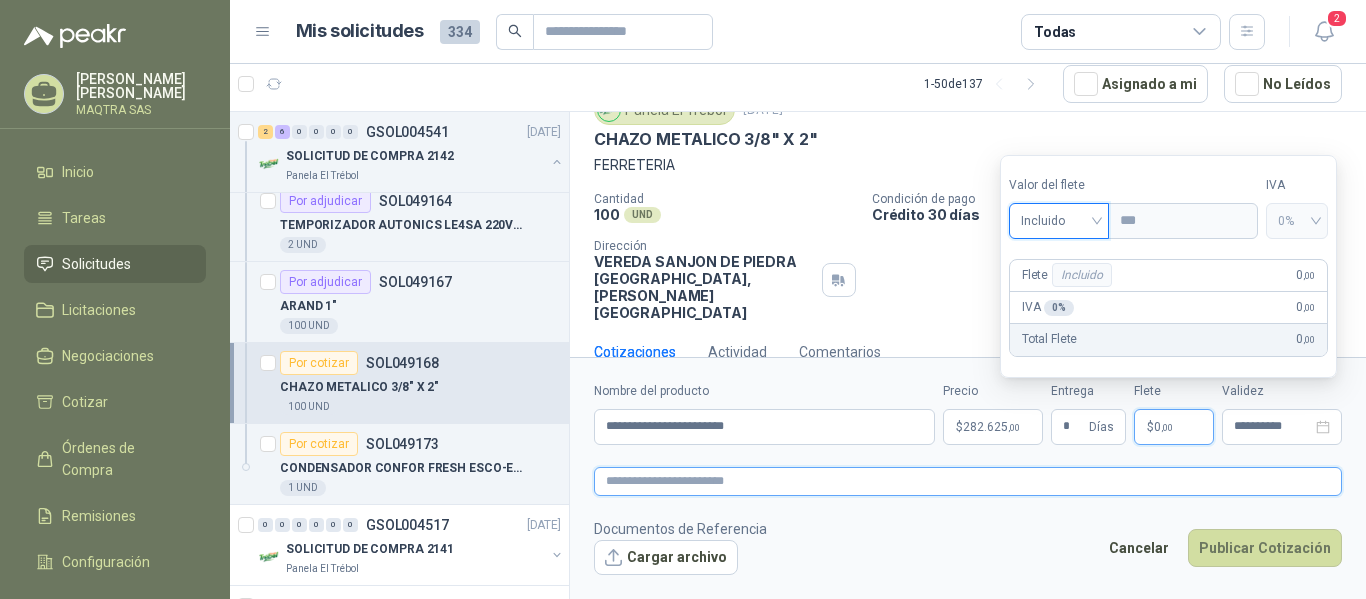 click at bounding box center [968, 481] 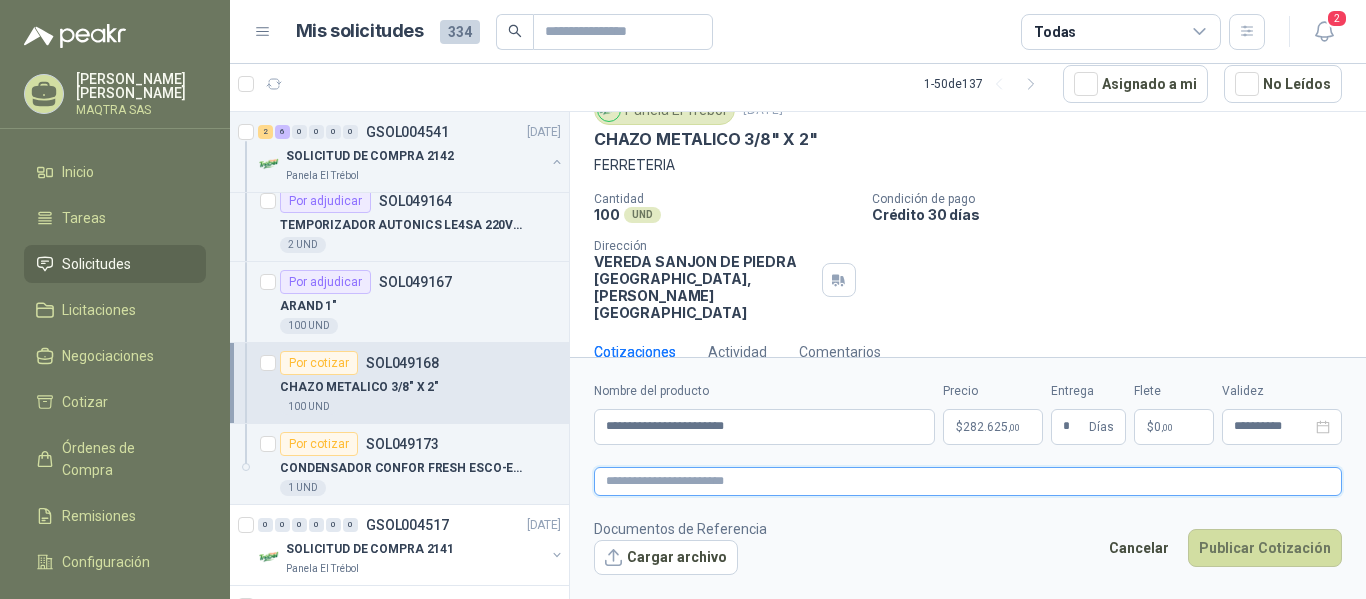 type 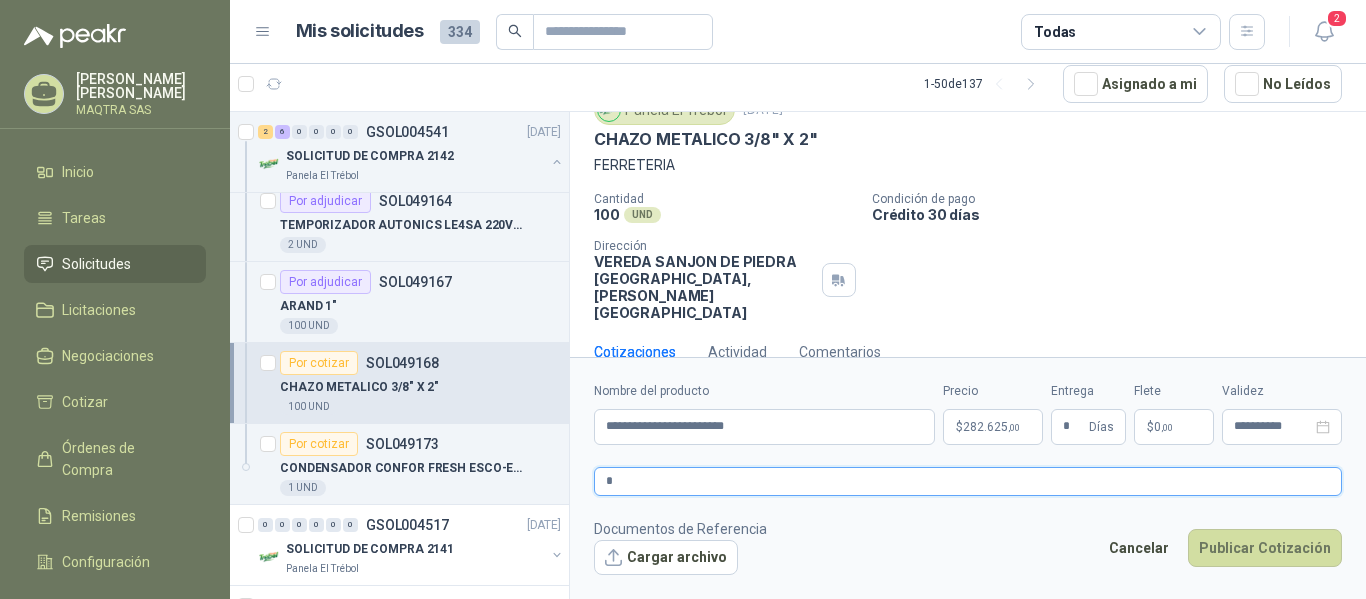 type 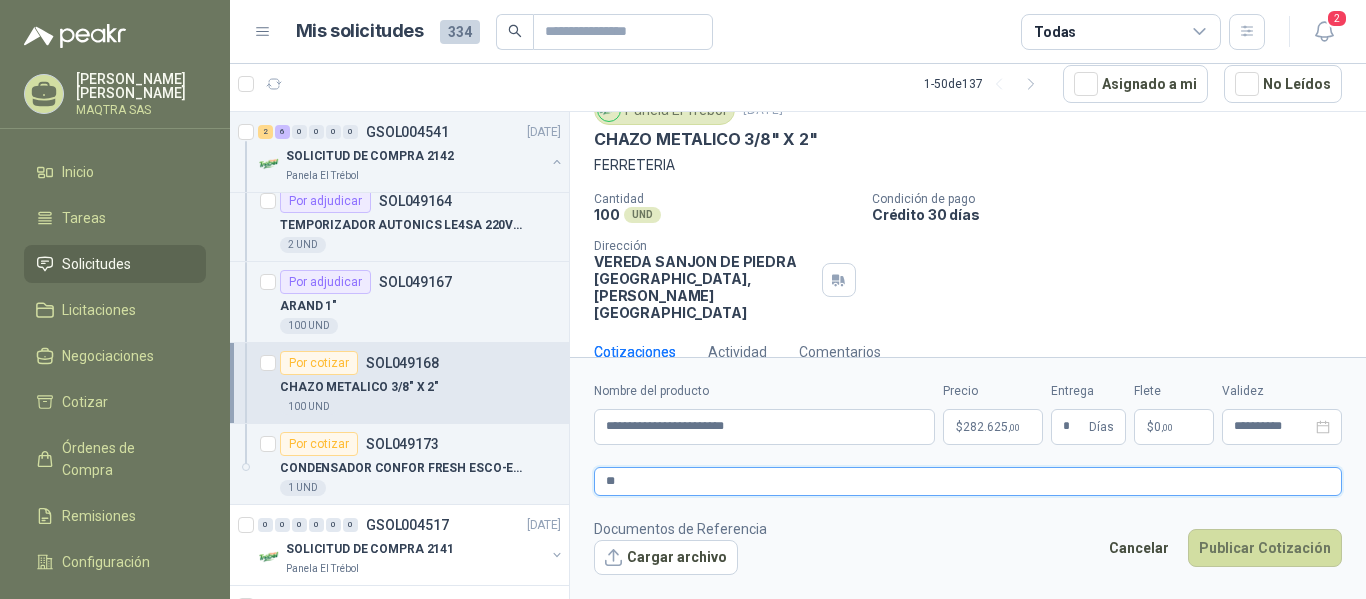 type 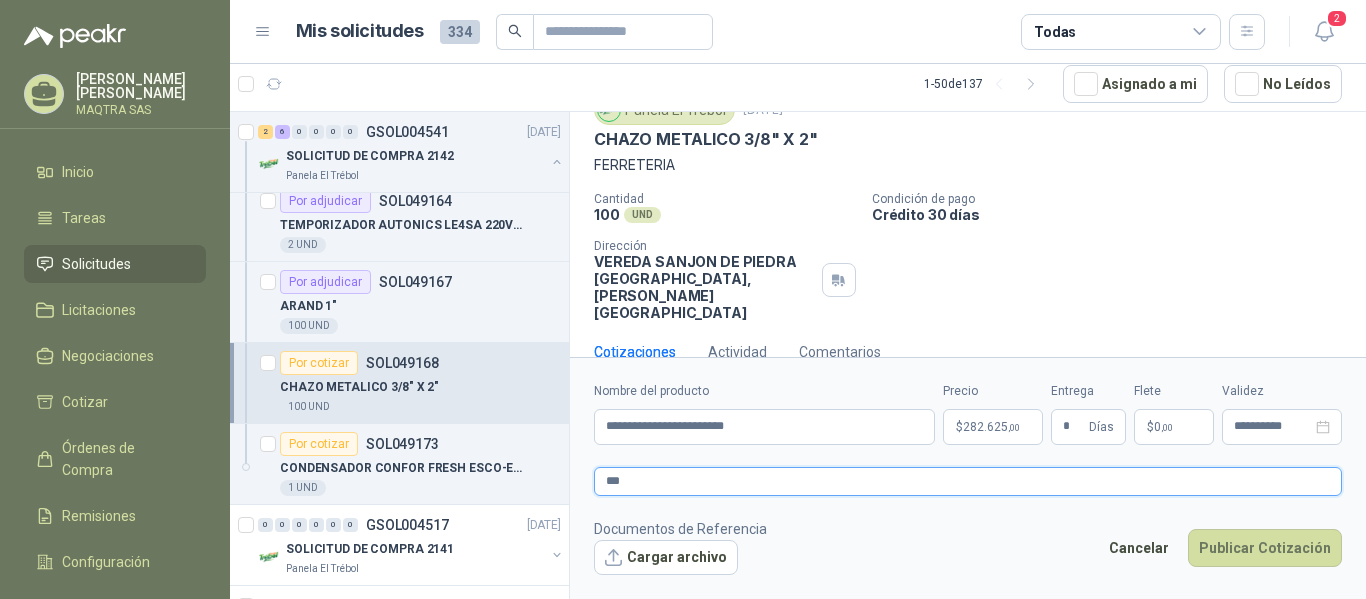 type 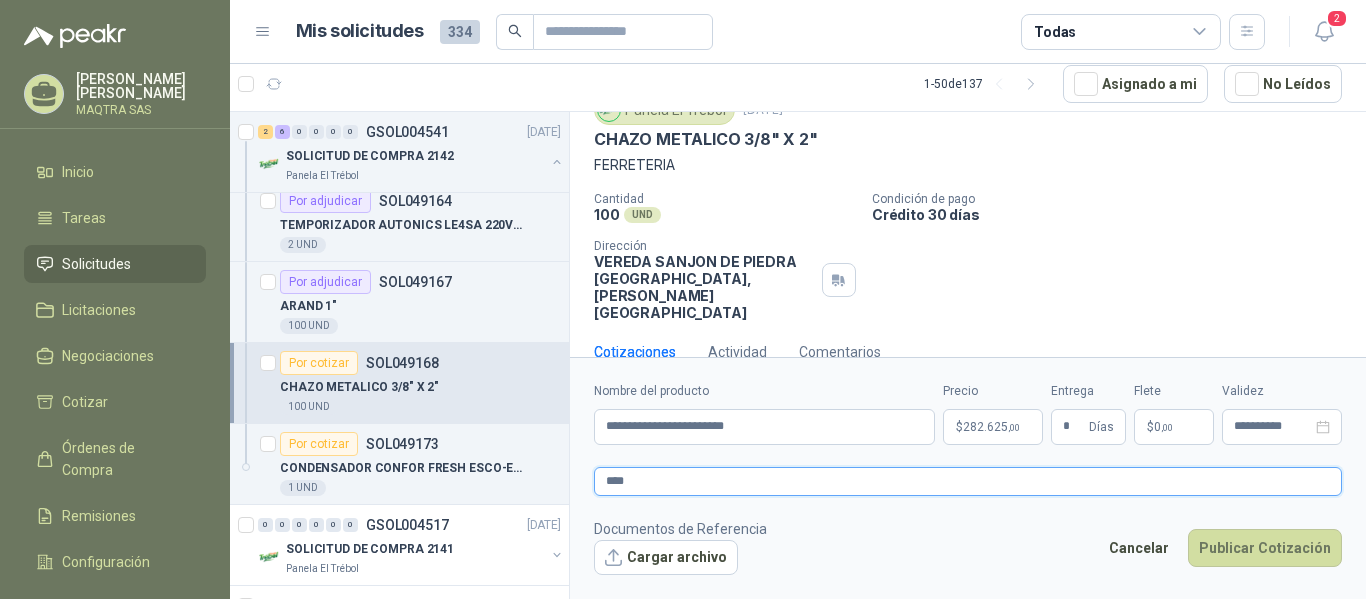 type 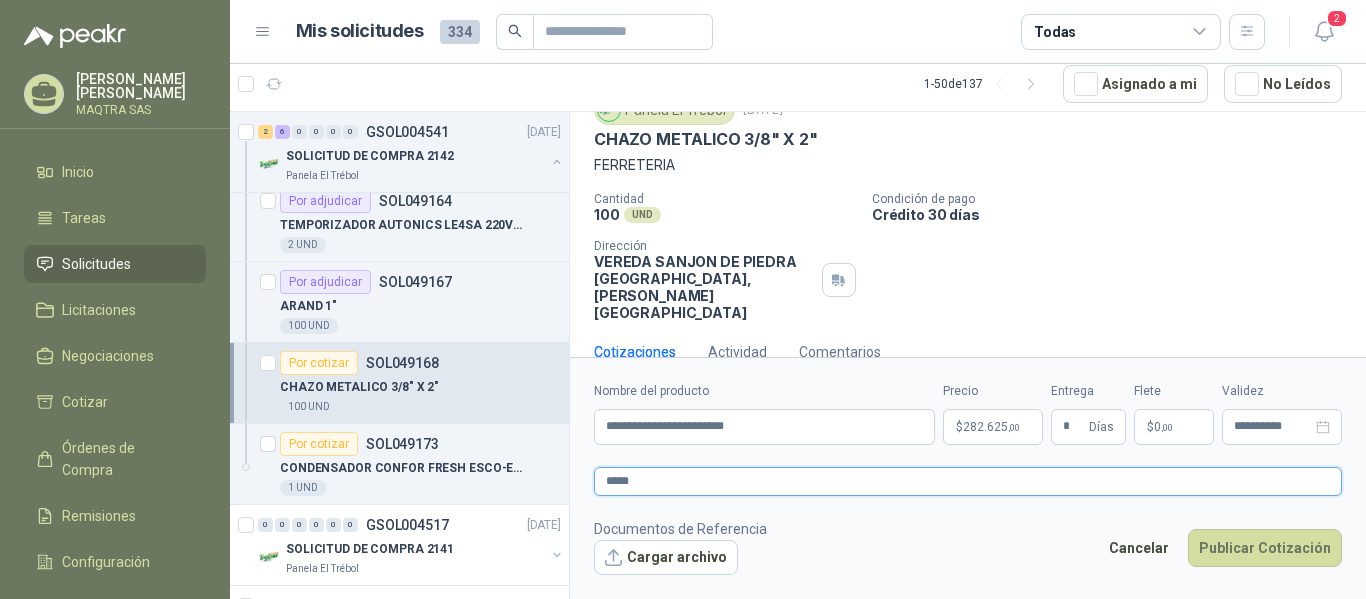 type 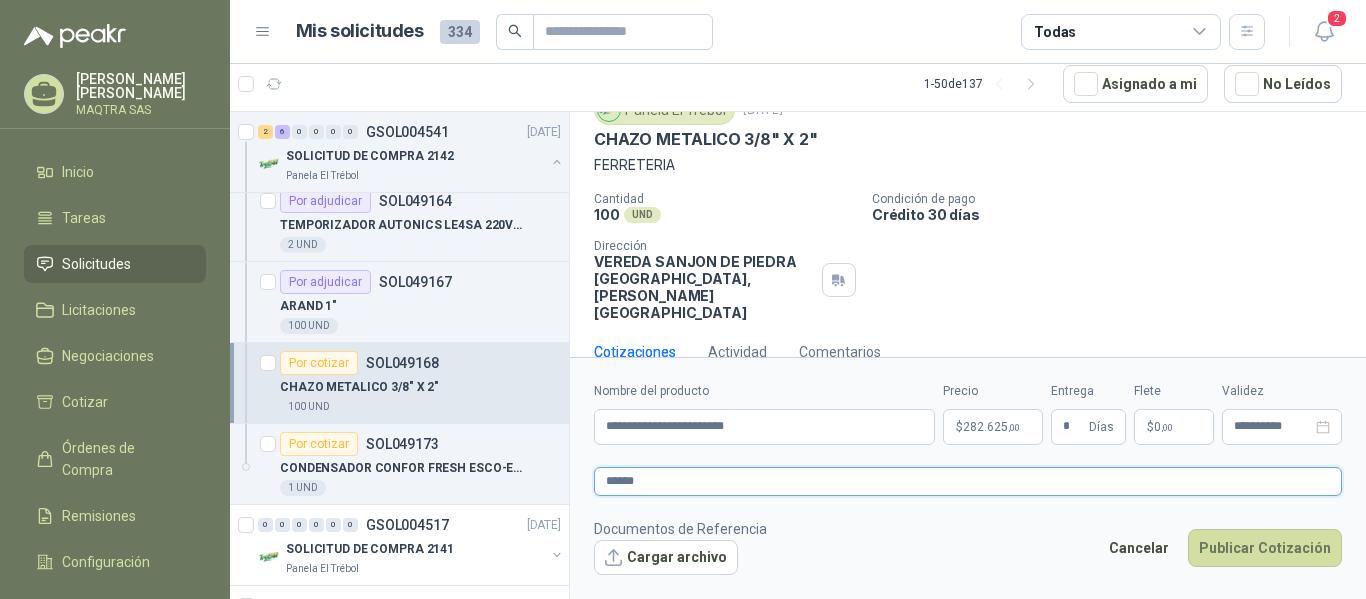 type 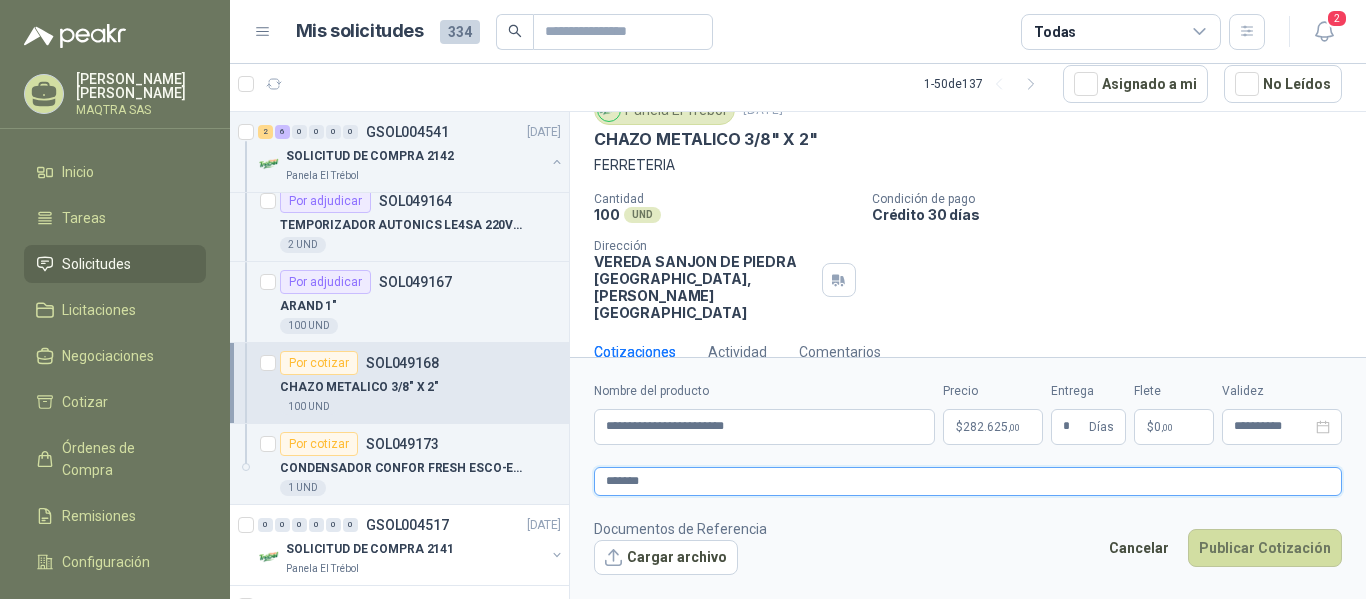 type 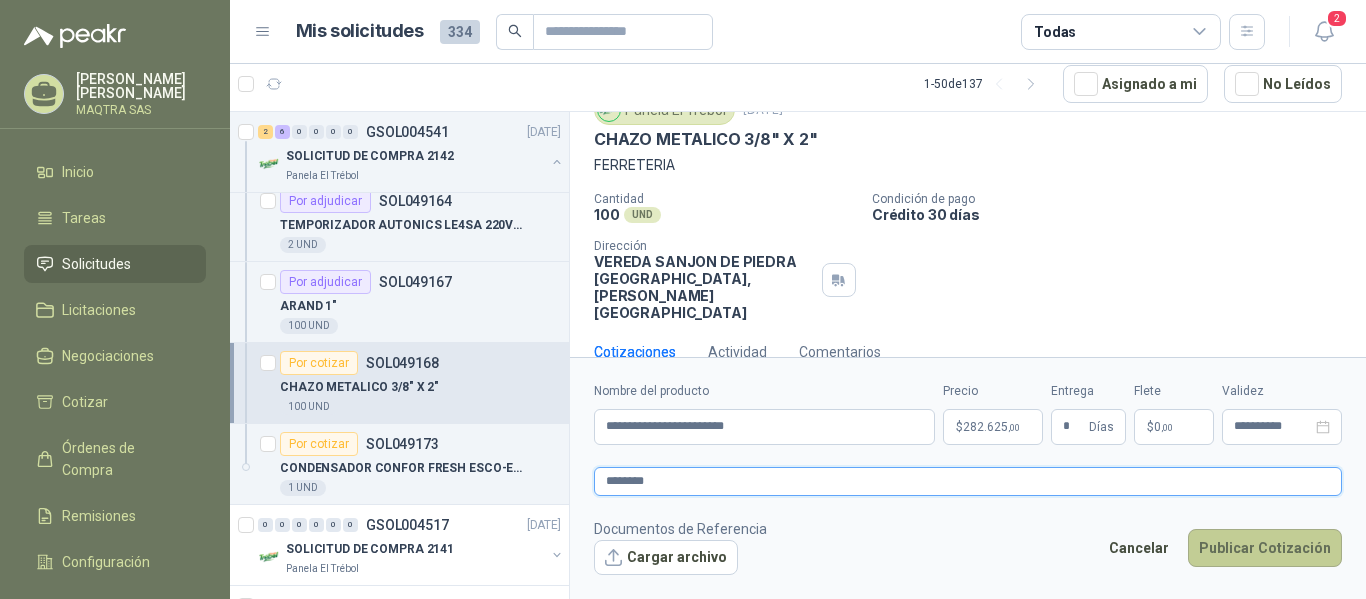 type on "********" 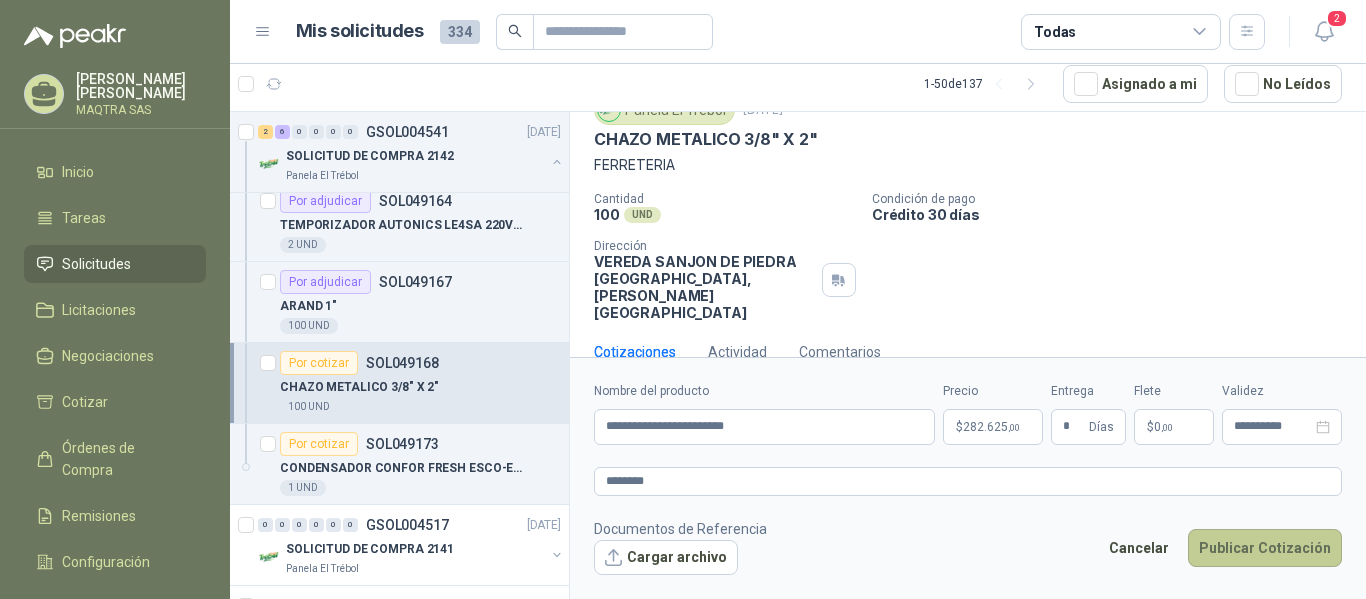 click on "Publicar Cotización" at bounding box center [1265, 548] 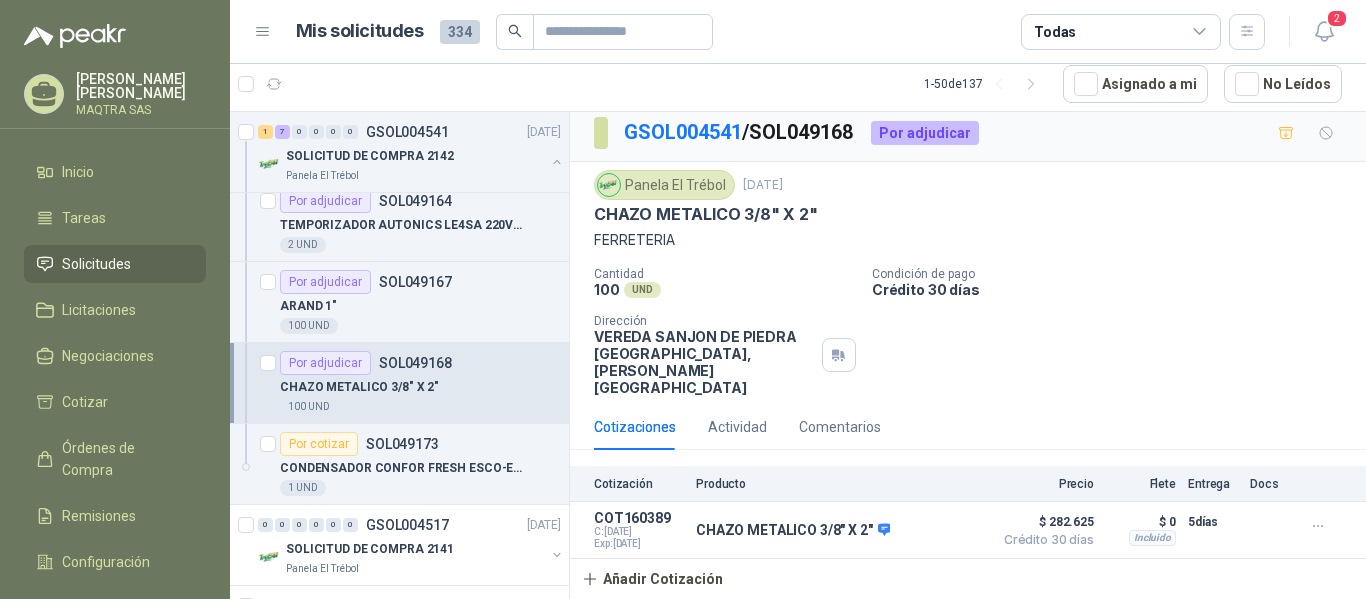 scroll, scrollTop: 0, scrollLeft: 0, axis: both 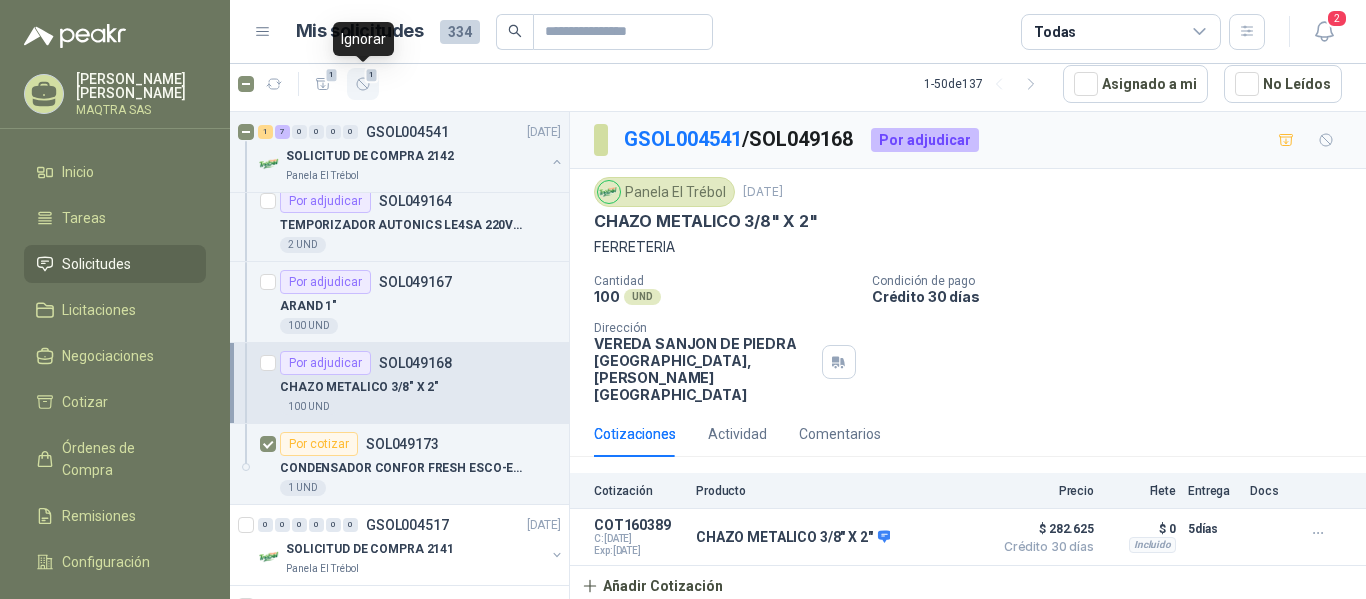click 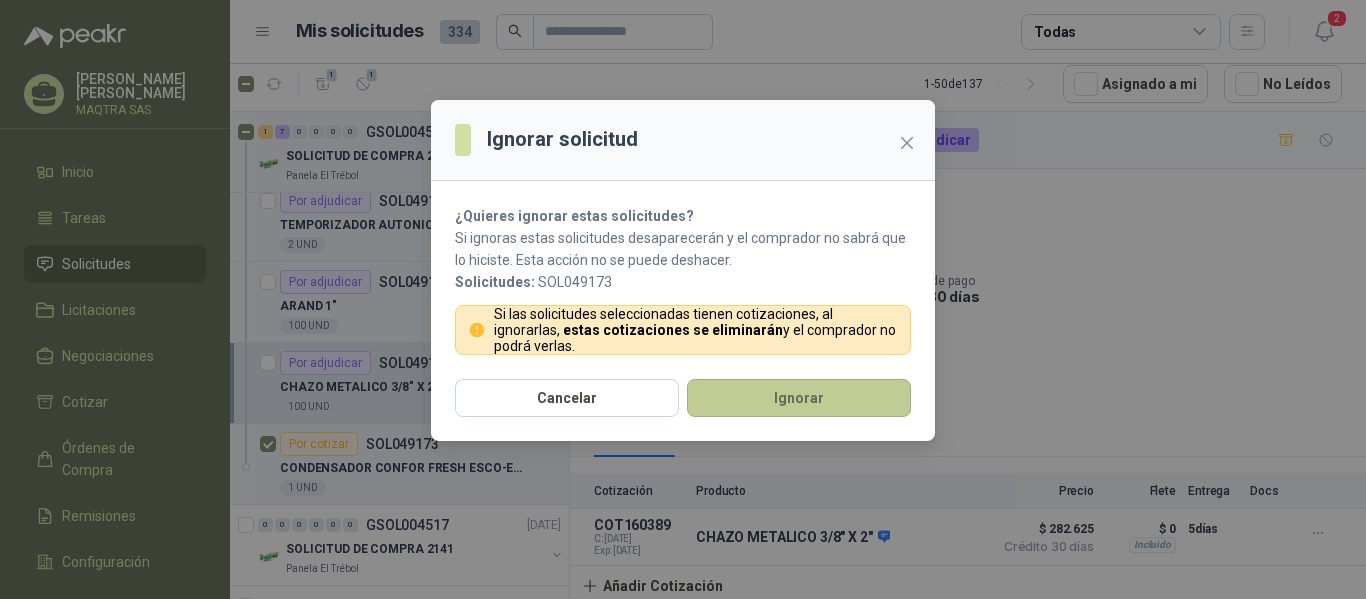 click on "Ignorar" at bounding box center (799, 398) 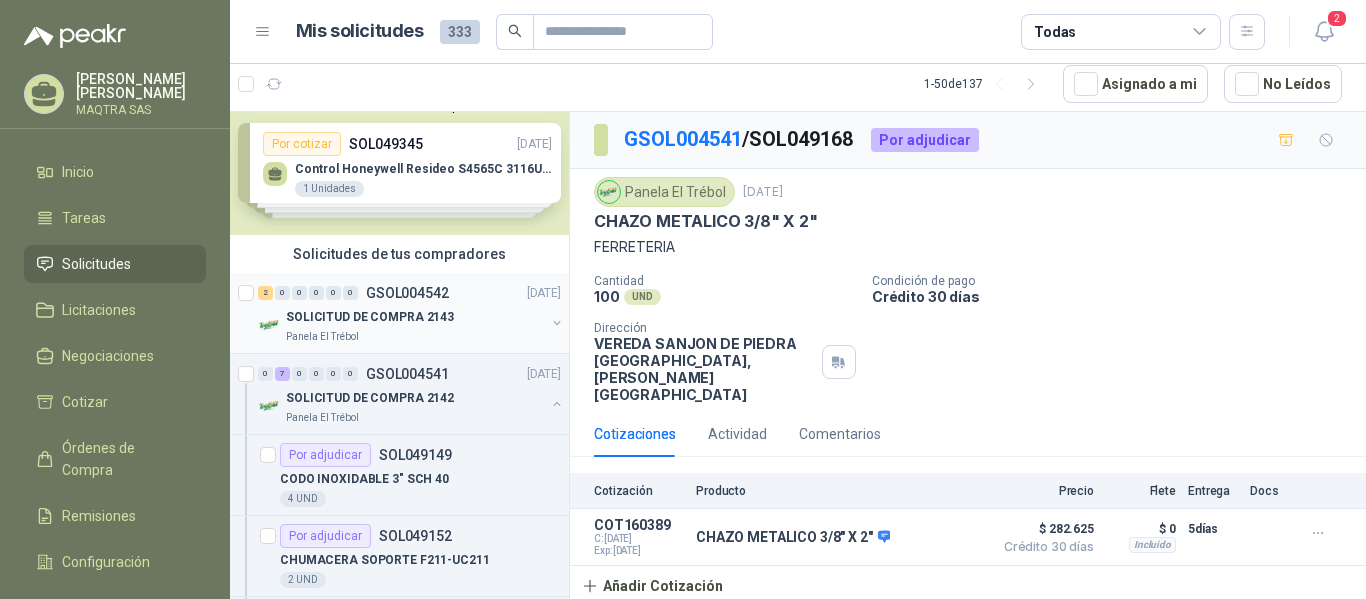 scroll, scrollTop: 0, scrollLeft: 0, axis: both 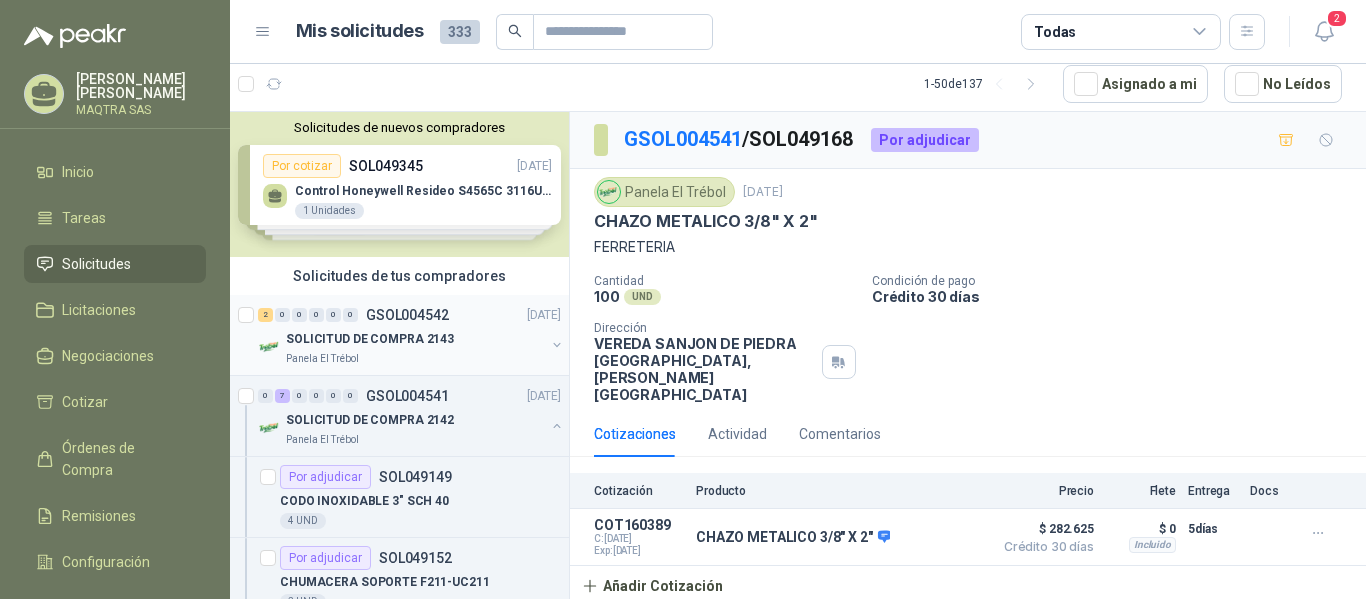 click on "Panela El Trébol" at bounding box center [415, 359] 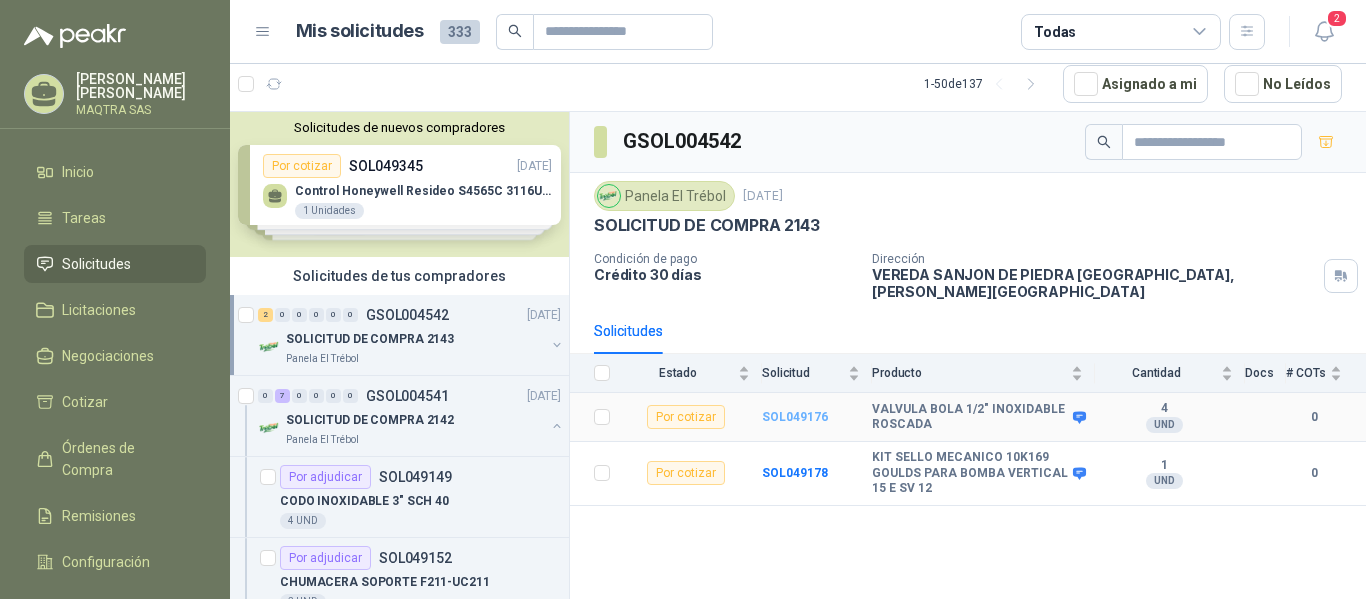 click on "SOL049176" at bounding box center (795, 417) 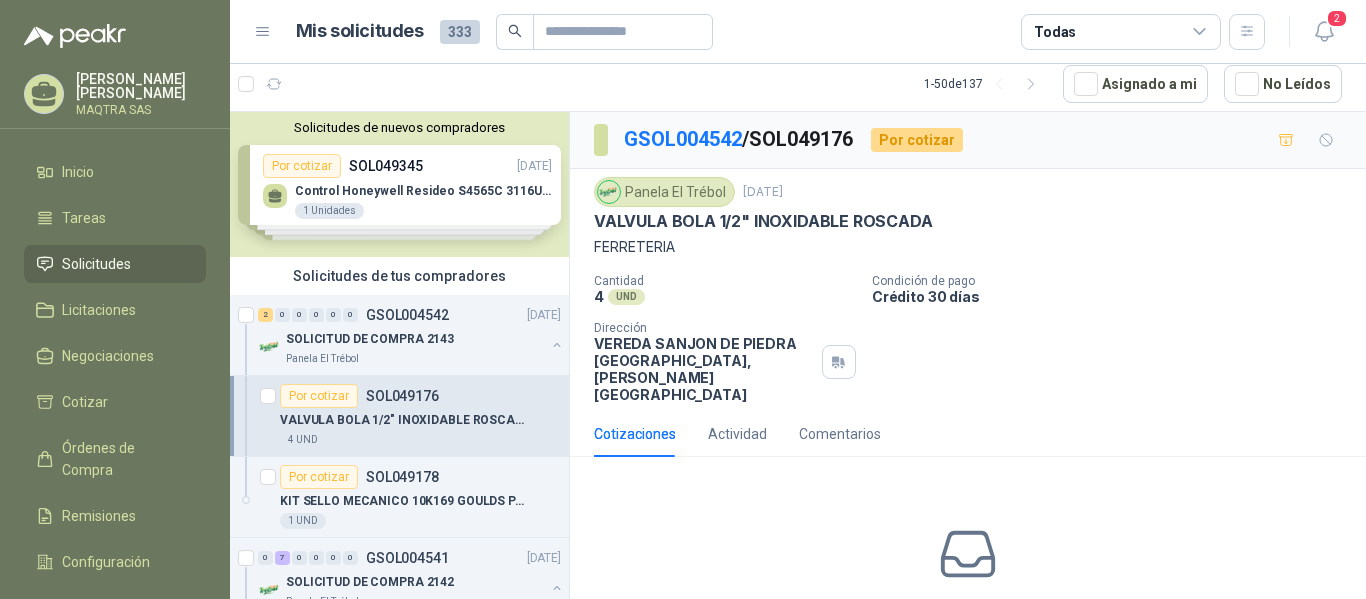 click on "VALVULA BOLA 1/2" INOXIDABLE ROSCADA" at bounding box center [763, 221] 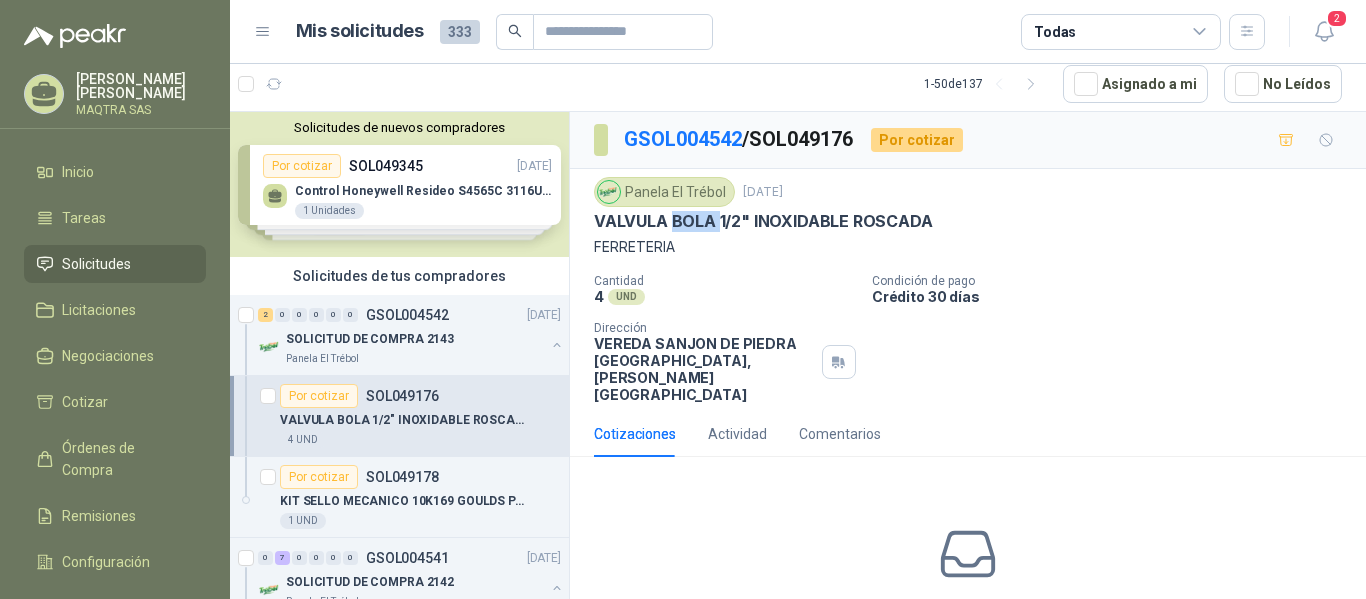 click on "VALVULA BOLA 1/2" INOXIDABLE ROSCADA" at bounding box center [763, 221] 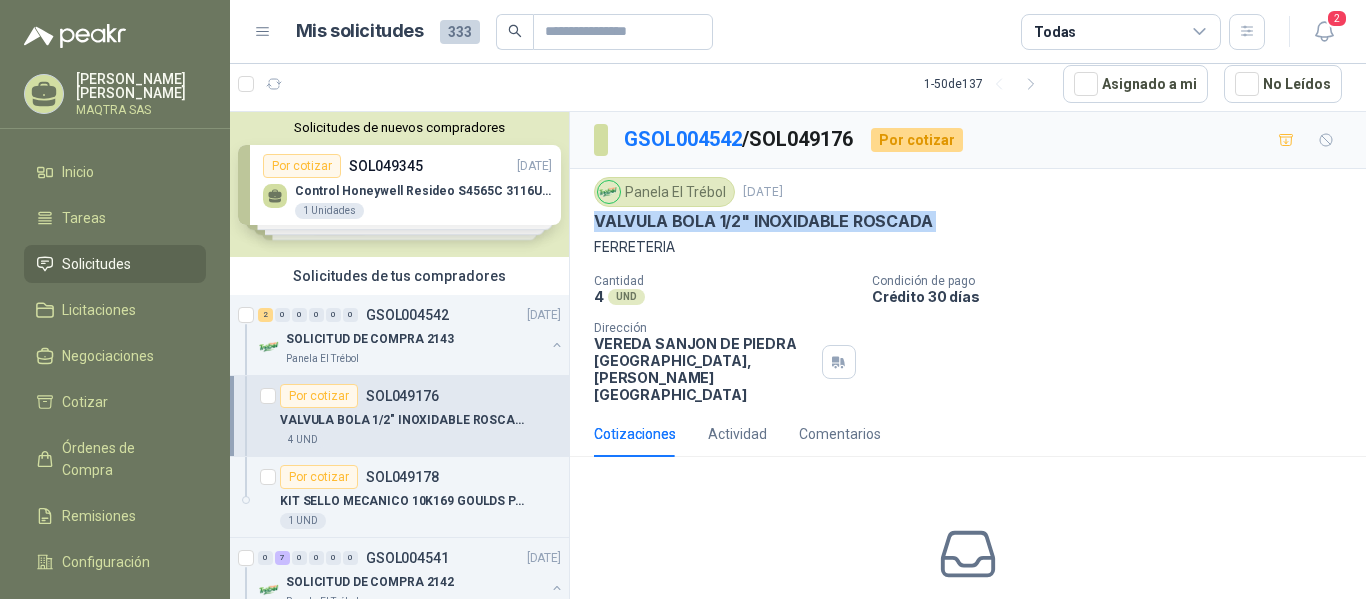 click on "VALVULA BOLA 1/2" INOXIDABLE ROSCADA" at bounding box center (763, 221) 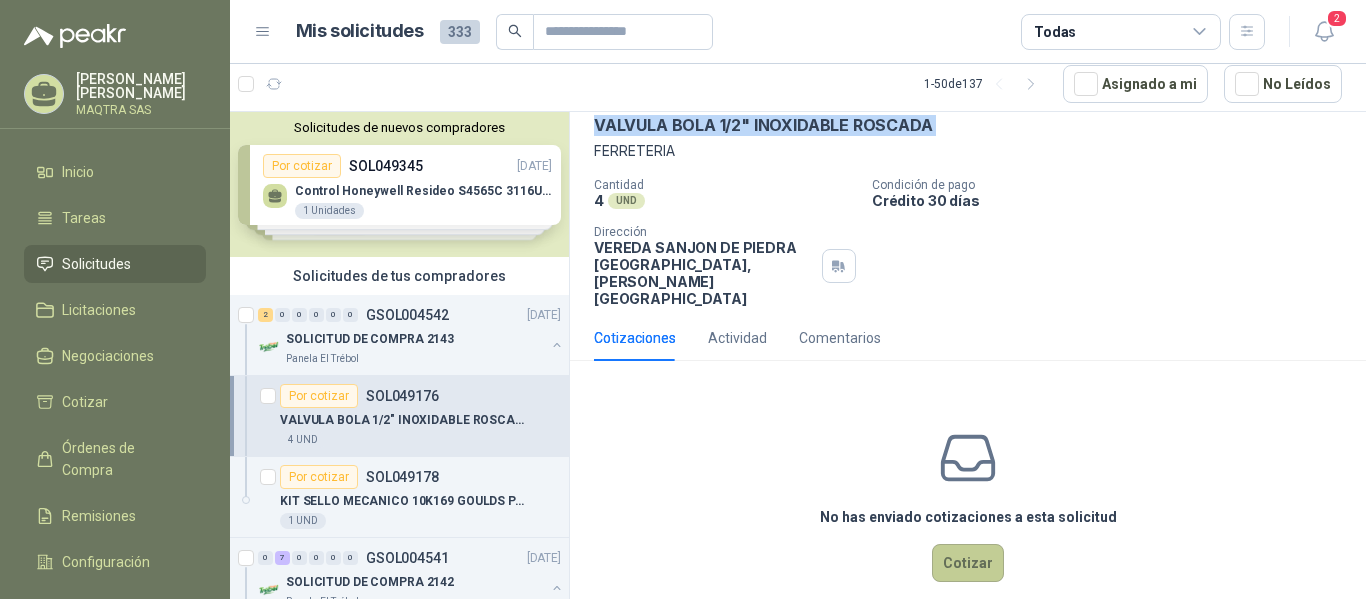 click on "Cotizar" at bounding box center [968, 563] 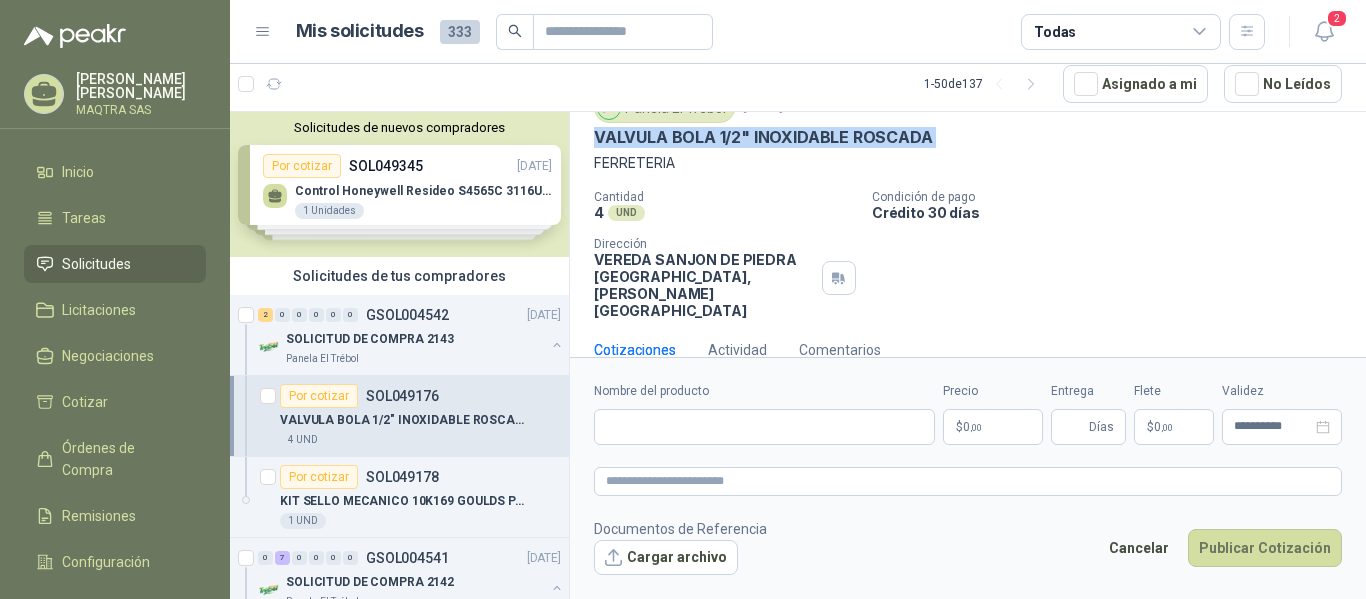 type 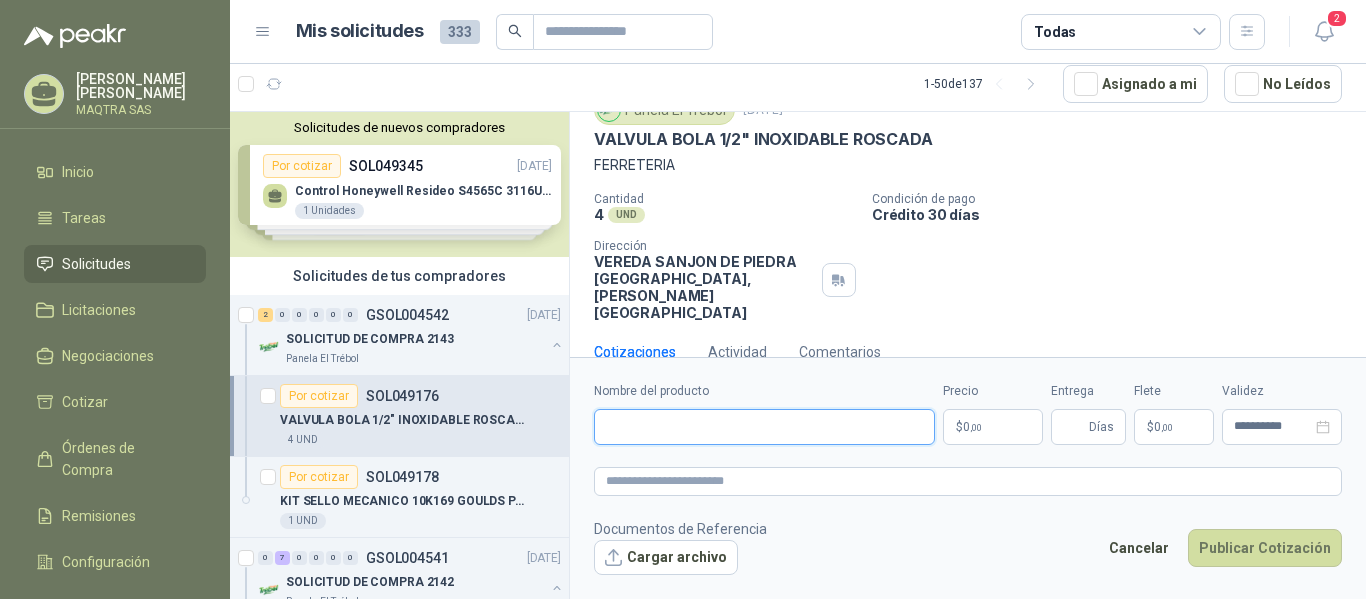 click on "Nombre del producto" at bounding box center [764, 427] 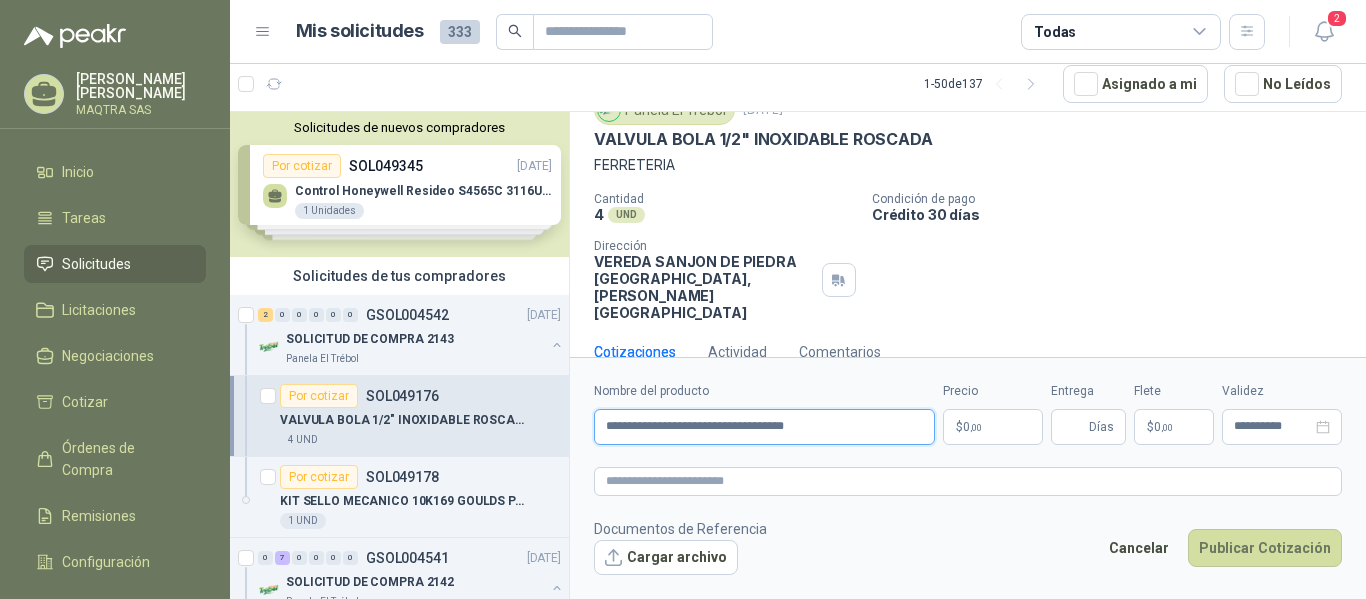 type on "**********" 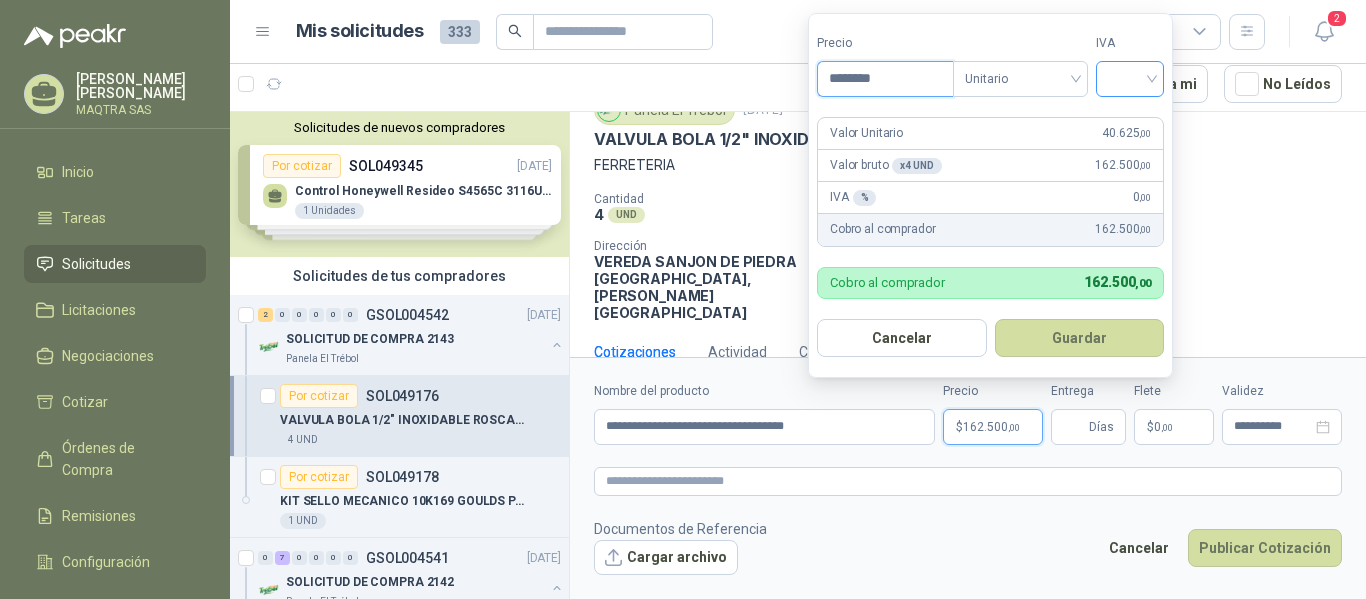 type on "********" 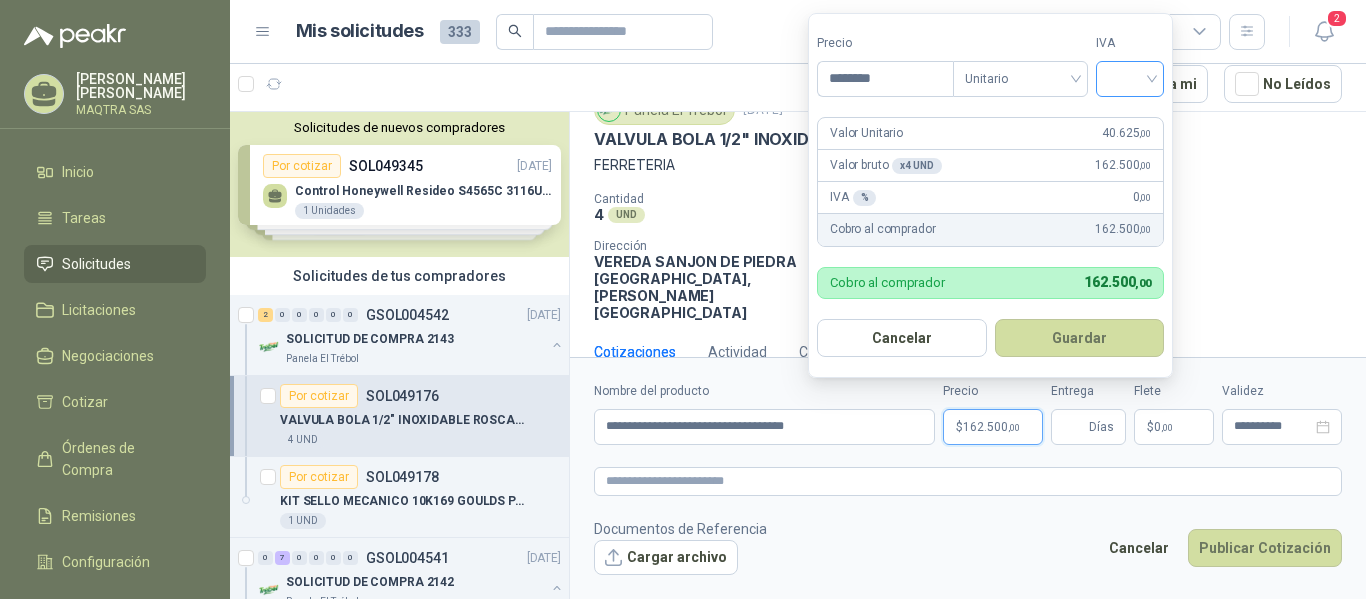 click at bounding box center [1130, 77] 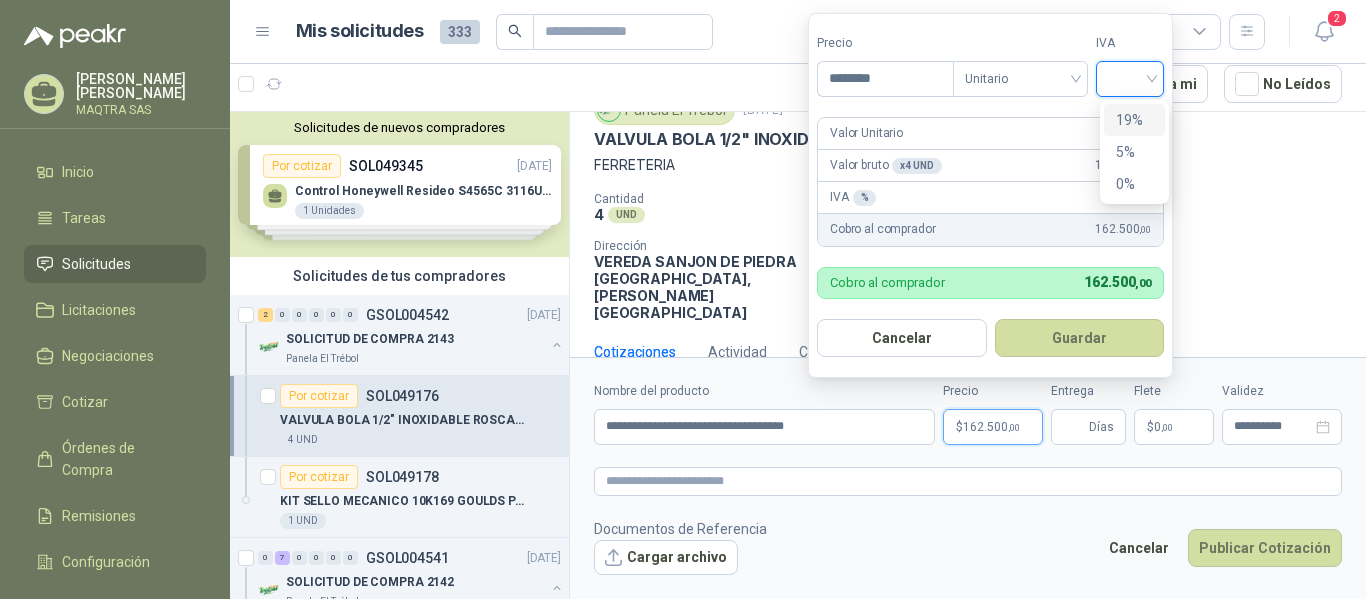 click on "19%" at bounding box center (1134, 120) 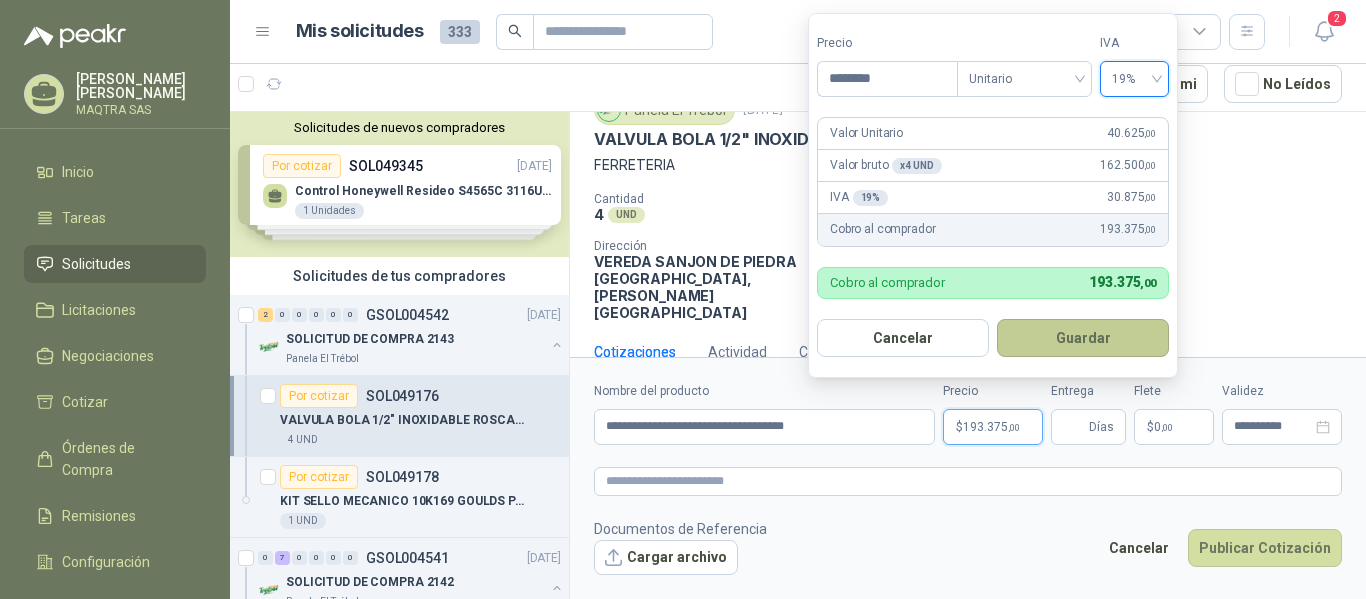 click on "Guardar" at bounding box center [1083, 338] 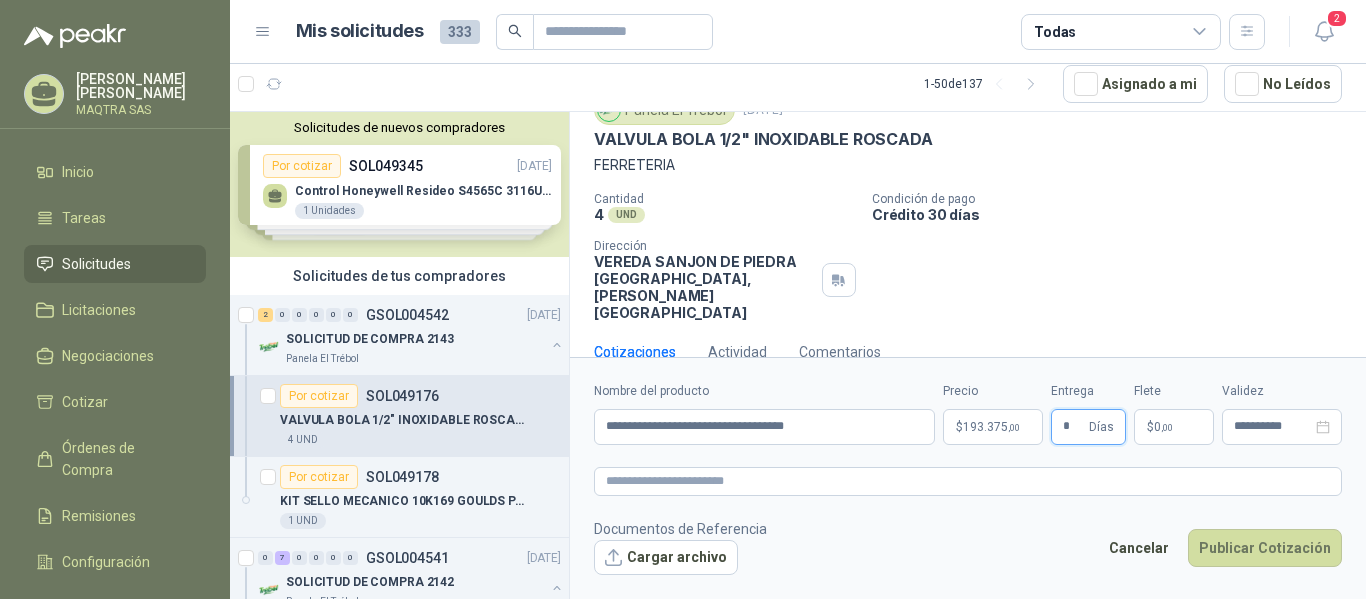 type on "*" 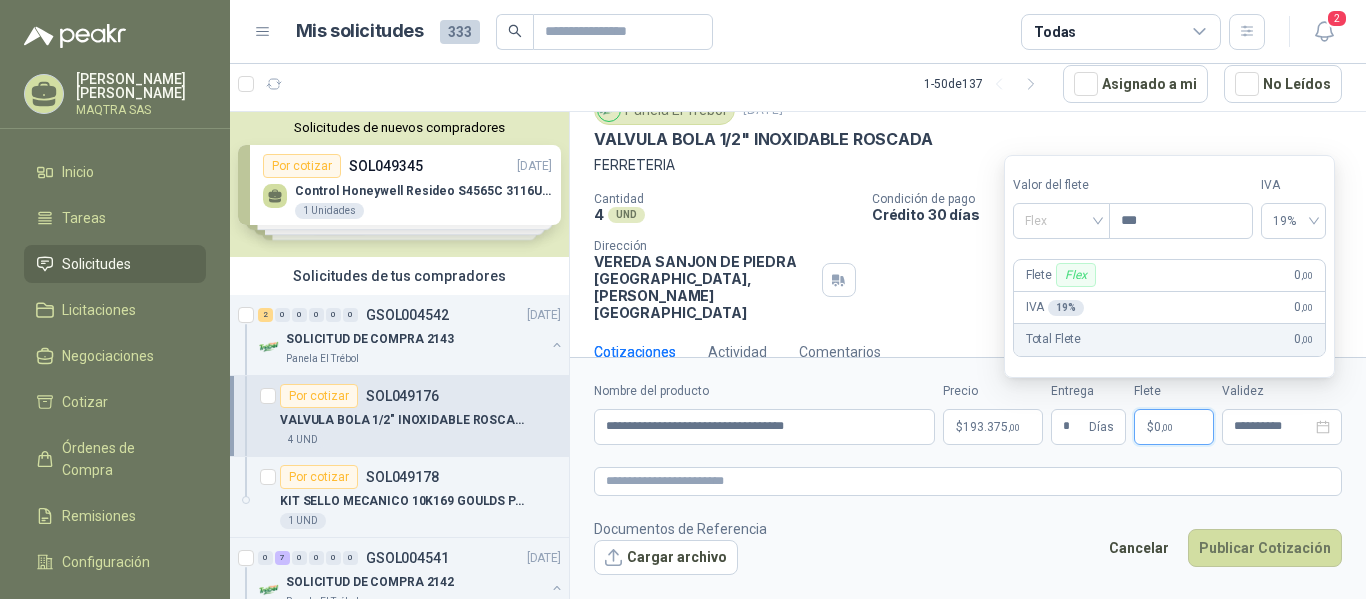 drag, startPoint x: 1045, startPoint y: 219, endPoint x: 1040, endPoint y: 255, distance: 36.345562 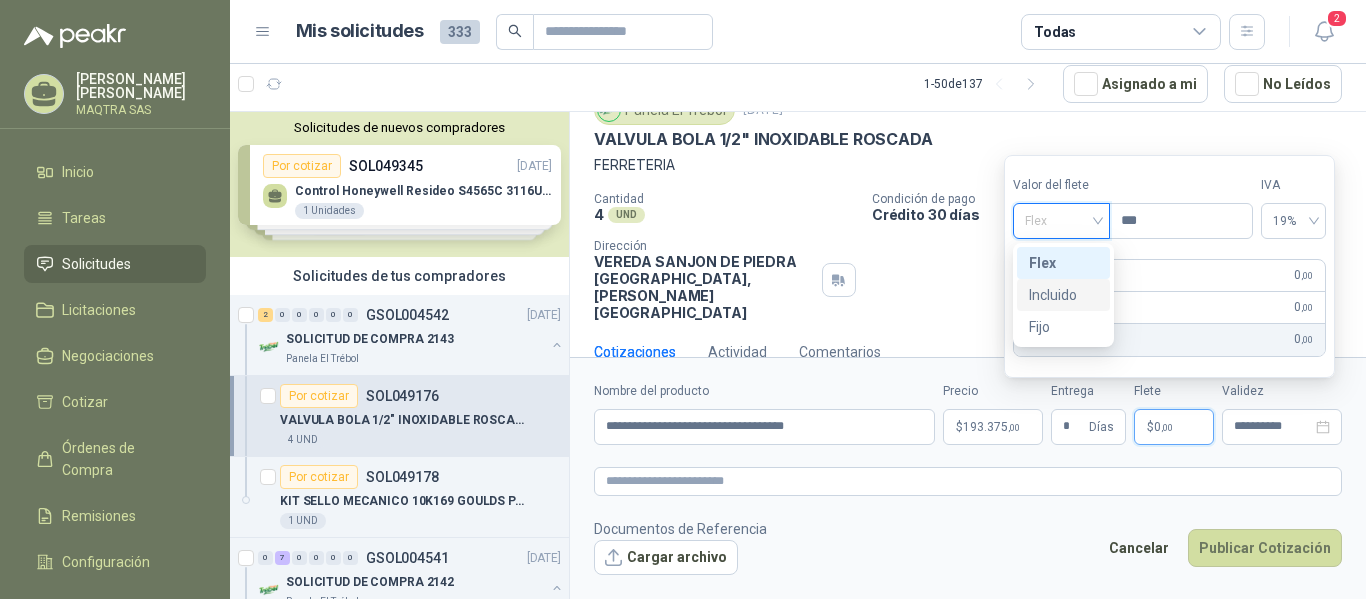 click on "Incluido" at bounding box center [1063, 295] 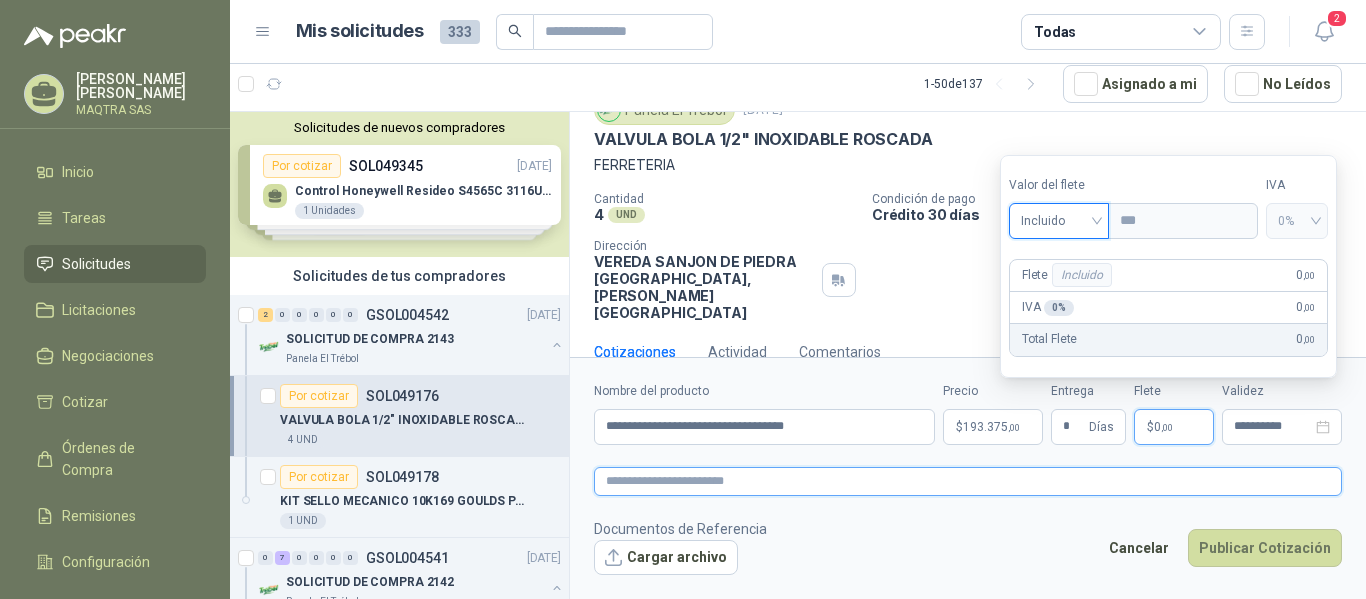 click at bounding box center [968, 481] 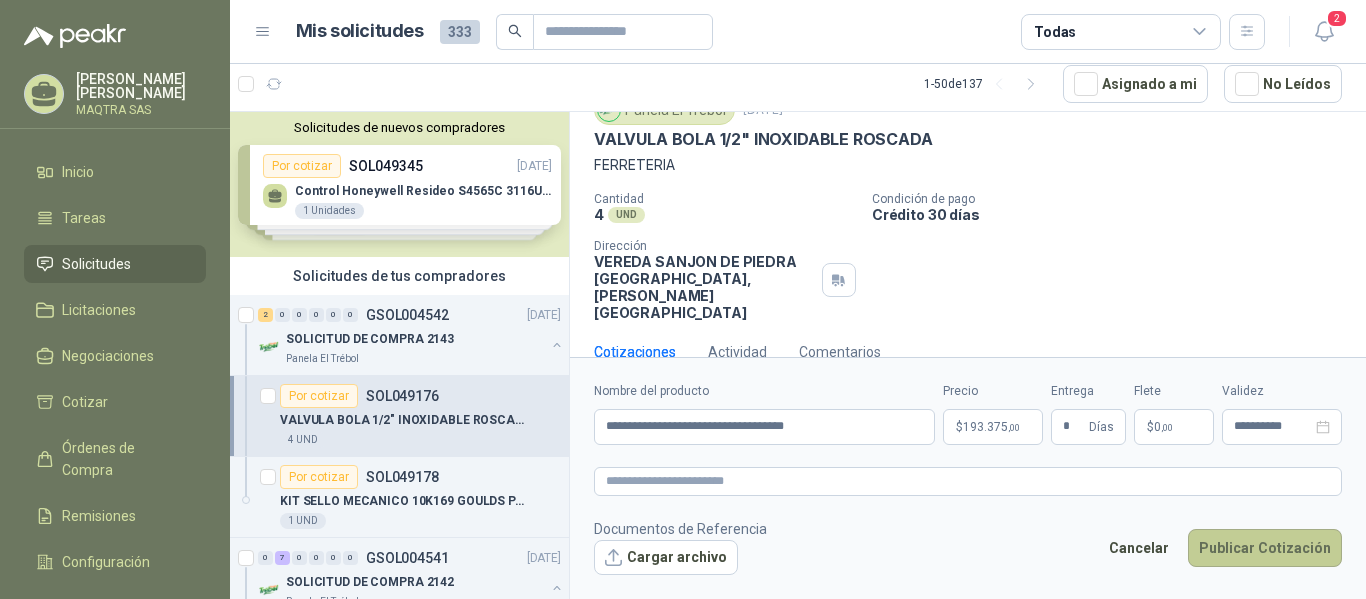 click on "Publicar Cotización" at bounding box center (1265, 548) 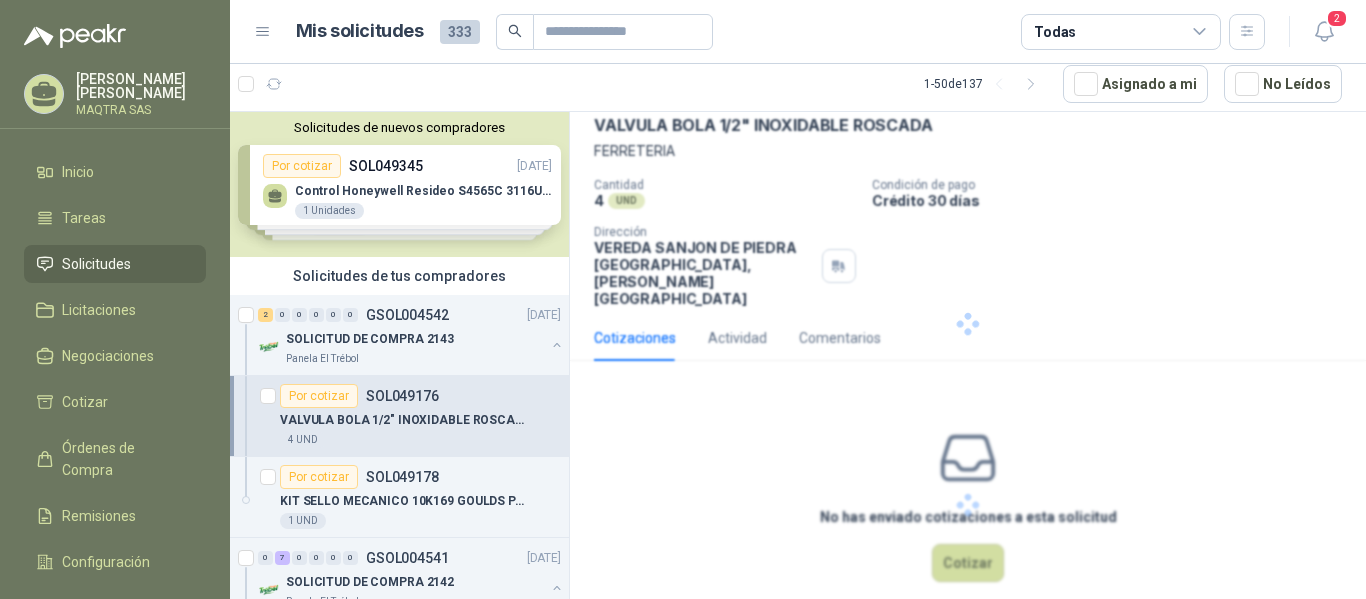 scroll, scrollTop: 0, scrollLeft: 0, axis: both 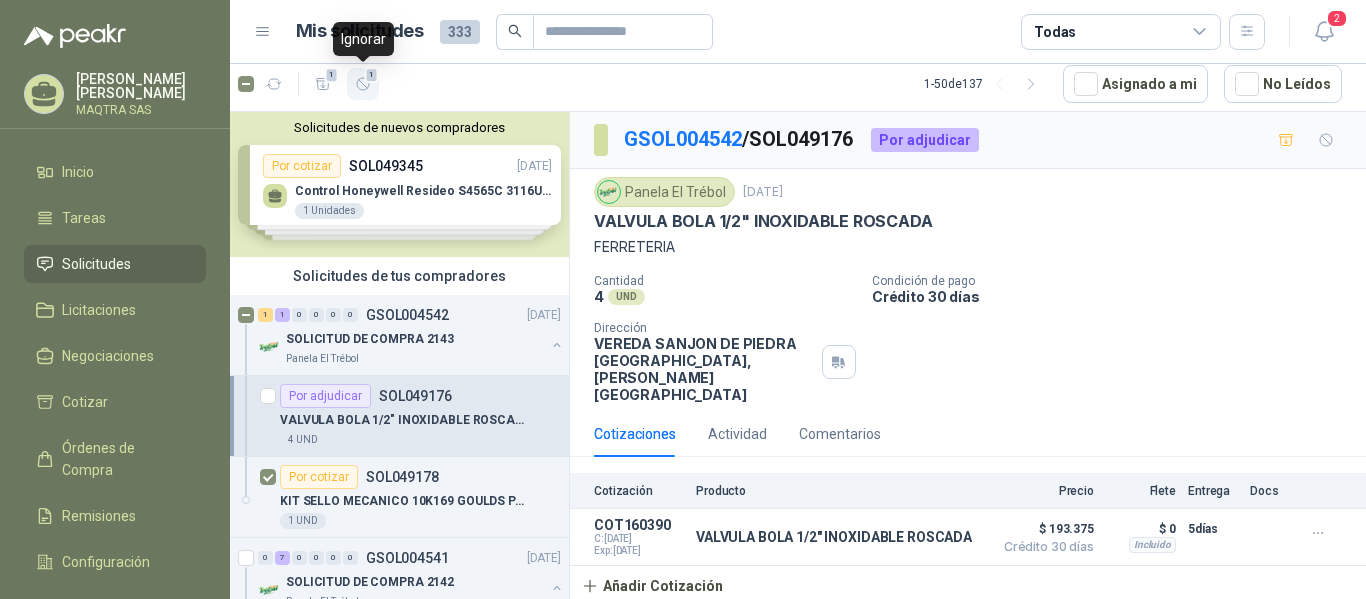 click 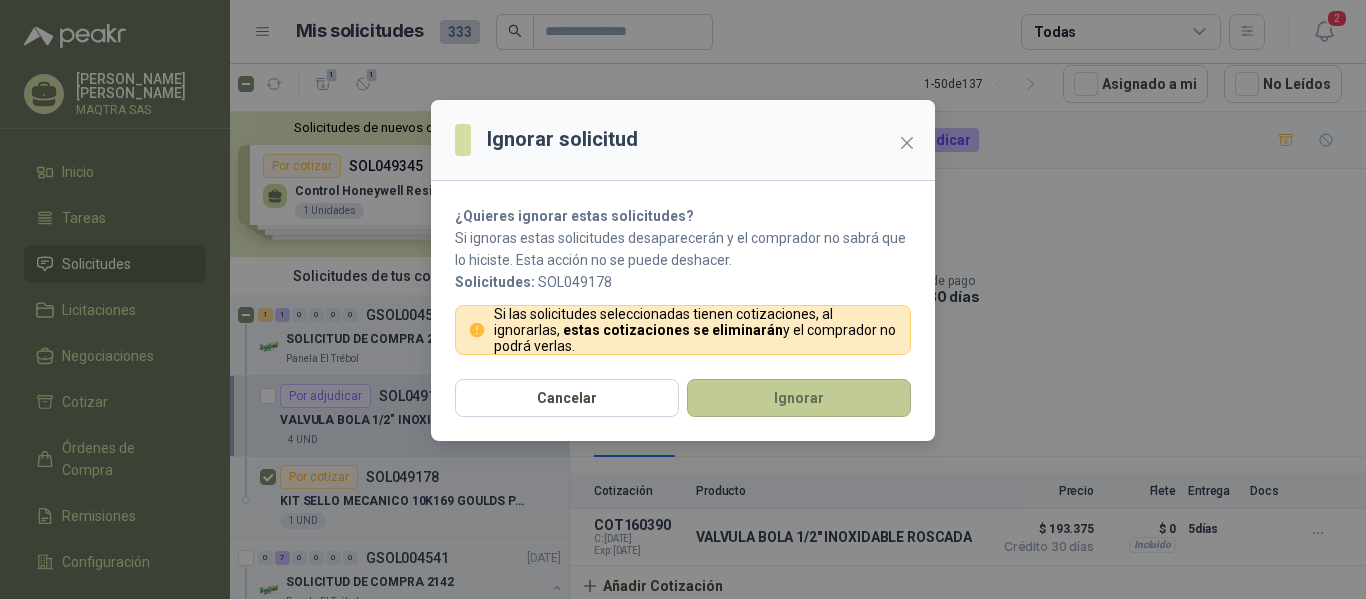 click on "Ignorar" at bounding box center (799, 398) 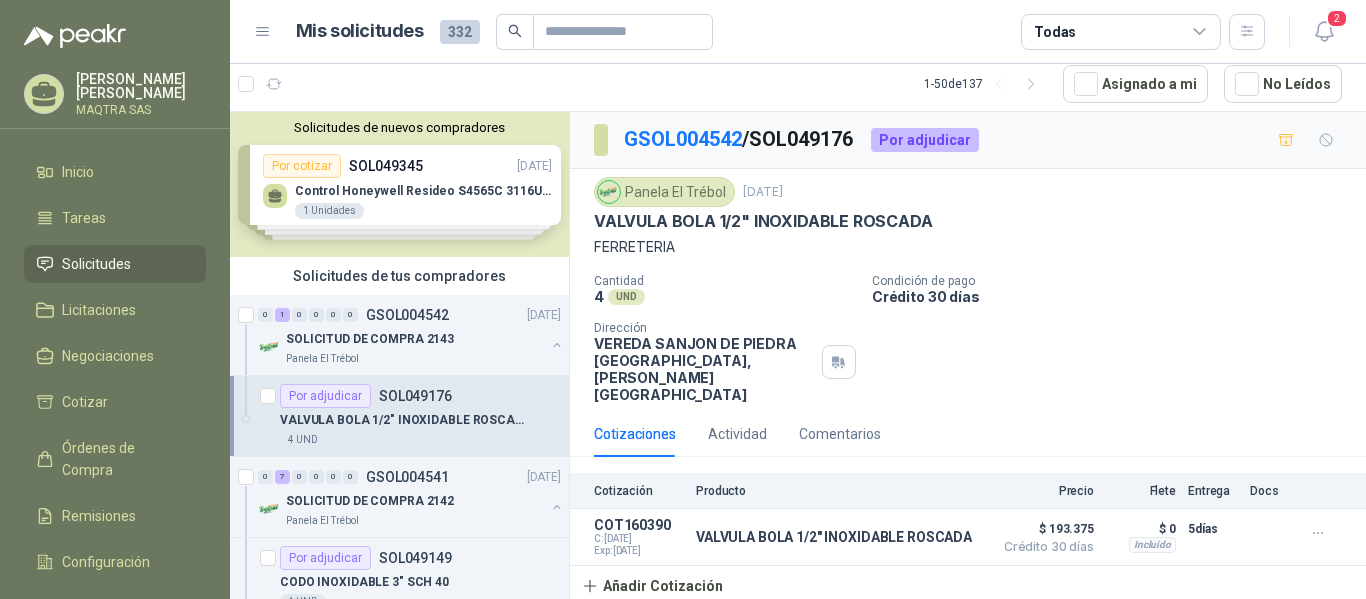 click 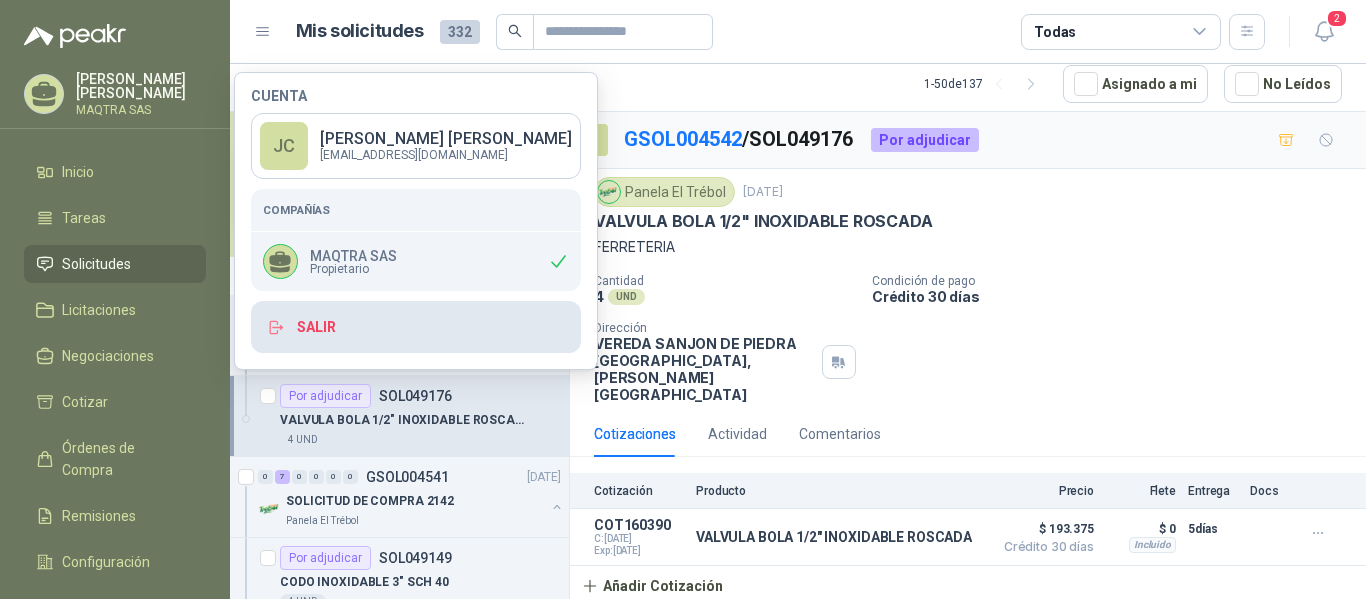 click on "Salir" at bounding box center [416, 327] 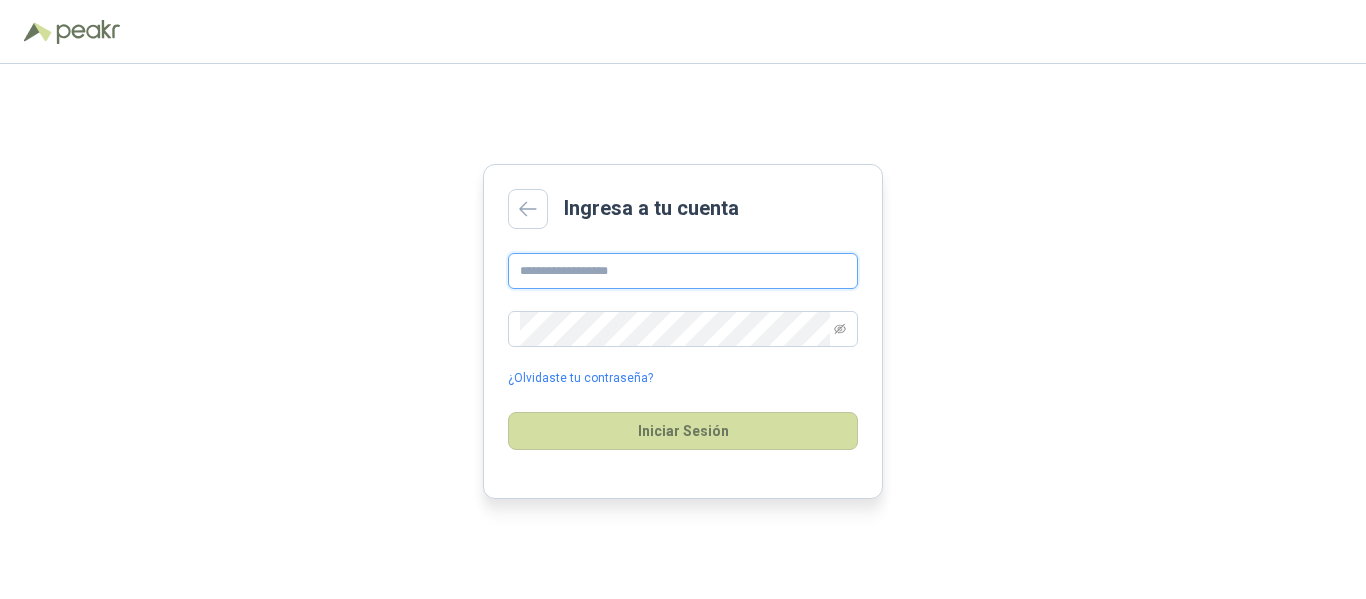 type on "**********" 